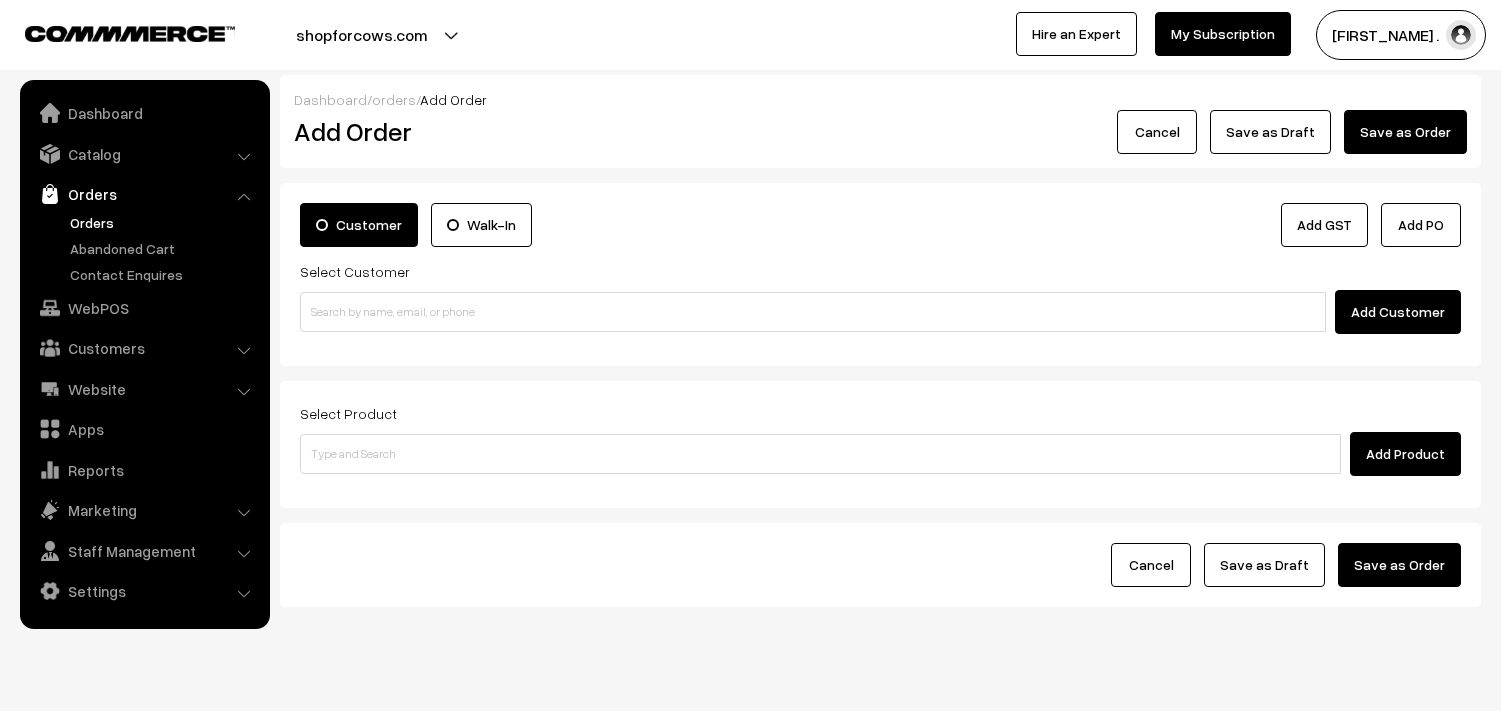 scroll, scrollTop: 0, scrollLeft: 0, axis: both 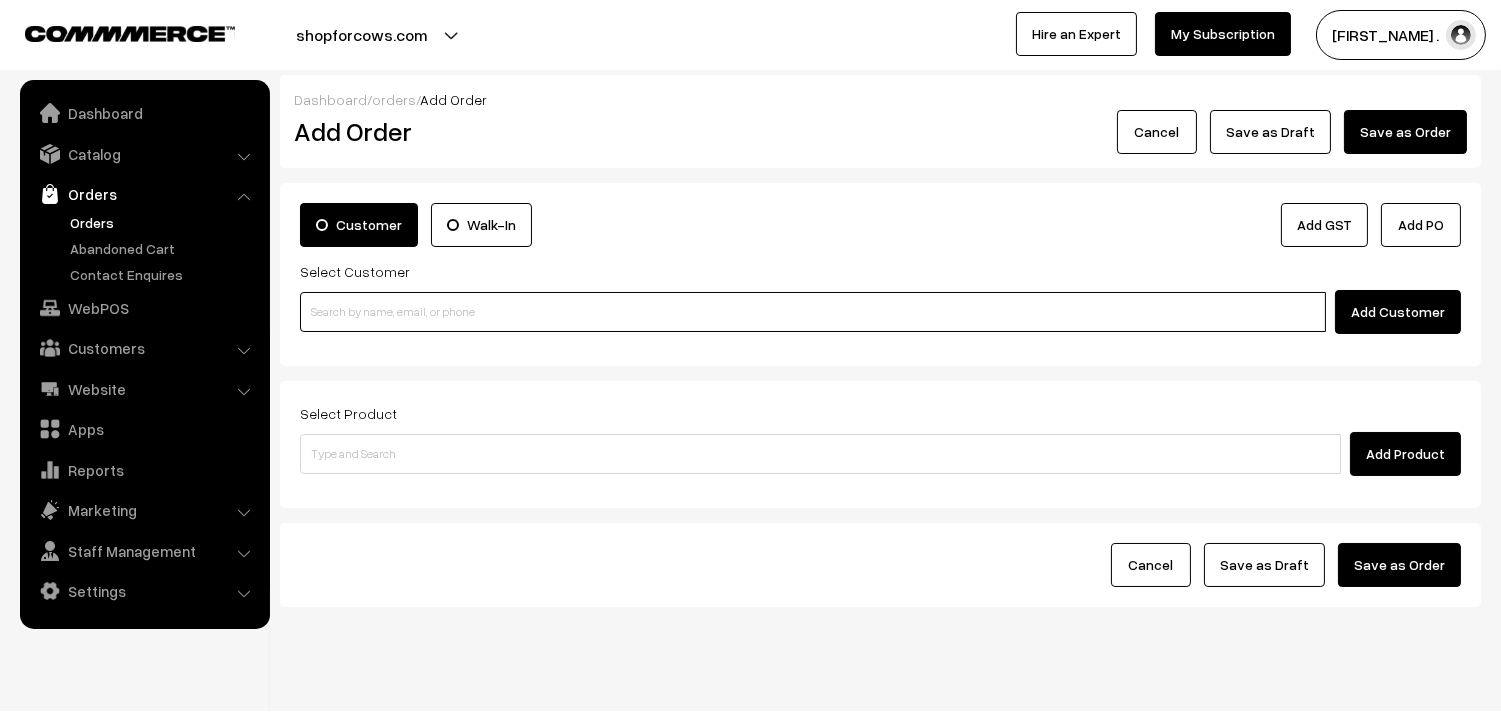 click at bounding box center (813, 312) 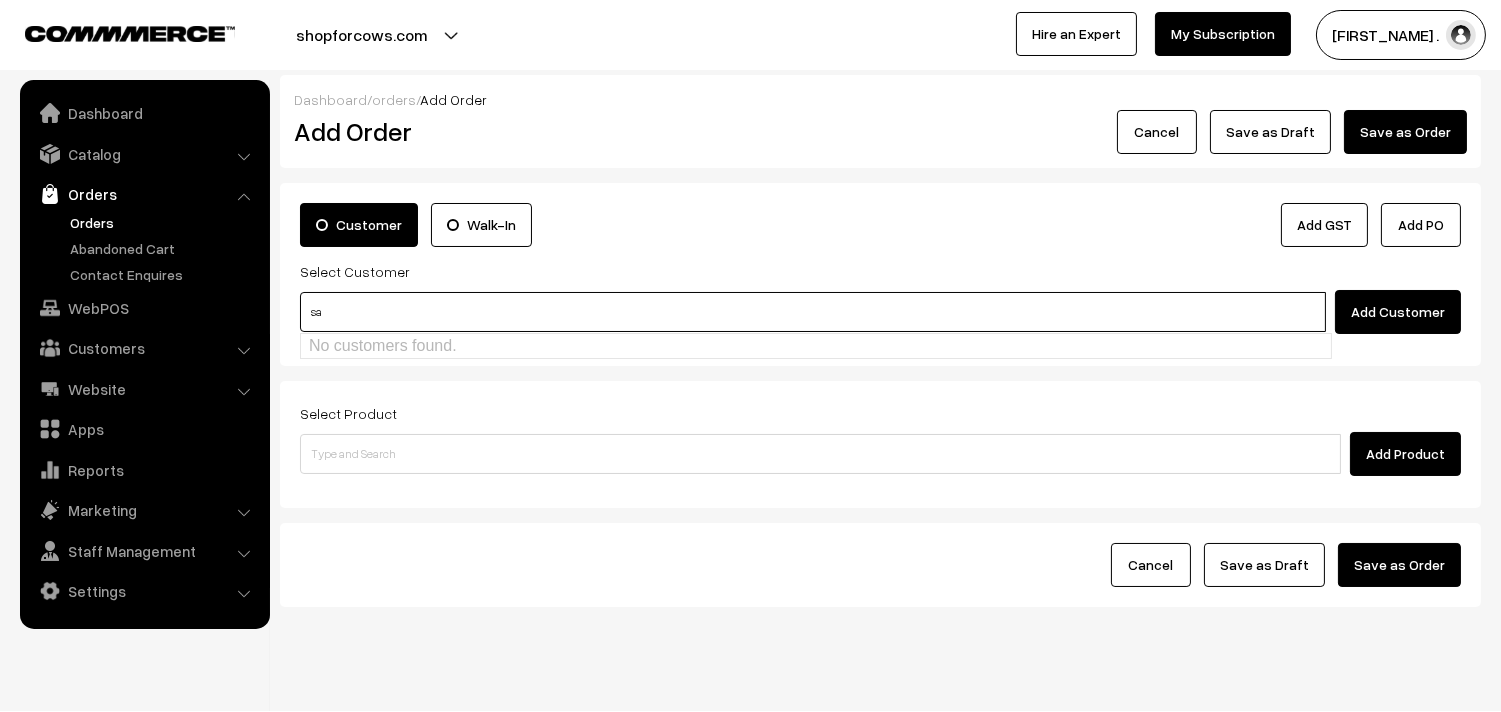 type on "s" 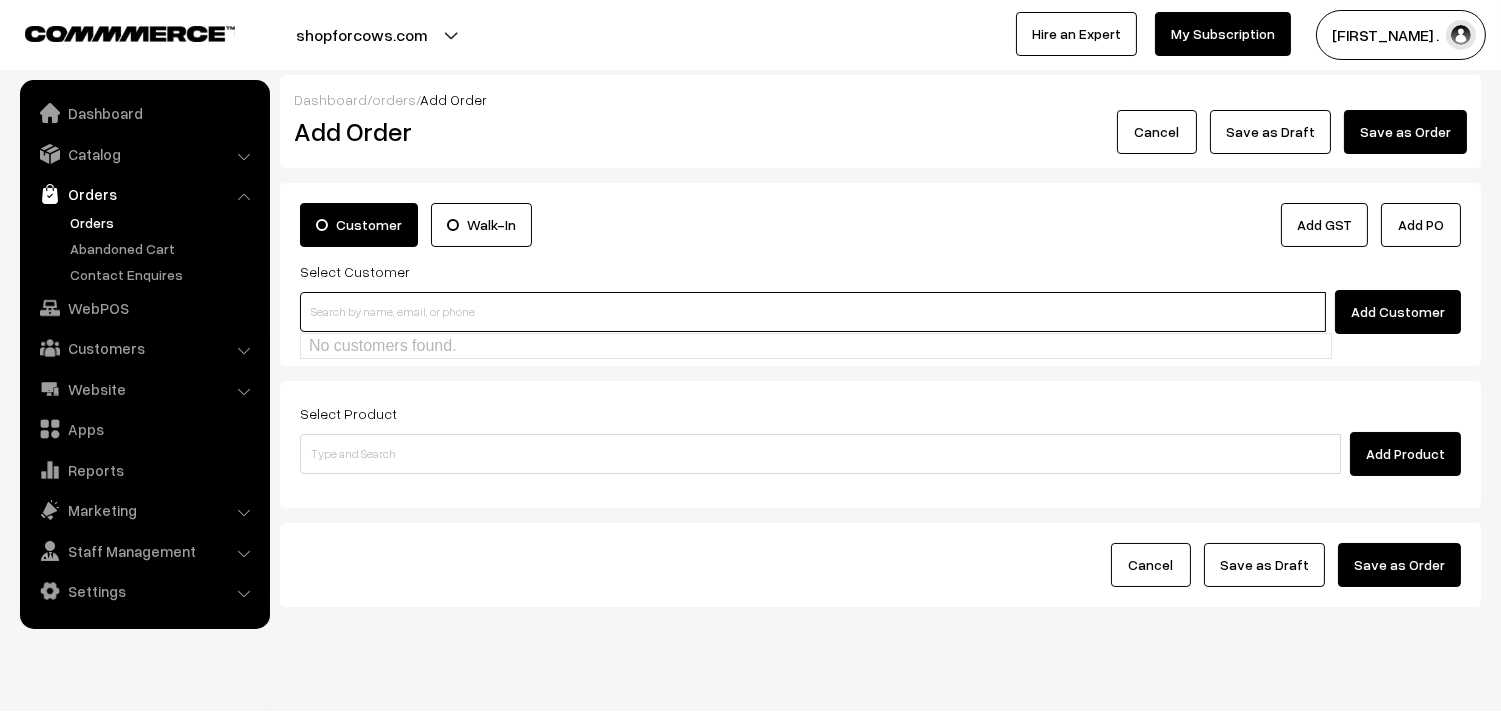 click at bounding box center [813, 312] 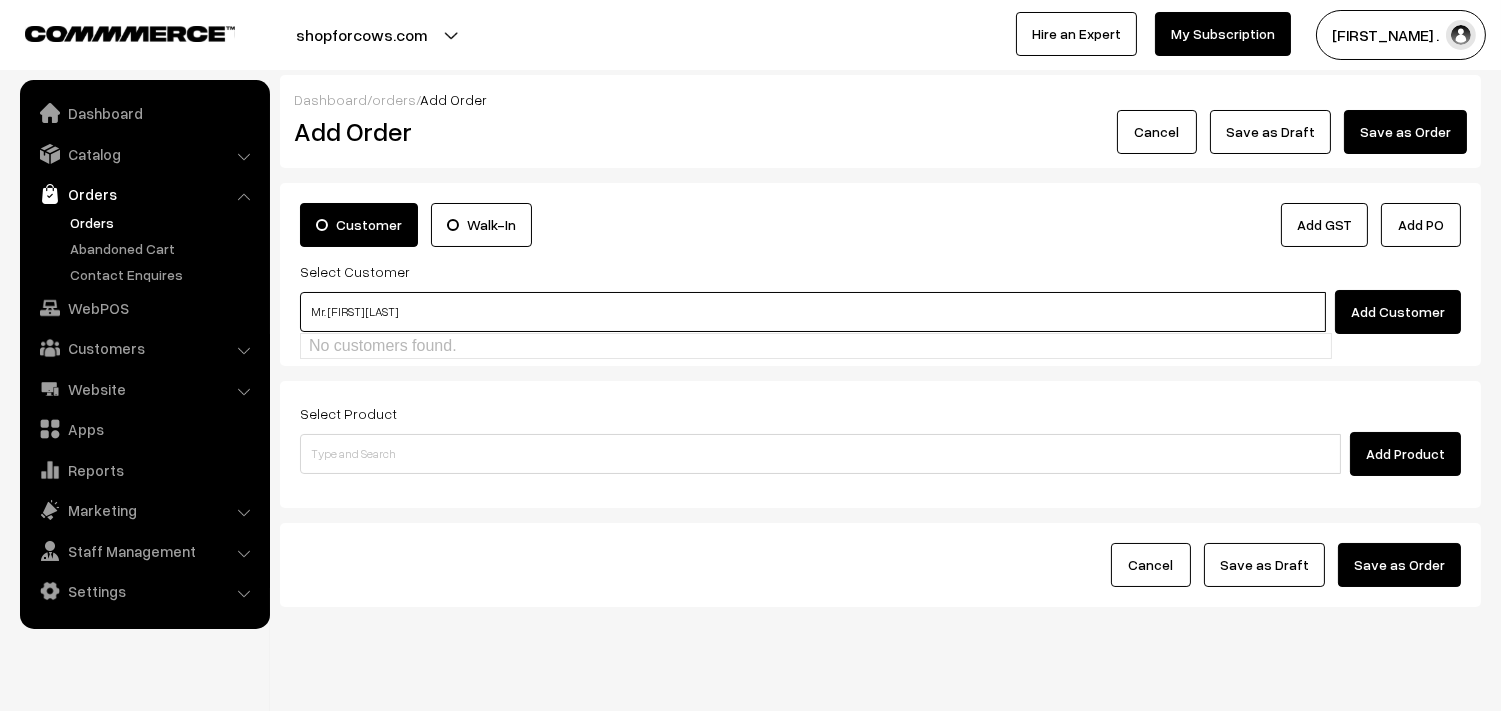 type on "Mr. [FIRST] [LAST]" 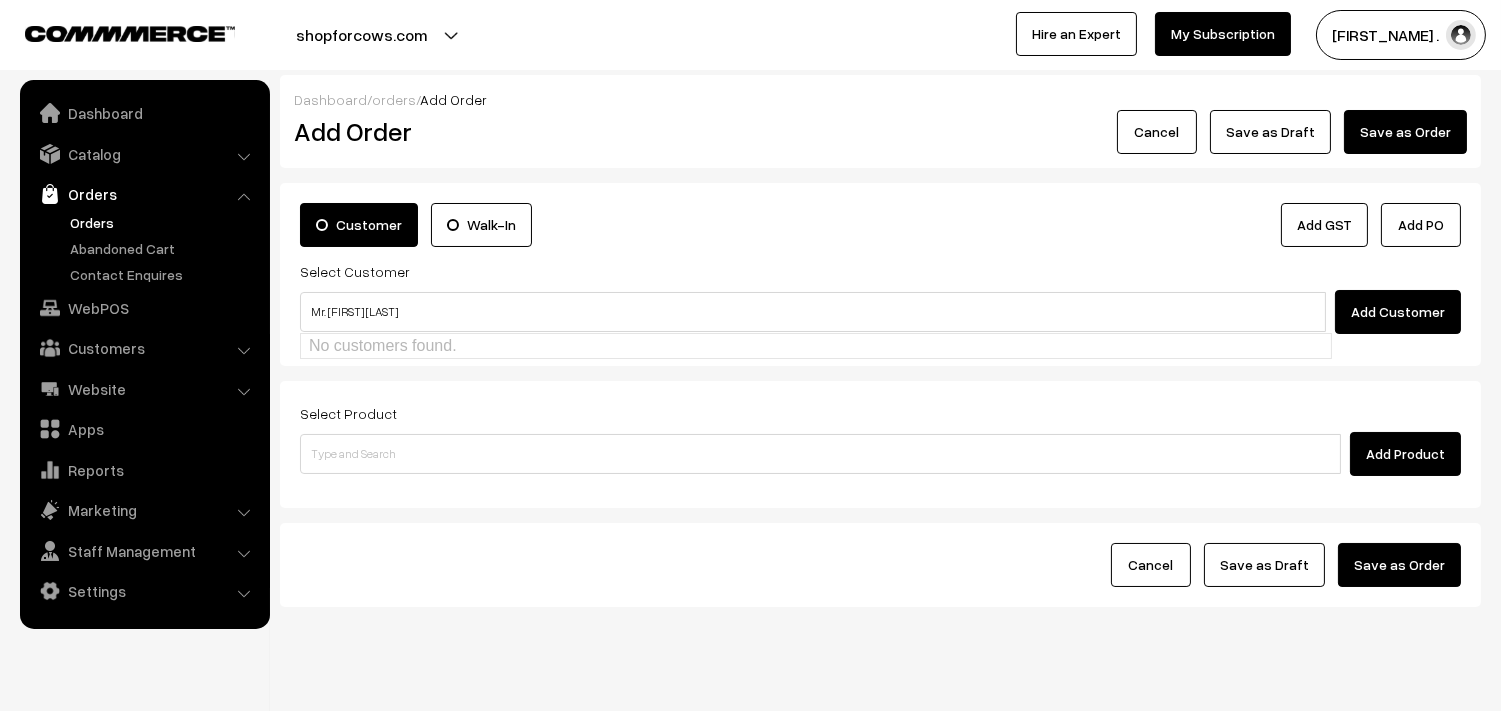 type 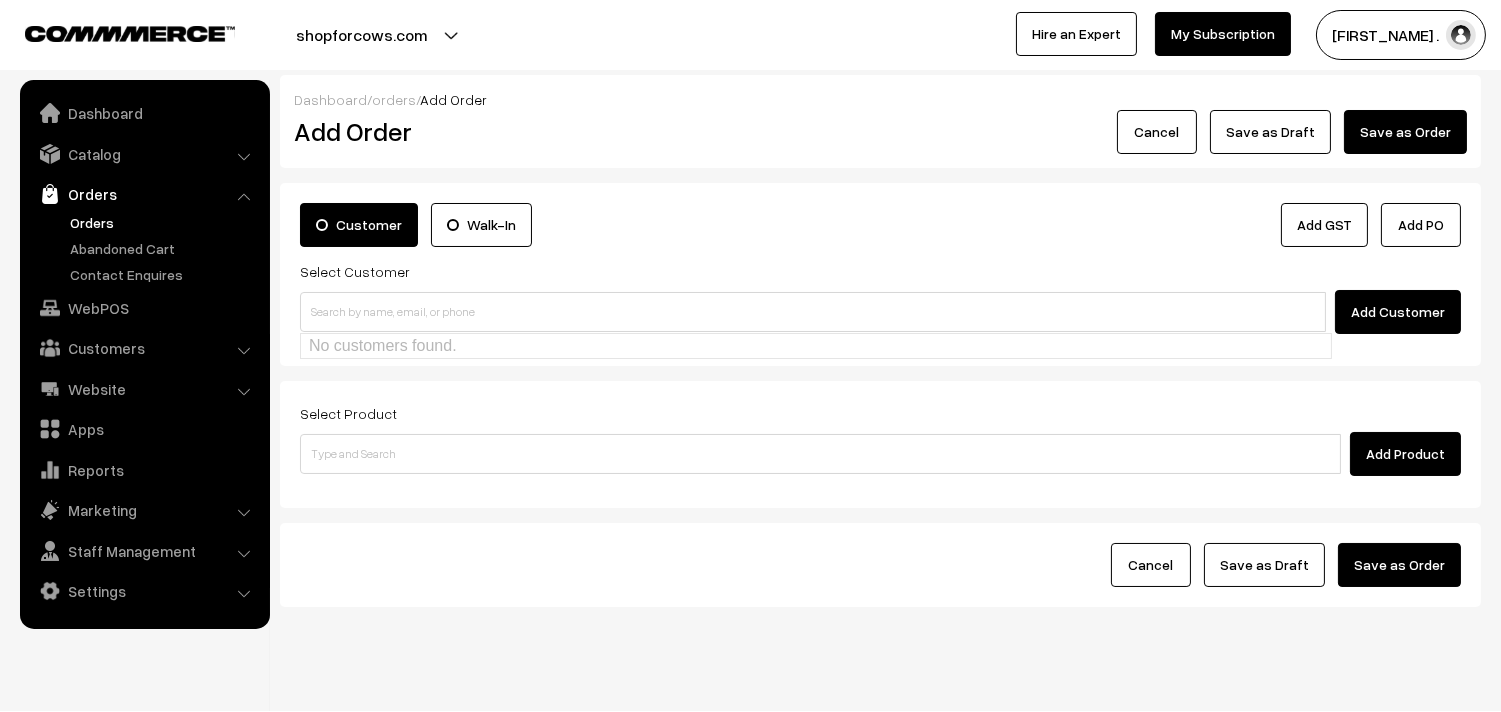 click on "Add Customer" at bounding box center (1398, 312) 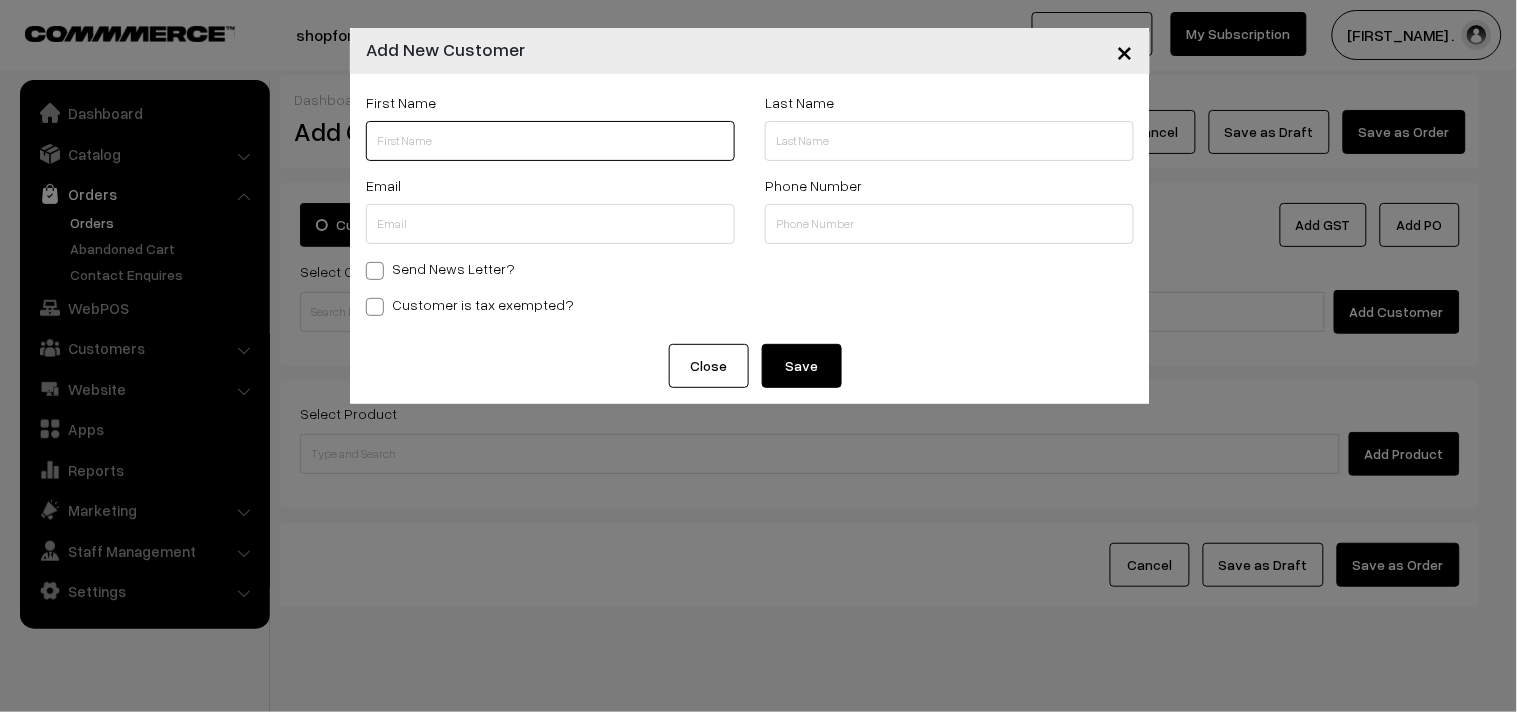 click at bounding box center (550, 141) 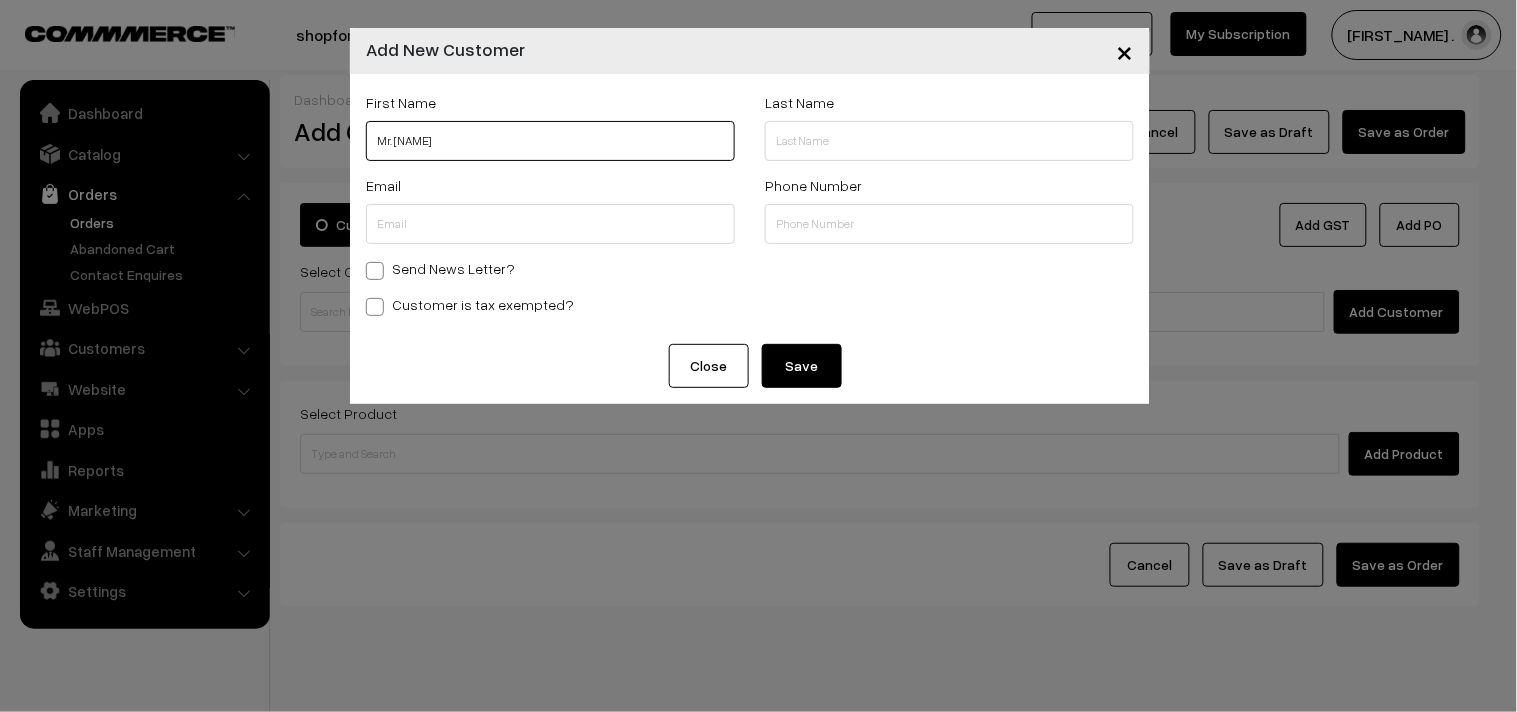 type on "Mr. [NAME]" 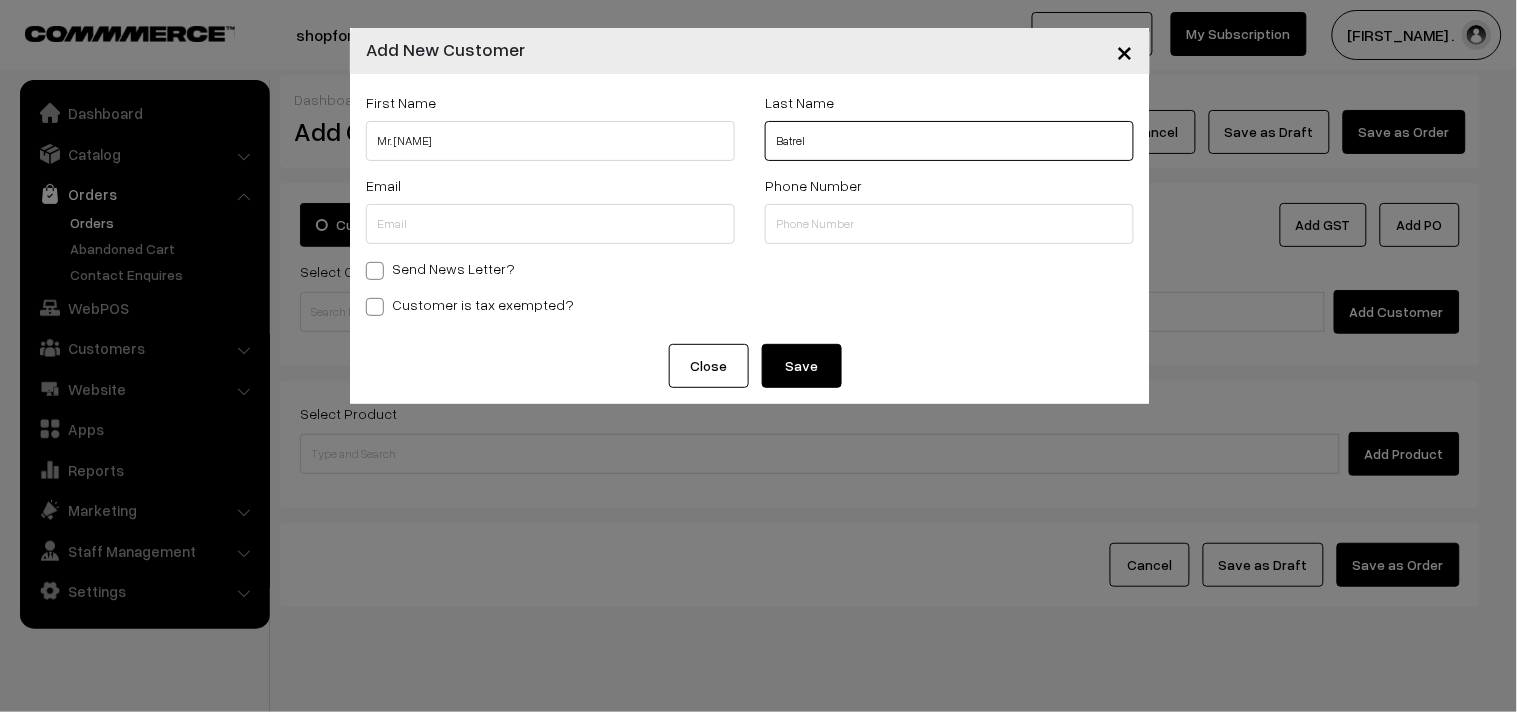 type on "Batrel" 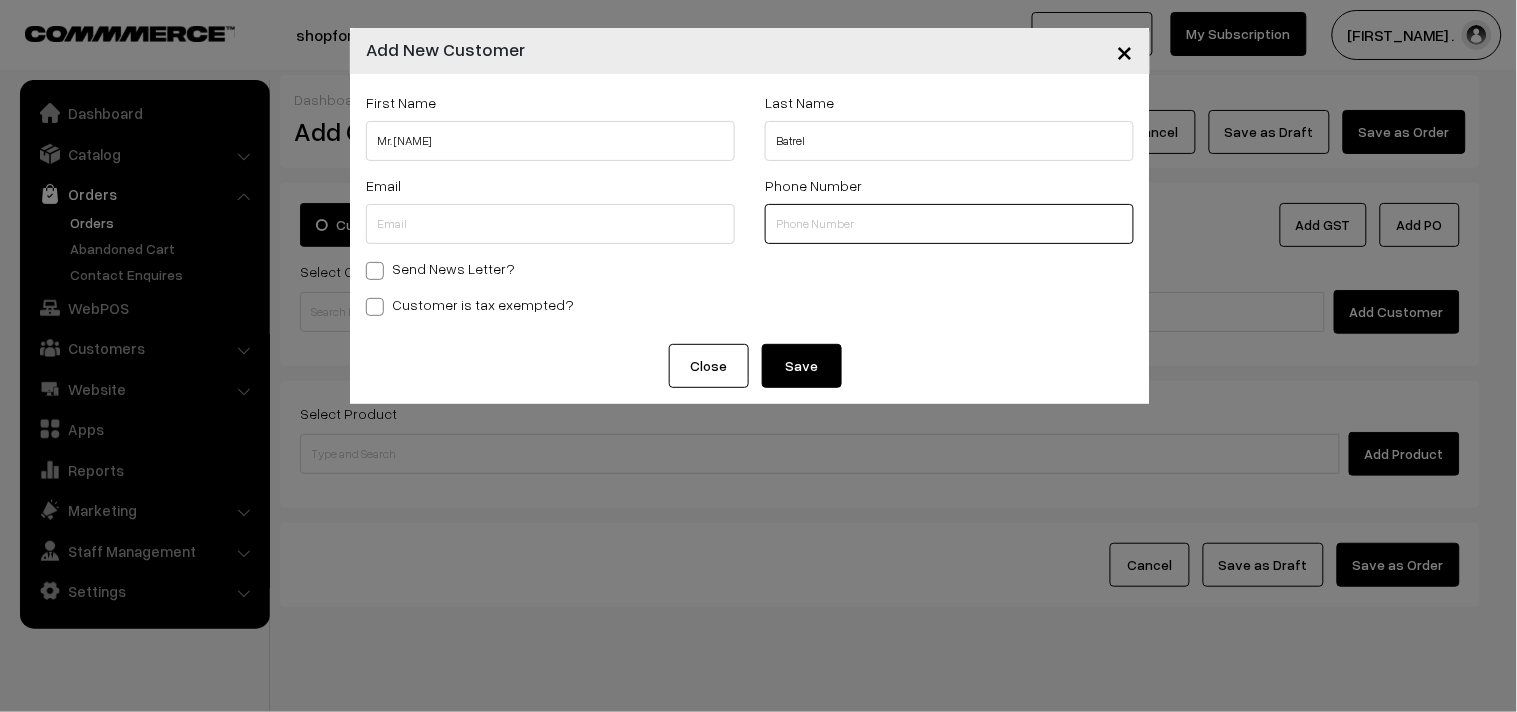 paste on "8390155181" 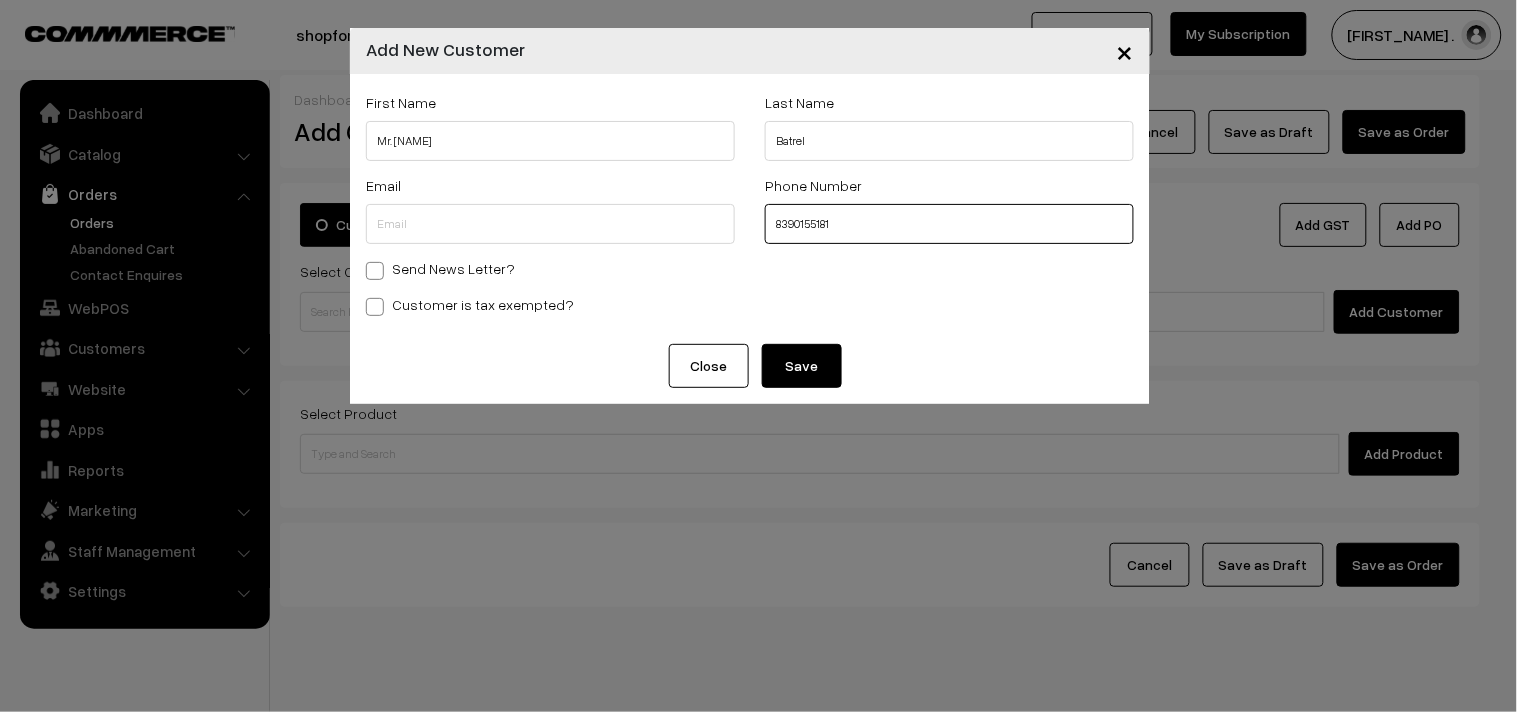 type on "8390155181" 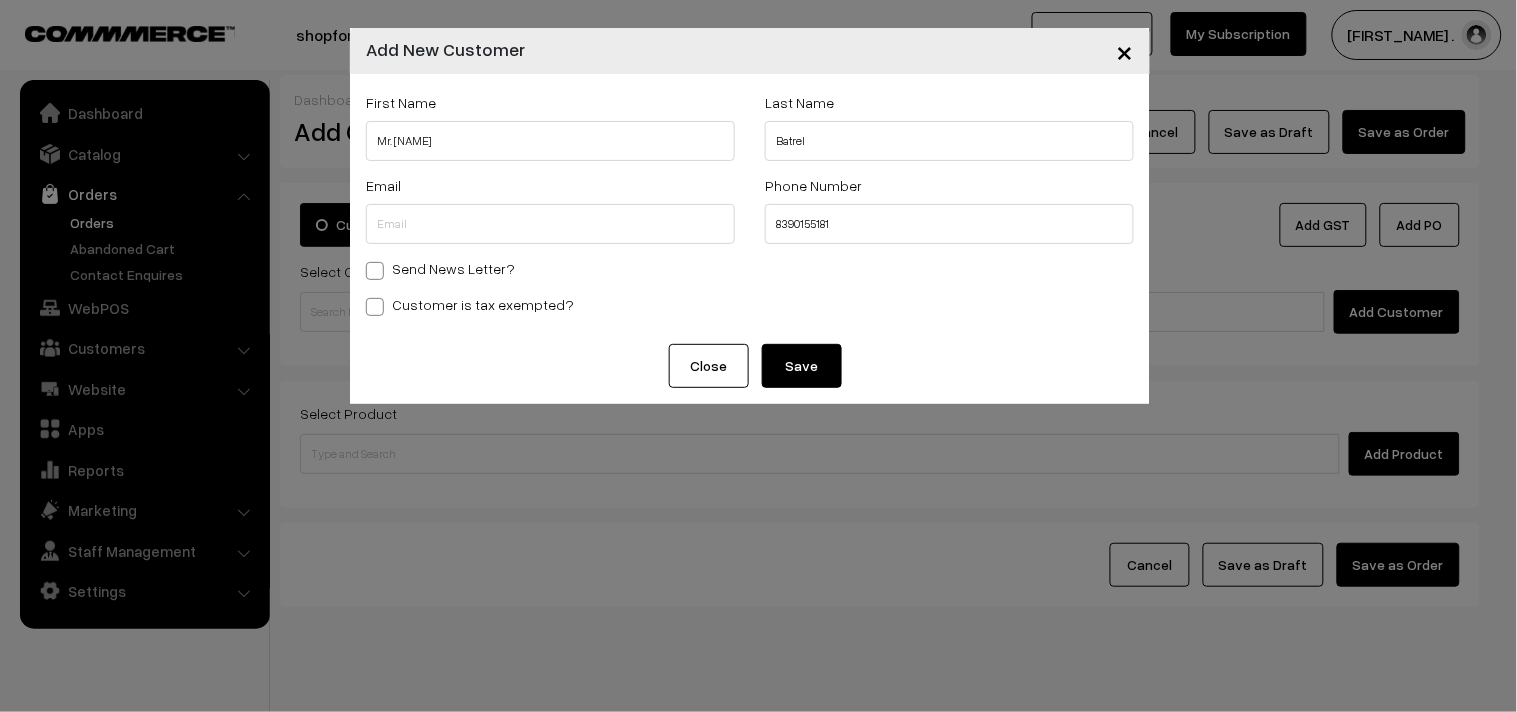 click on "Save" at bounding box center [802, 366] 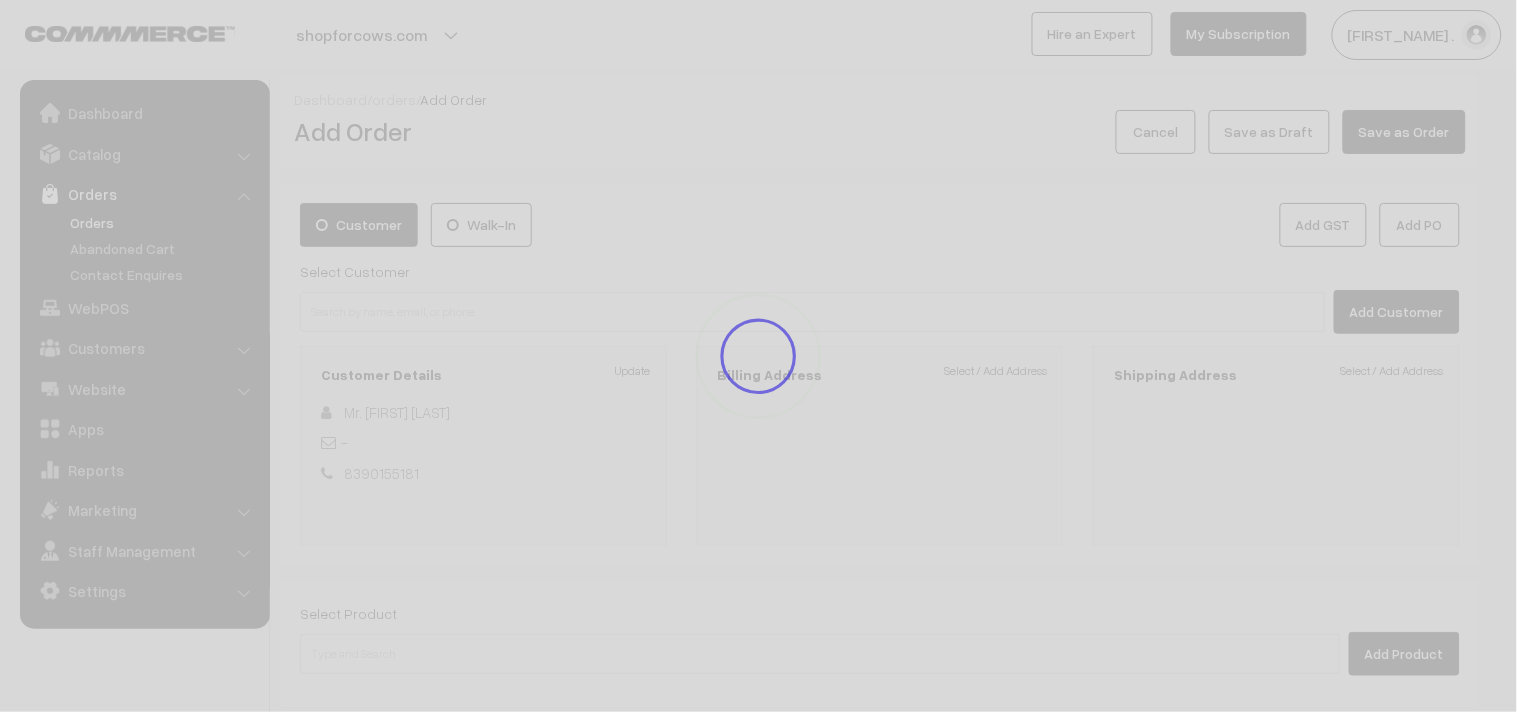 type 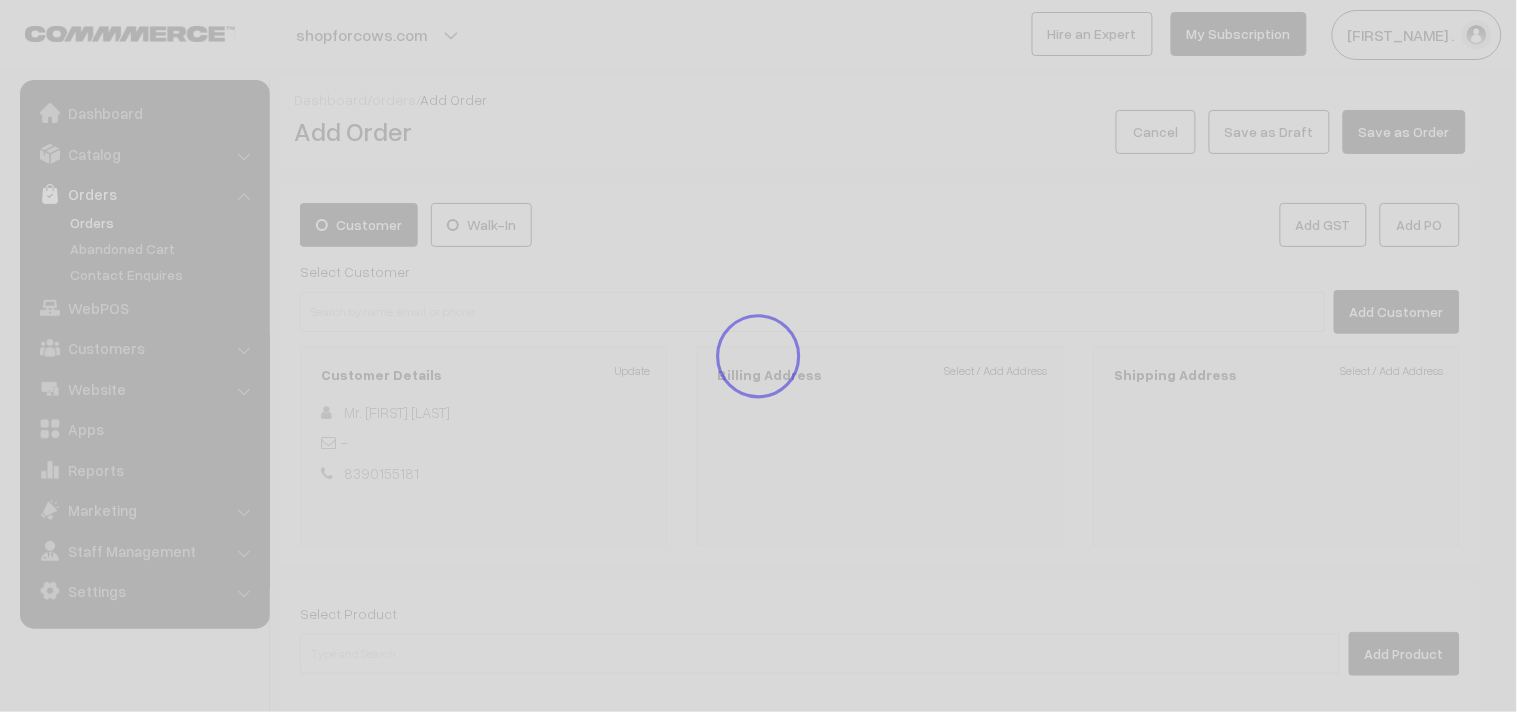 type 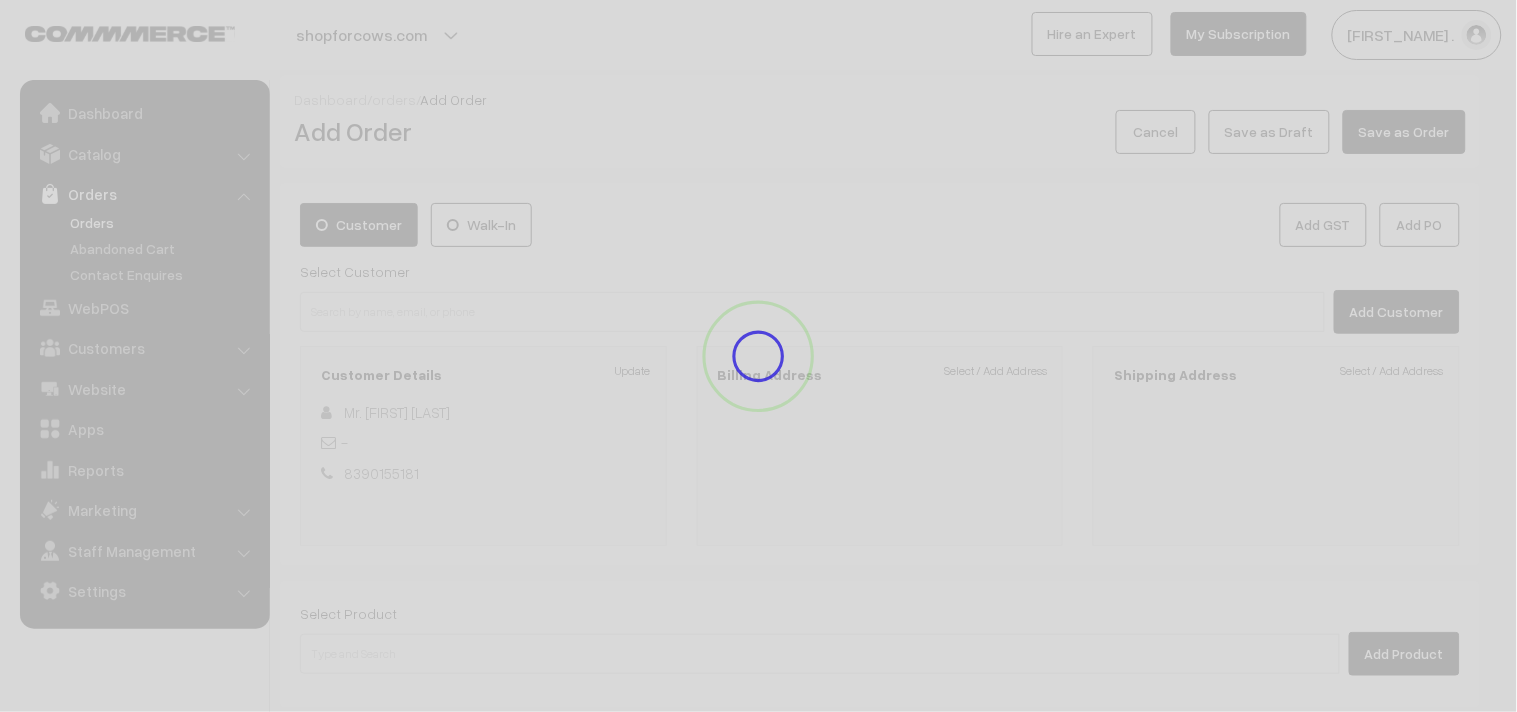 type 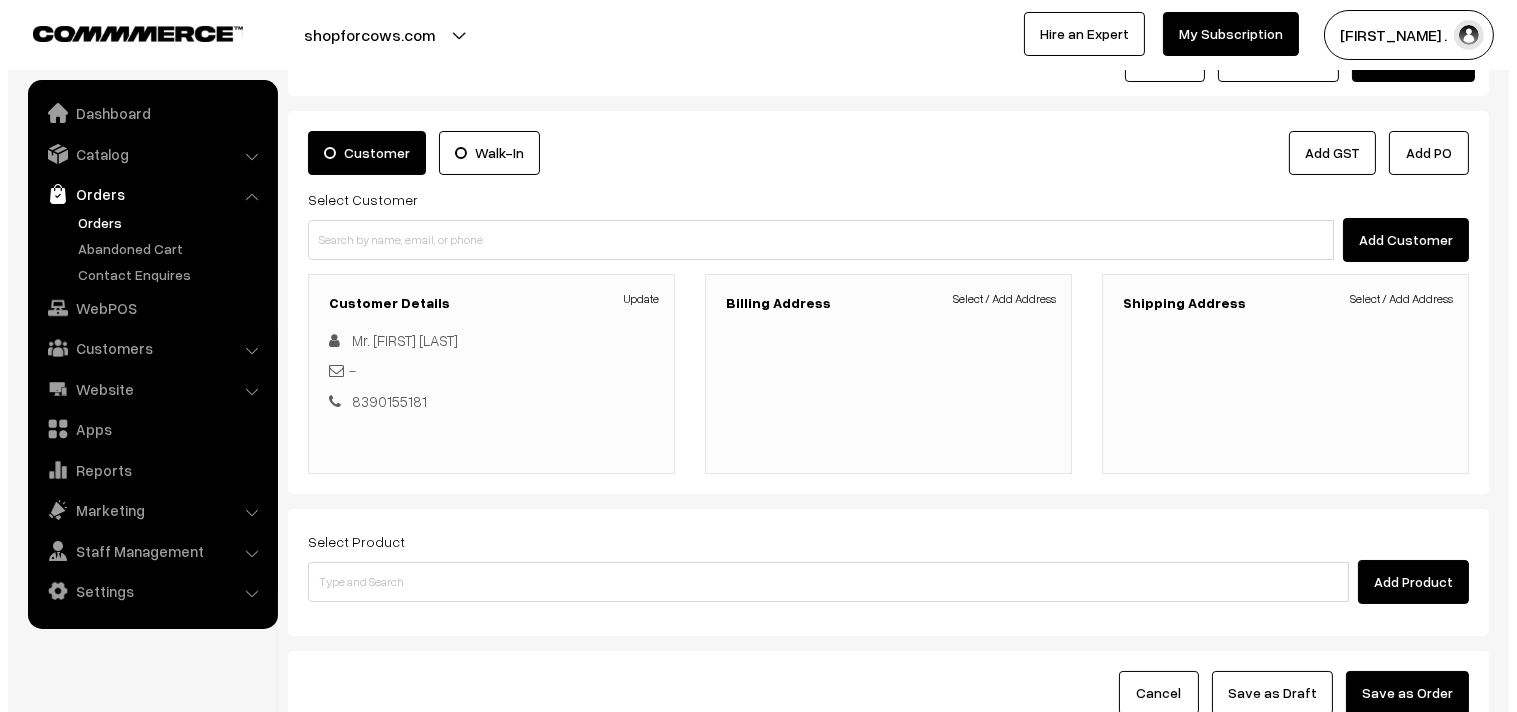 scroll, scrollTop: 71, scrollLeft: 0, axis: vertical 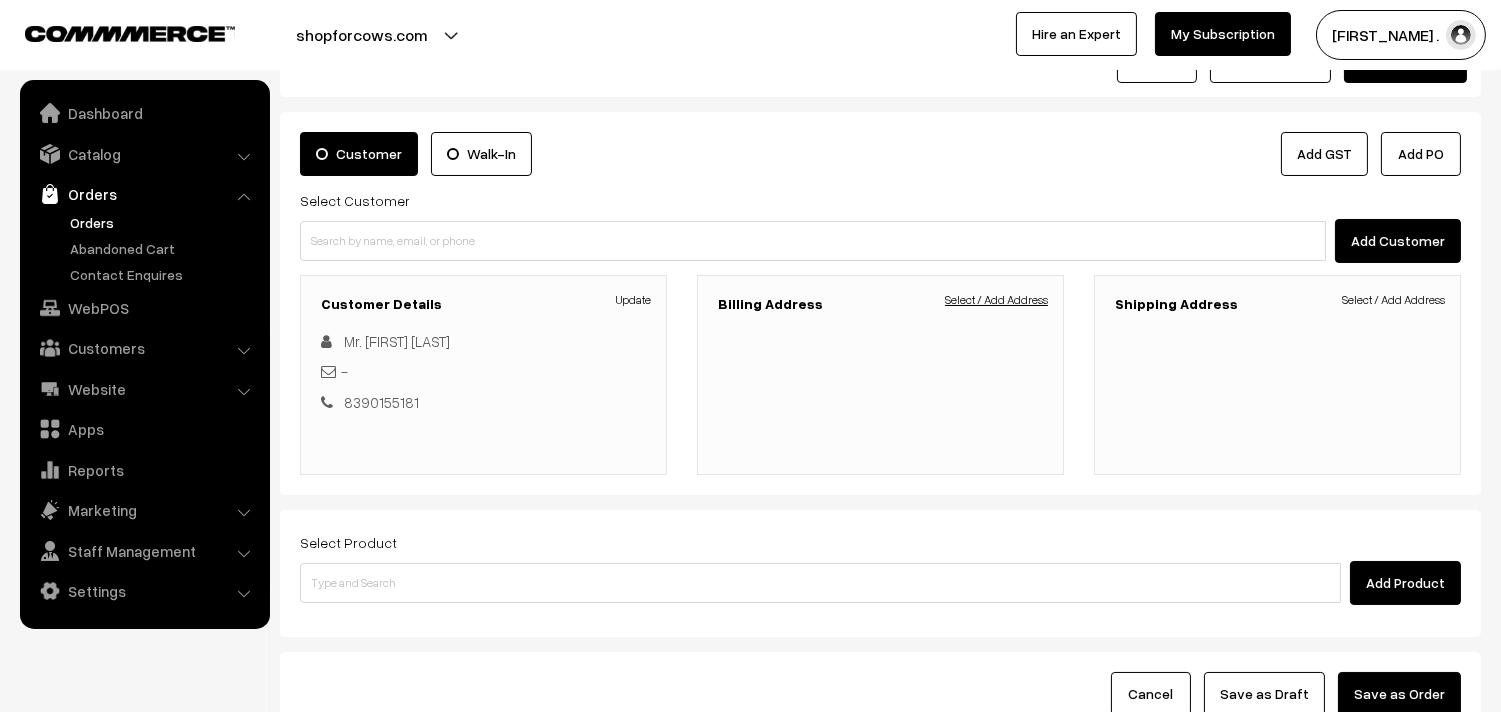 click on "Select / Add Address" at bounding box center (996, 300) 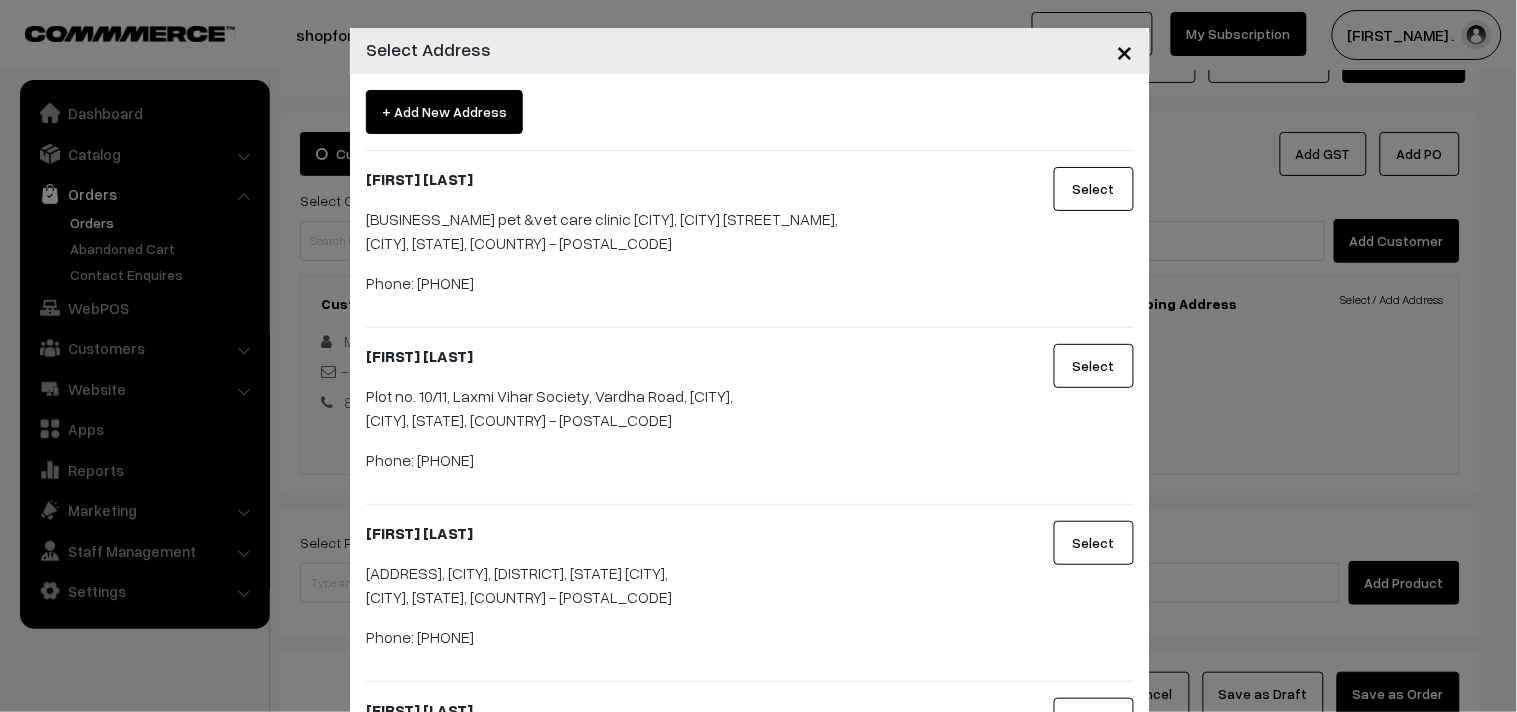click on "+ Add New Address" at bounding box center [444, 112] 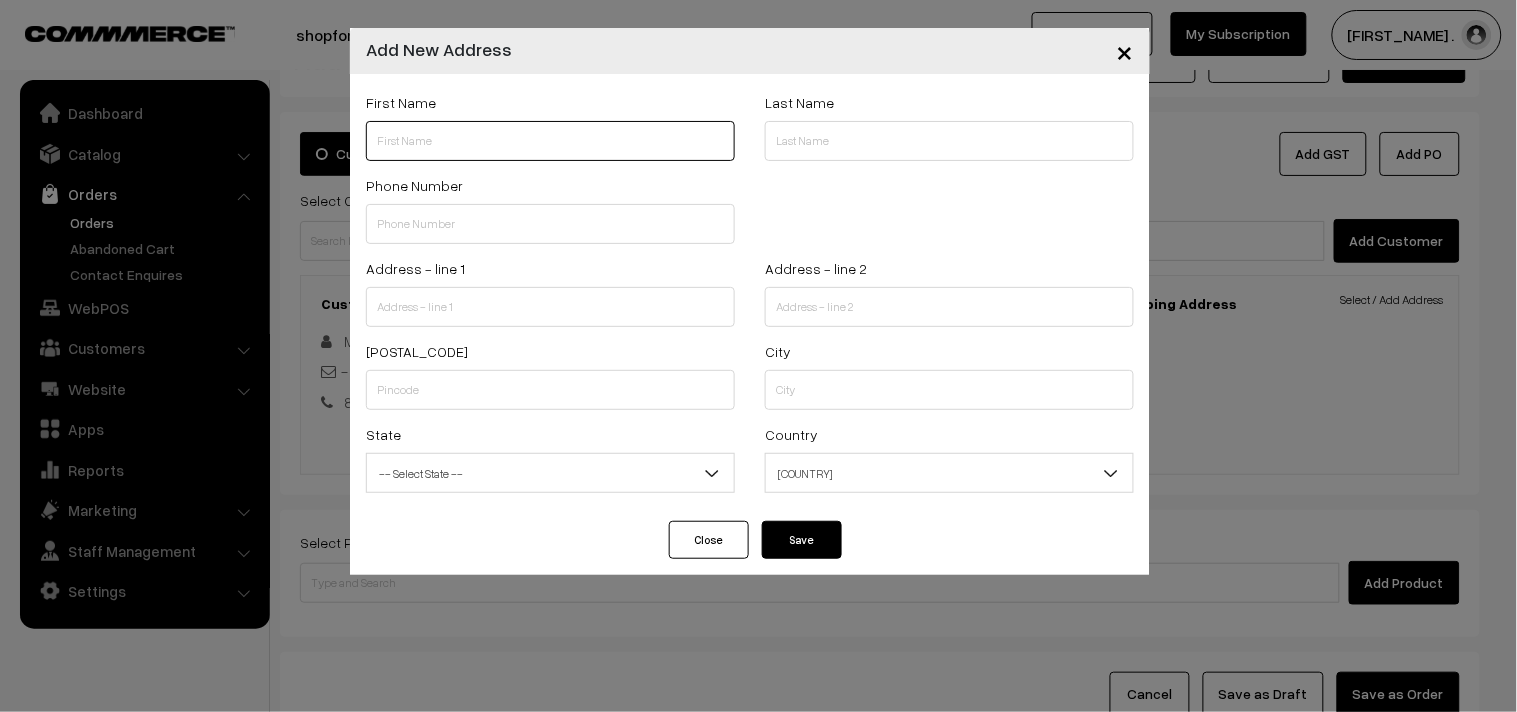 click at bounding box center [550, 141] 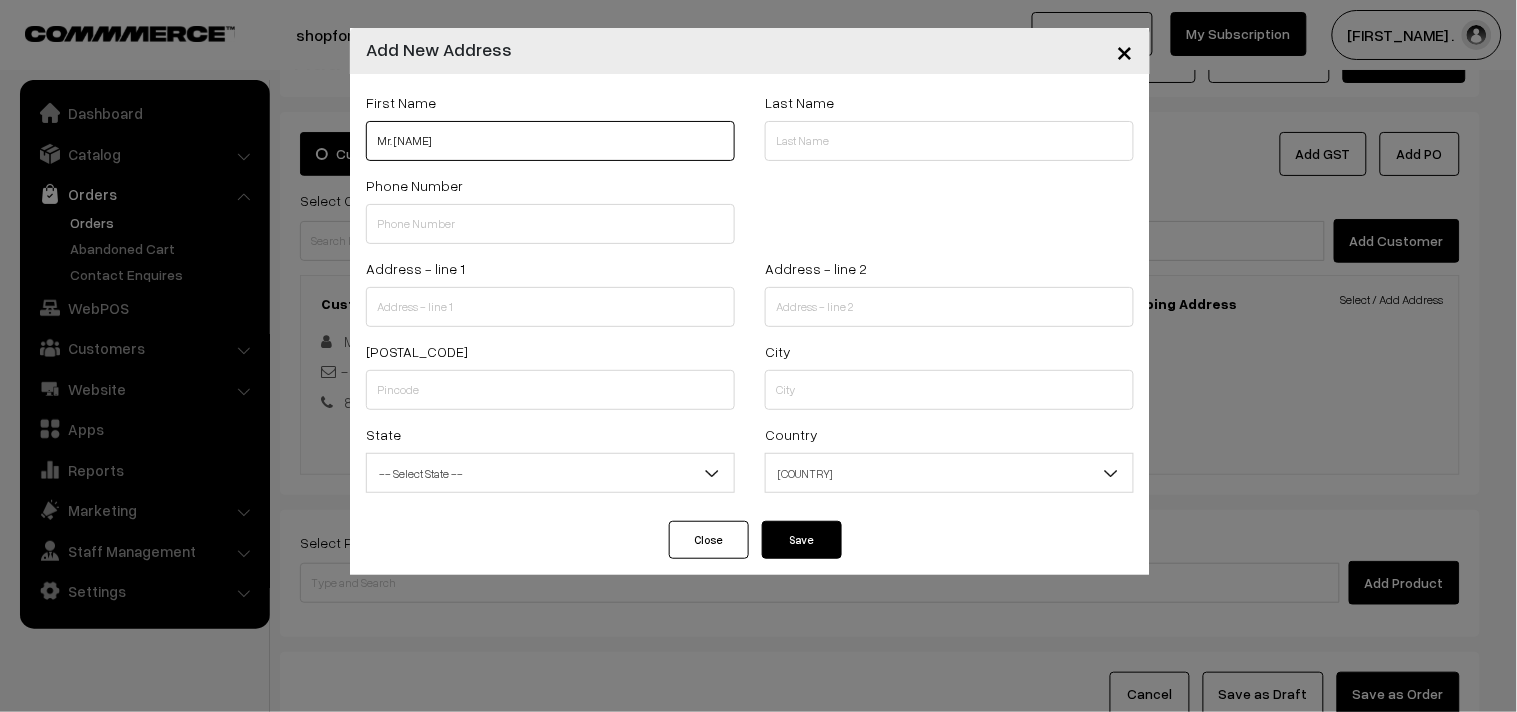 type on "Mr. [NAME]" 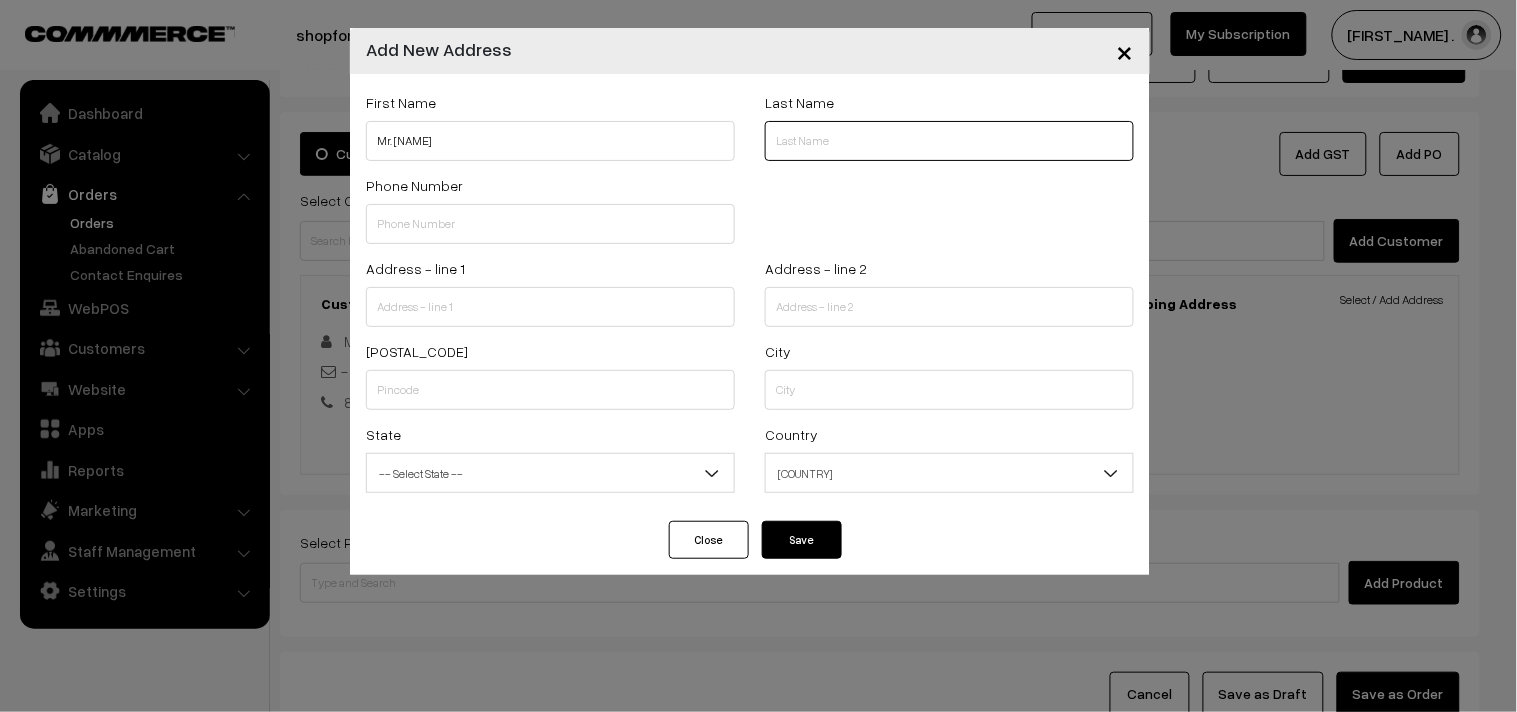 paste on "Batrel" 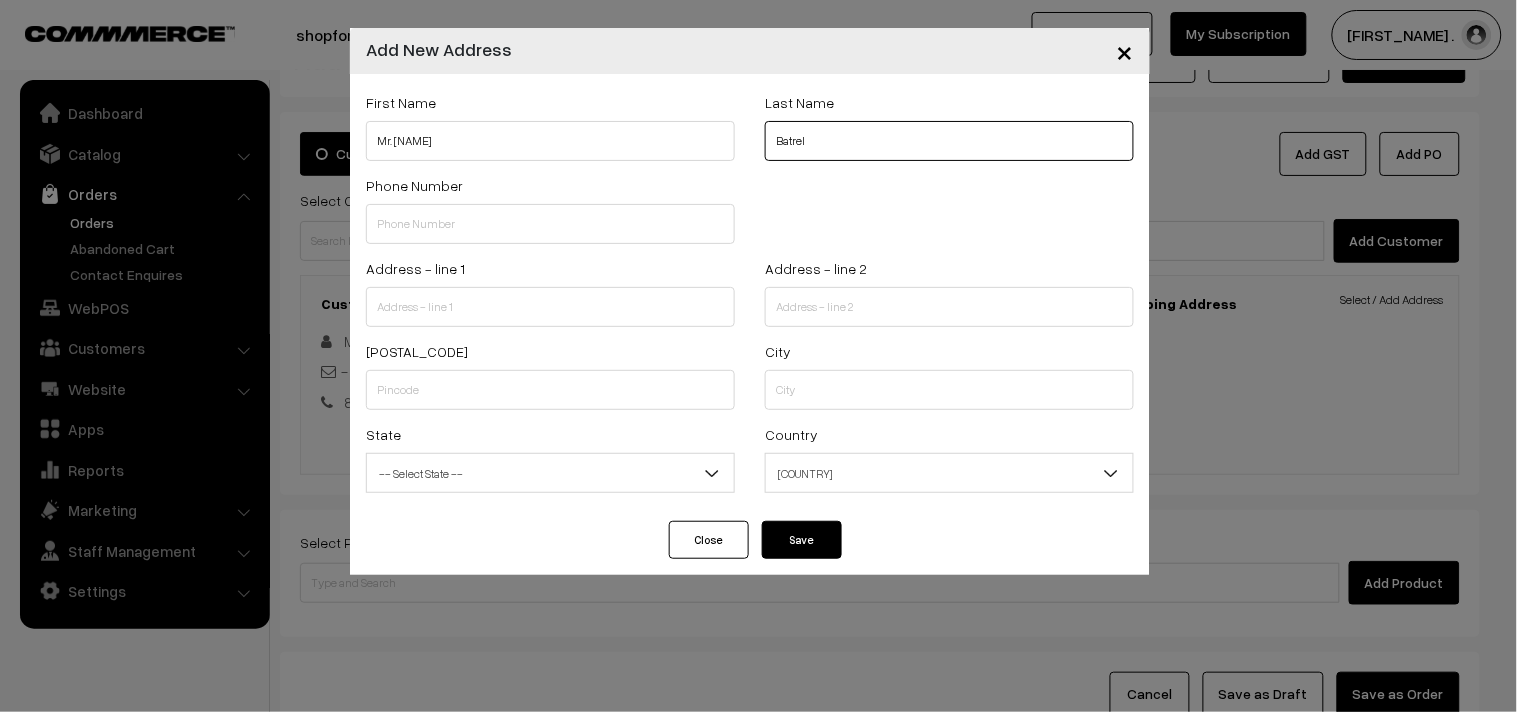 type on "Batrel" 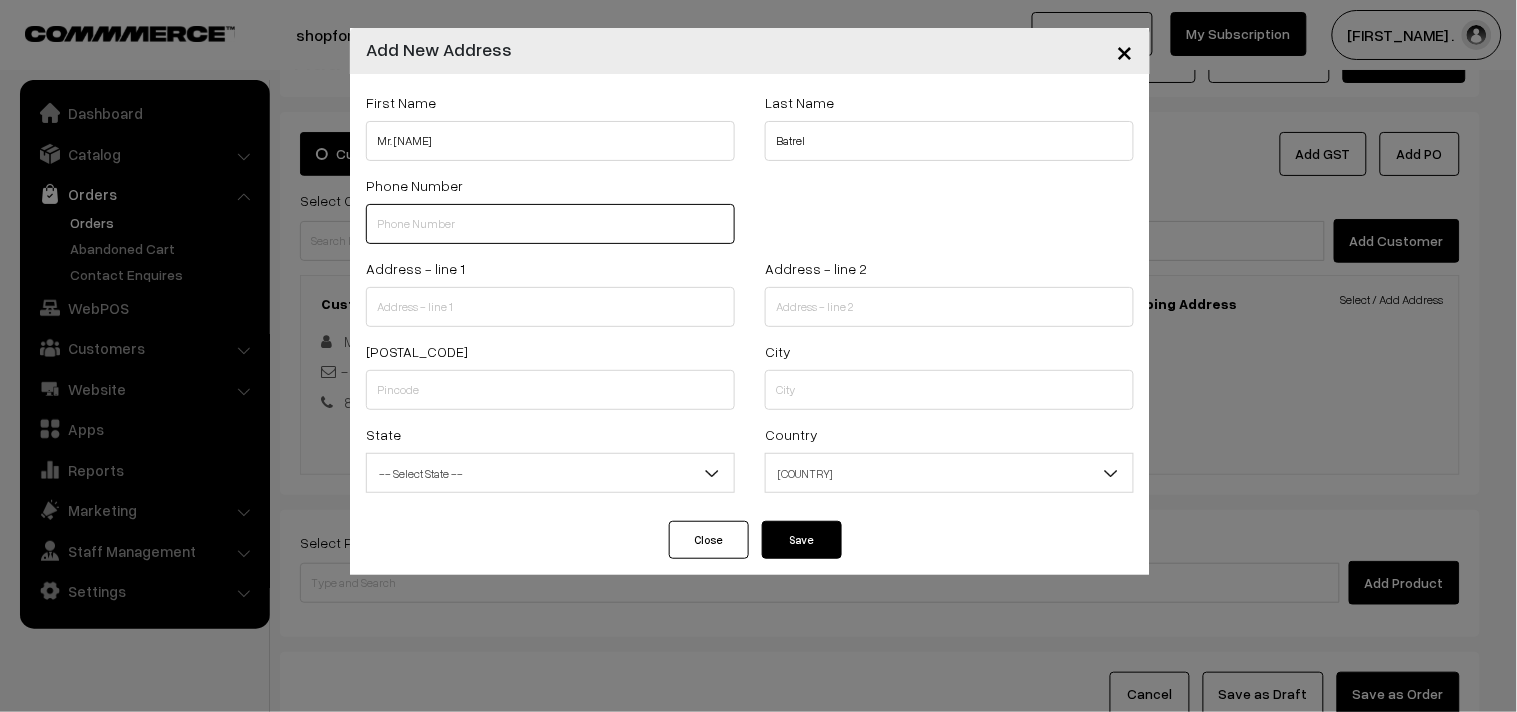 paste on "8390155181" 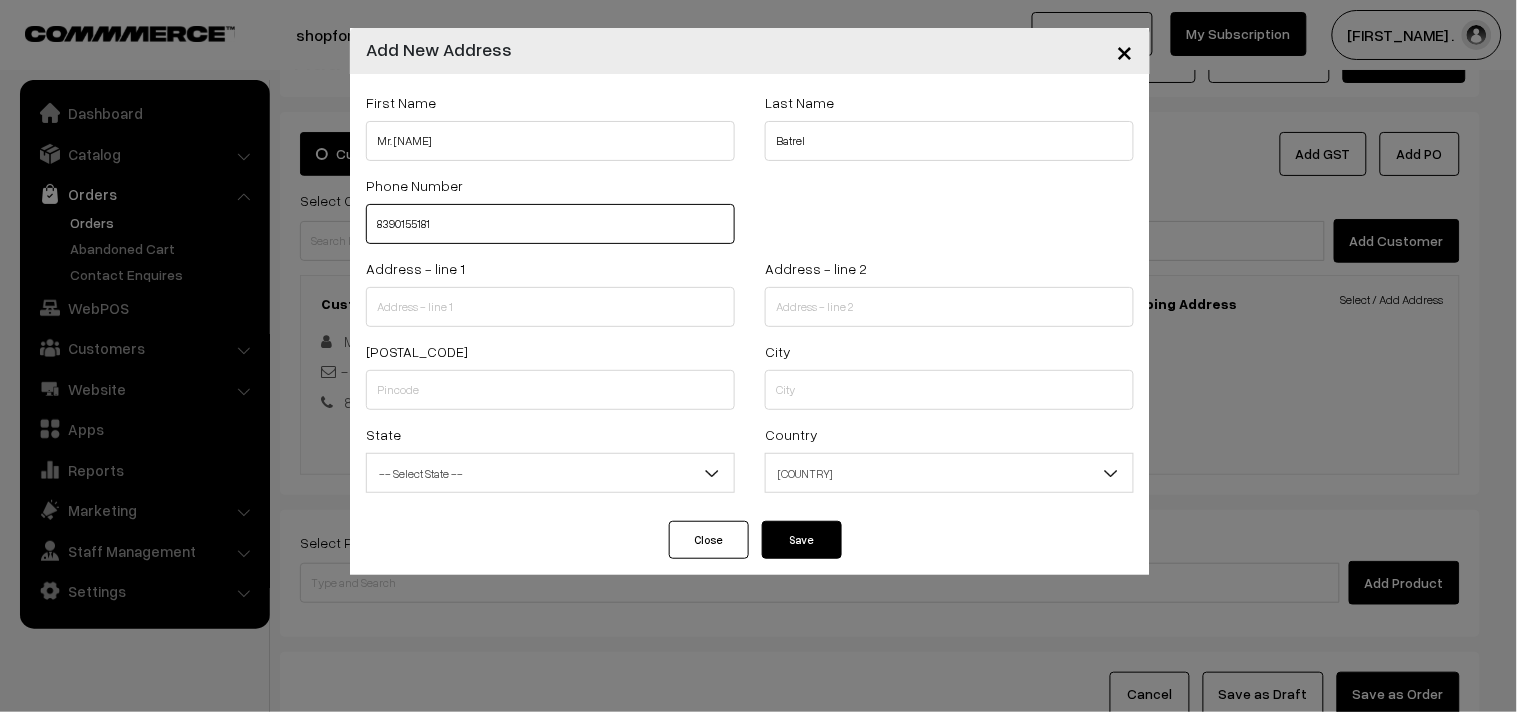 type on "8390155181" 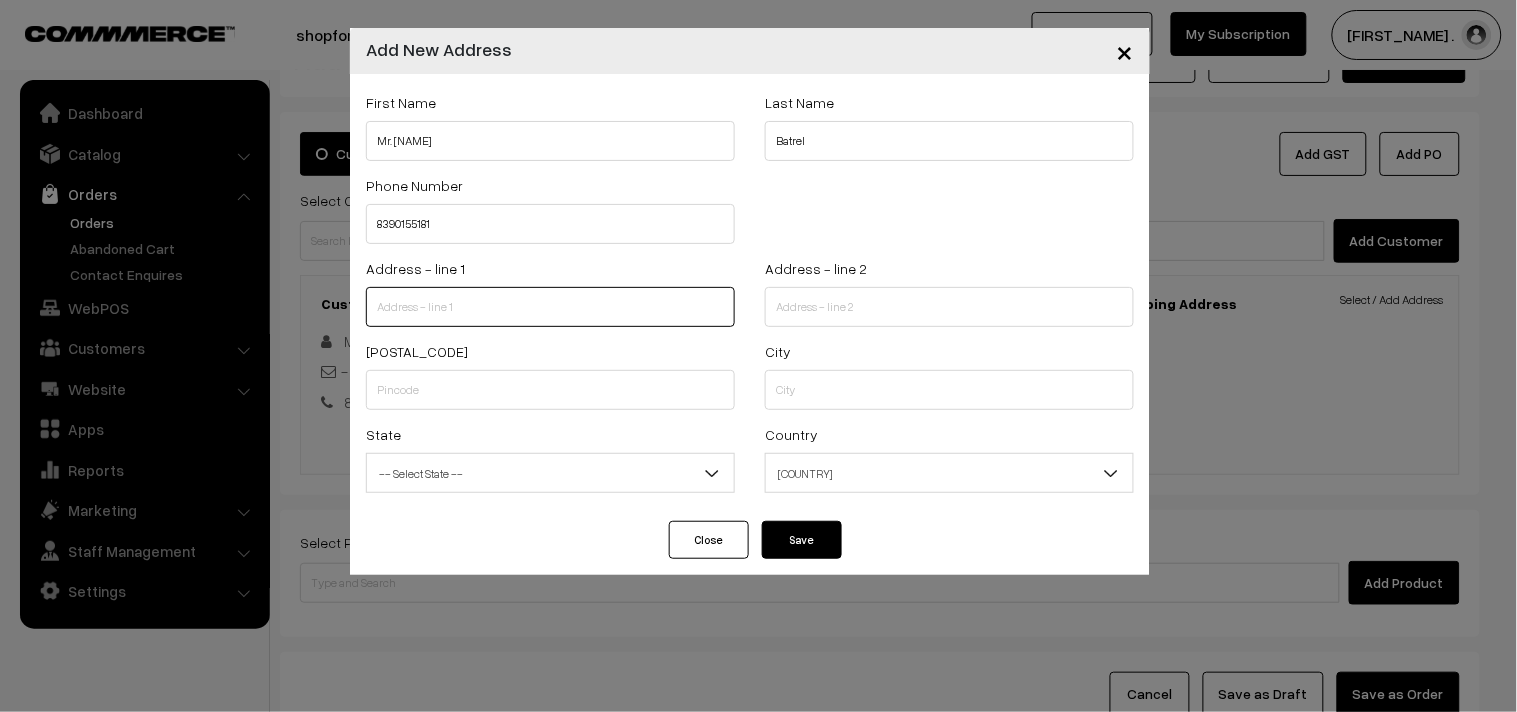 paste on "A-4 [STREET_NAME] [STREET_NAME] [STREET_NAME] [STREET_NAME] [STREET_NAME] near [BUSINESS_NAME] hotel [CITY]" 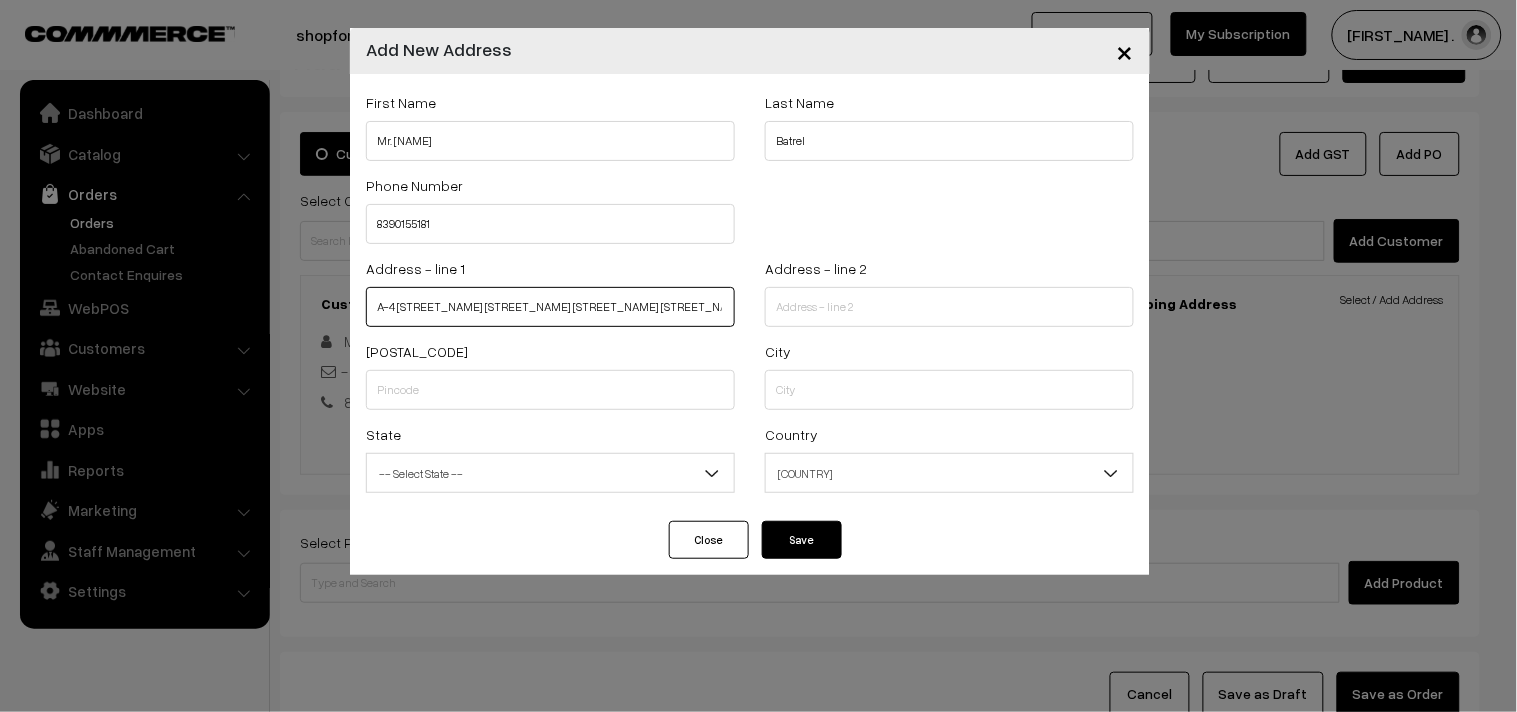 scroll, scrollTop: 0, scrollLeft: 42, axis: horizontal 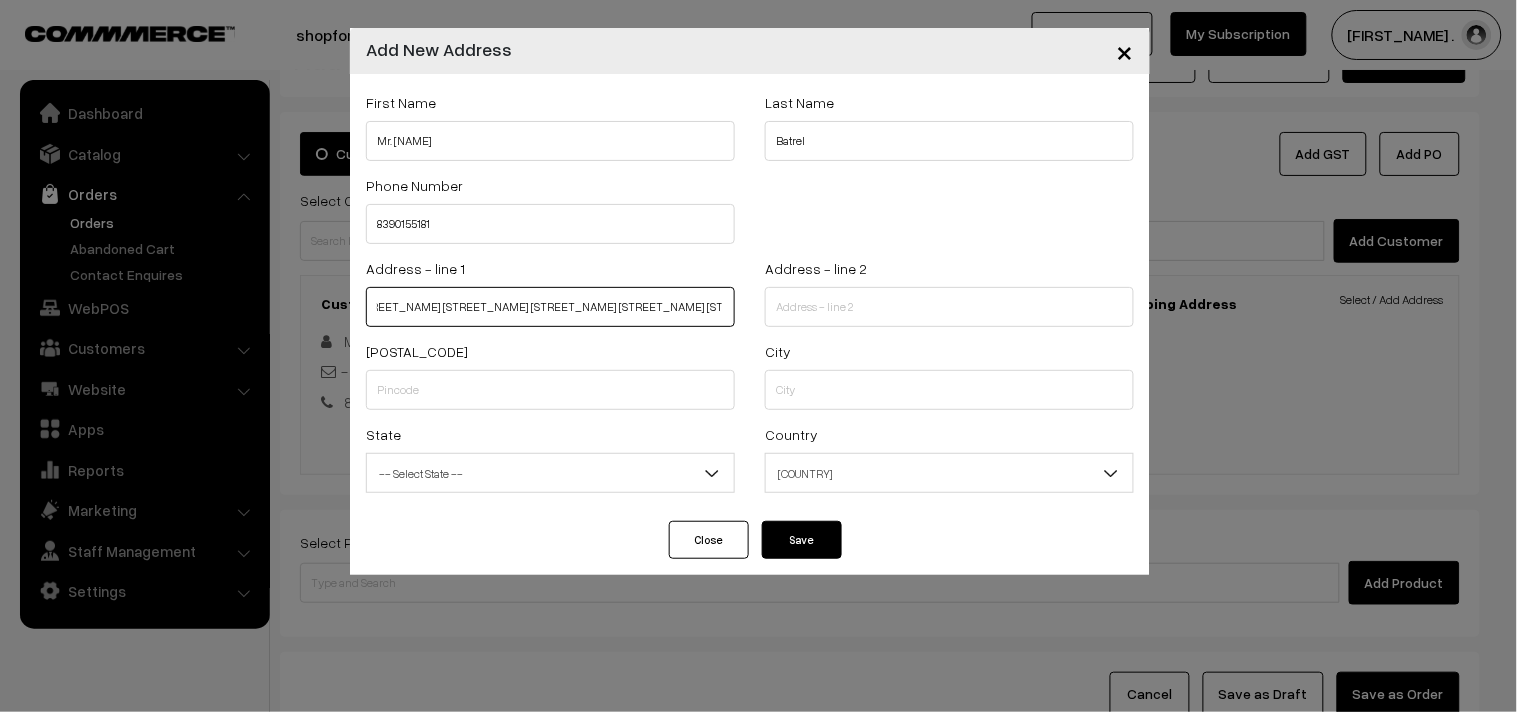 type on "A-4 [STREET_NAME] [STREET_NAME] [STREET_NAME] [STREET_NAME] [STREET_NAME] near [BUSINESS_NAME] hotel [CITY]" 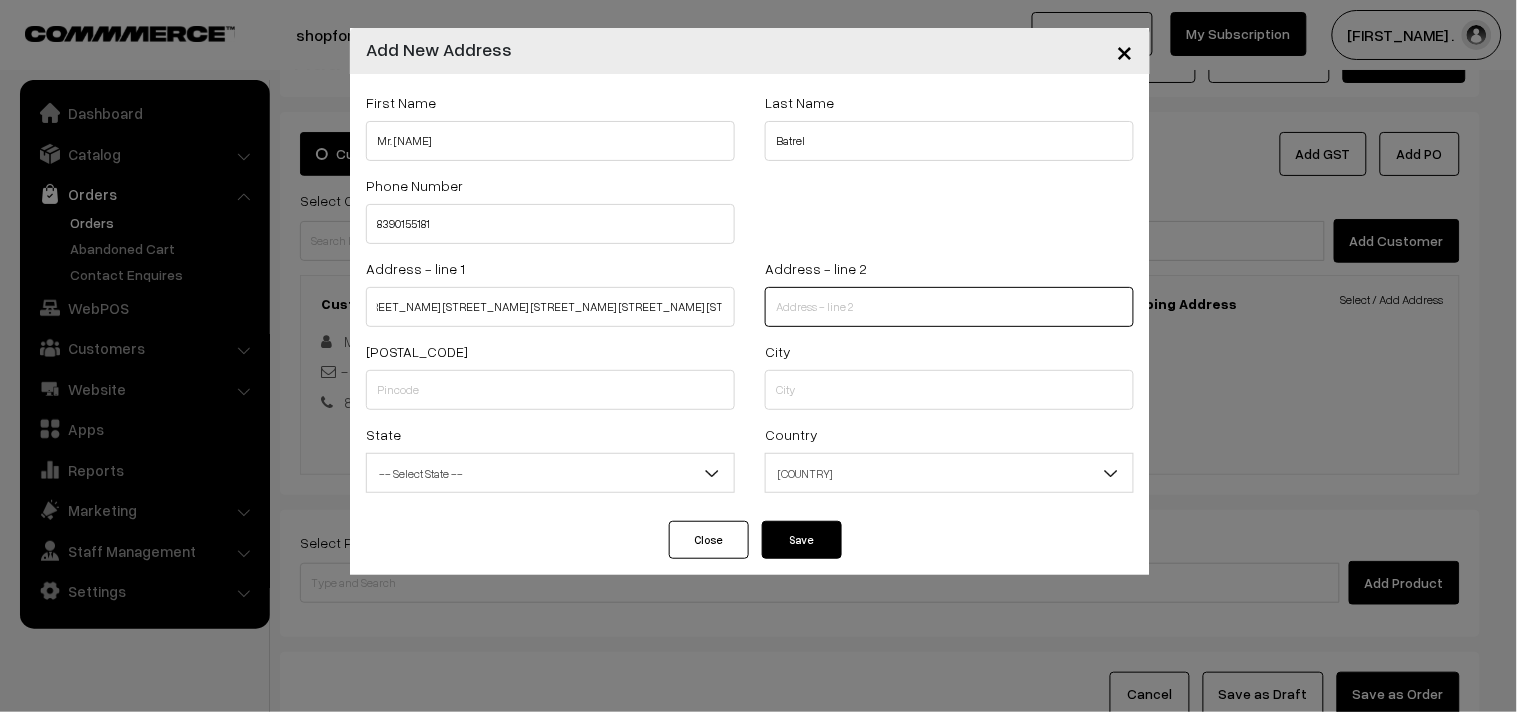 scroll, scrollTop: 0, scrollLeft: 0, axis: both 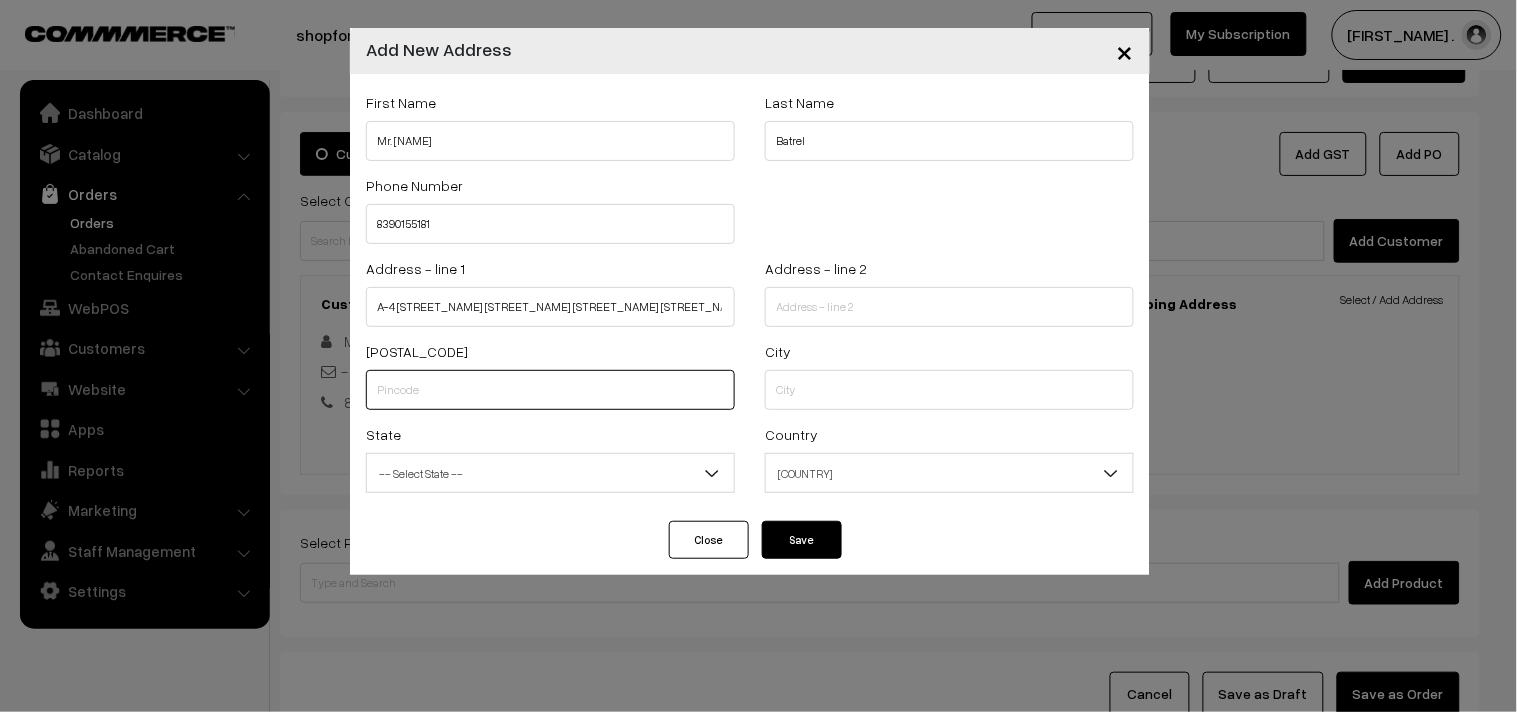 paste on "[POSTAL_CODE]" 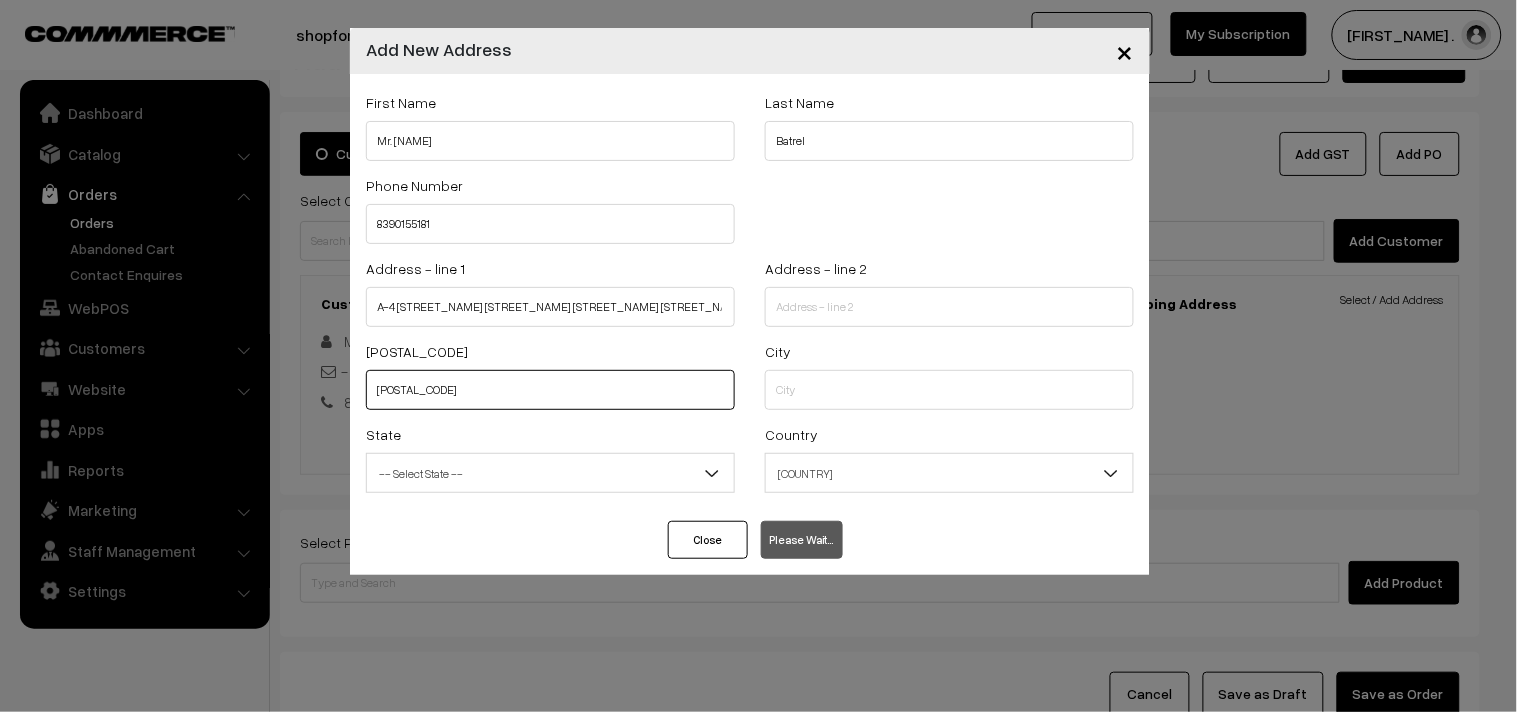 type on "[POSTAL_CODE]" 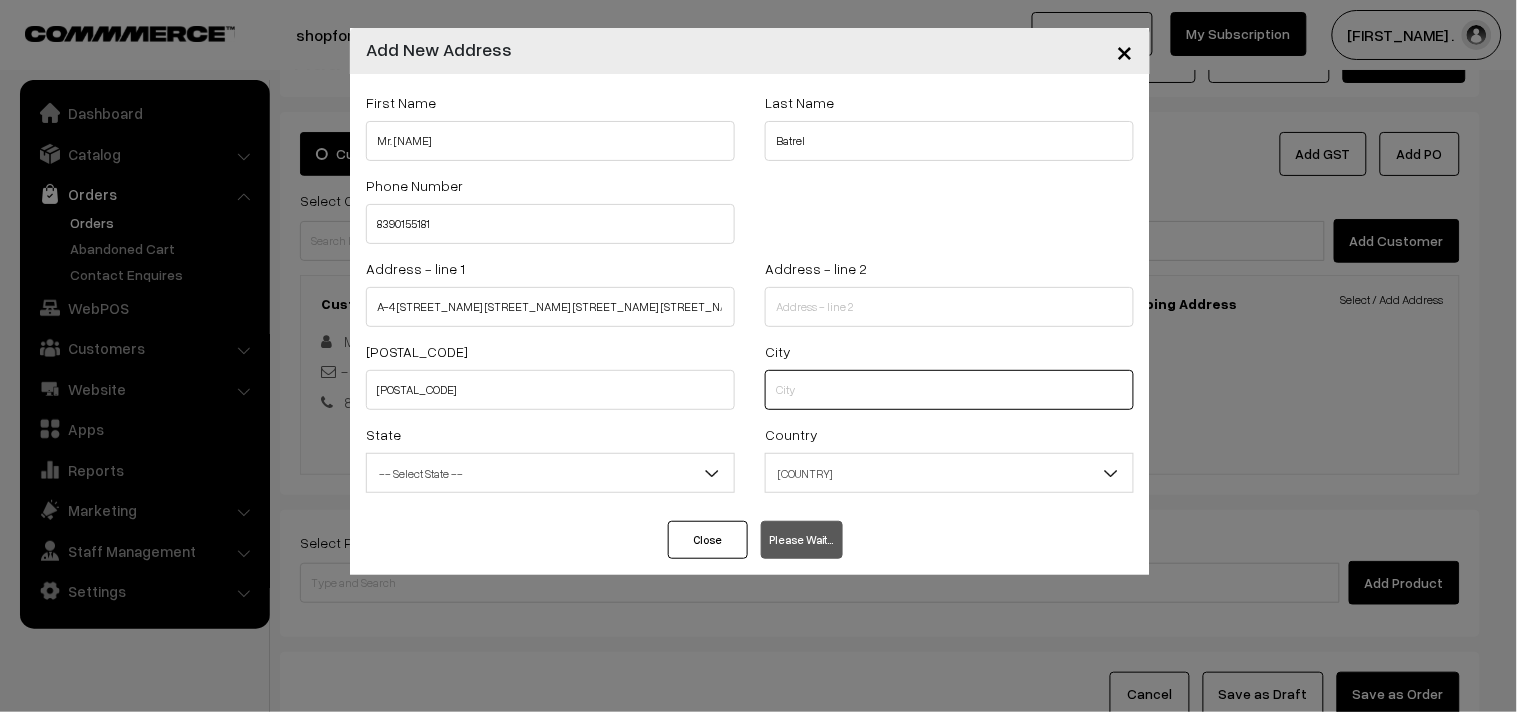 select on "[STATE]" 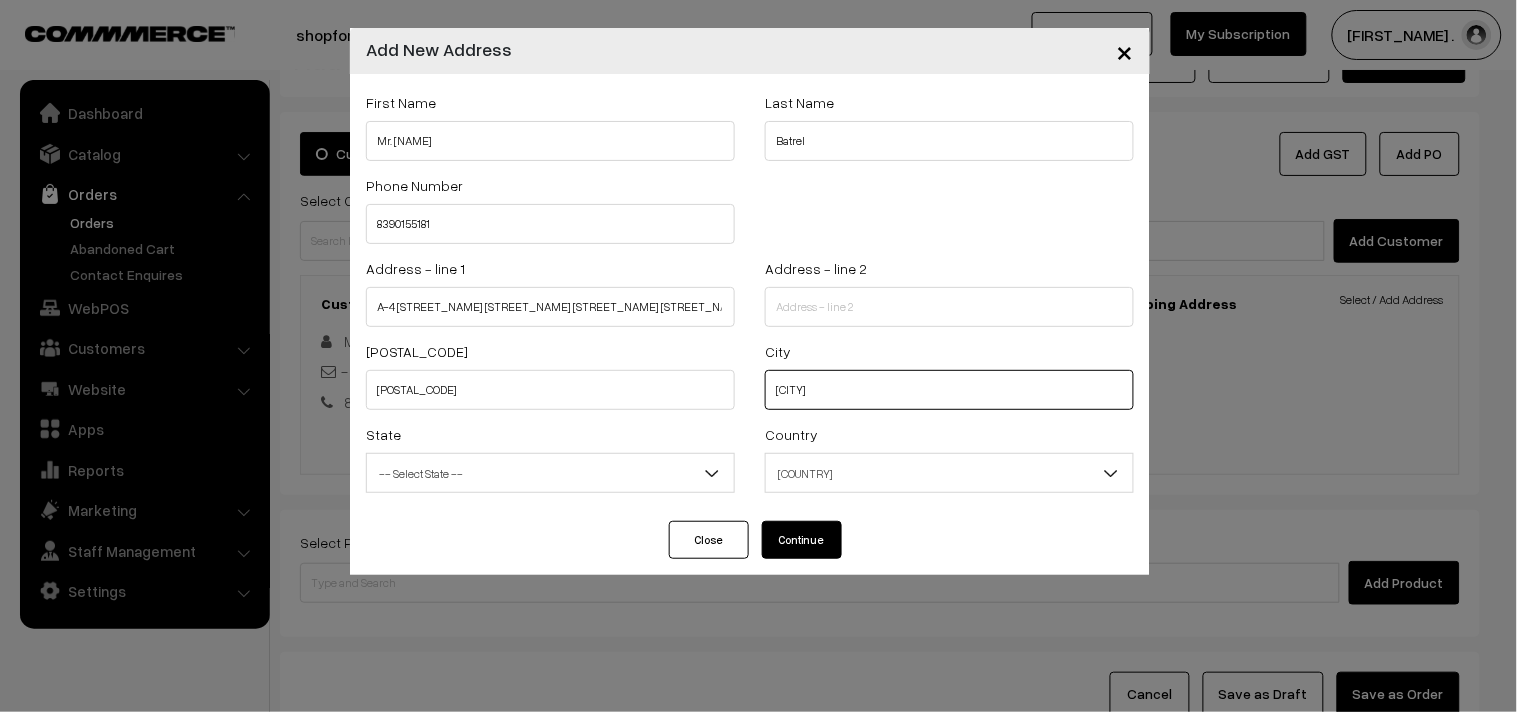 type on "[CITY]" 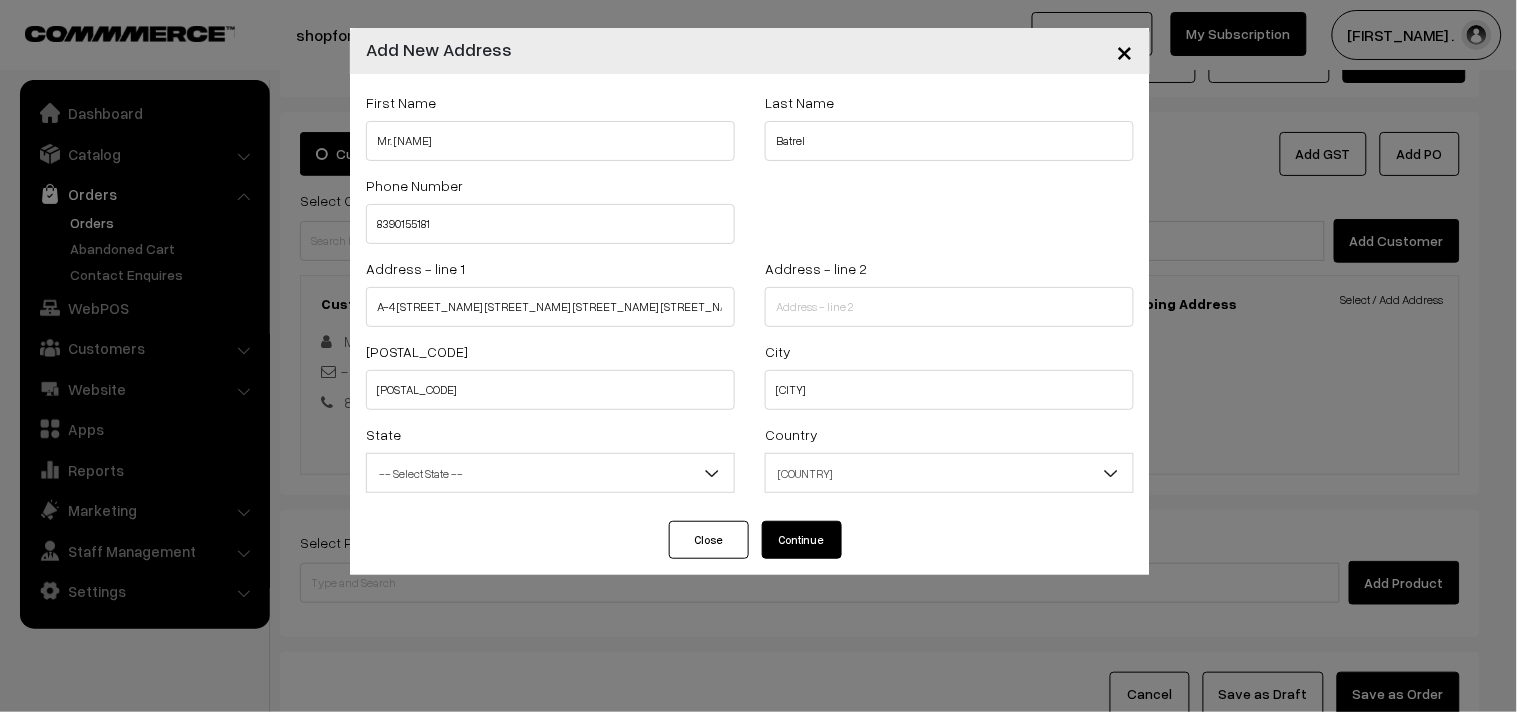 click on "-- Select State --" at bounding box center [550, 473] 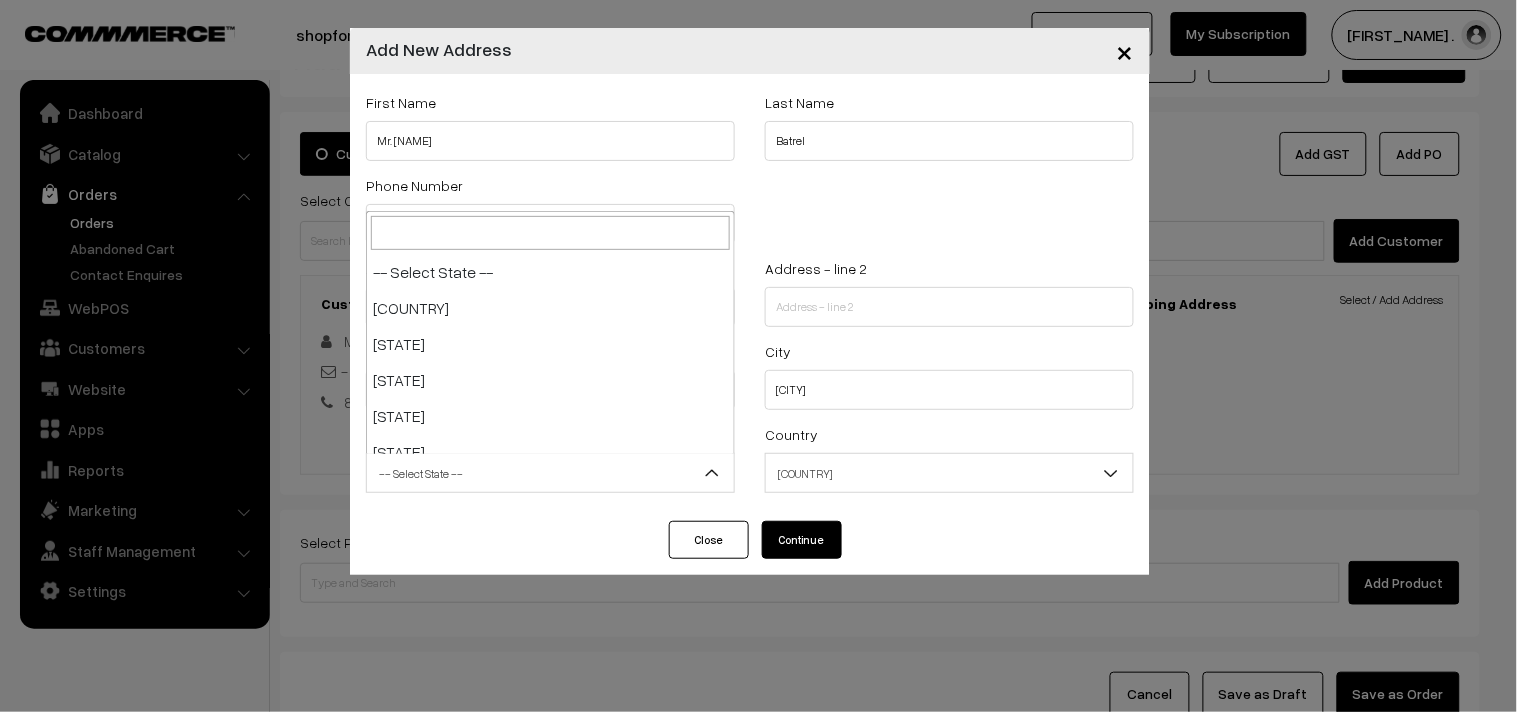 scroll, scrollTop: 683, scrollLeft: 0, axis: vertical 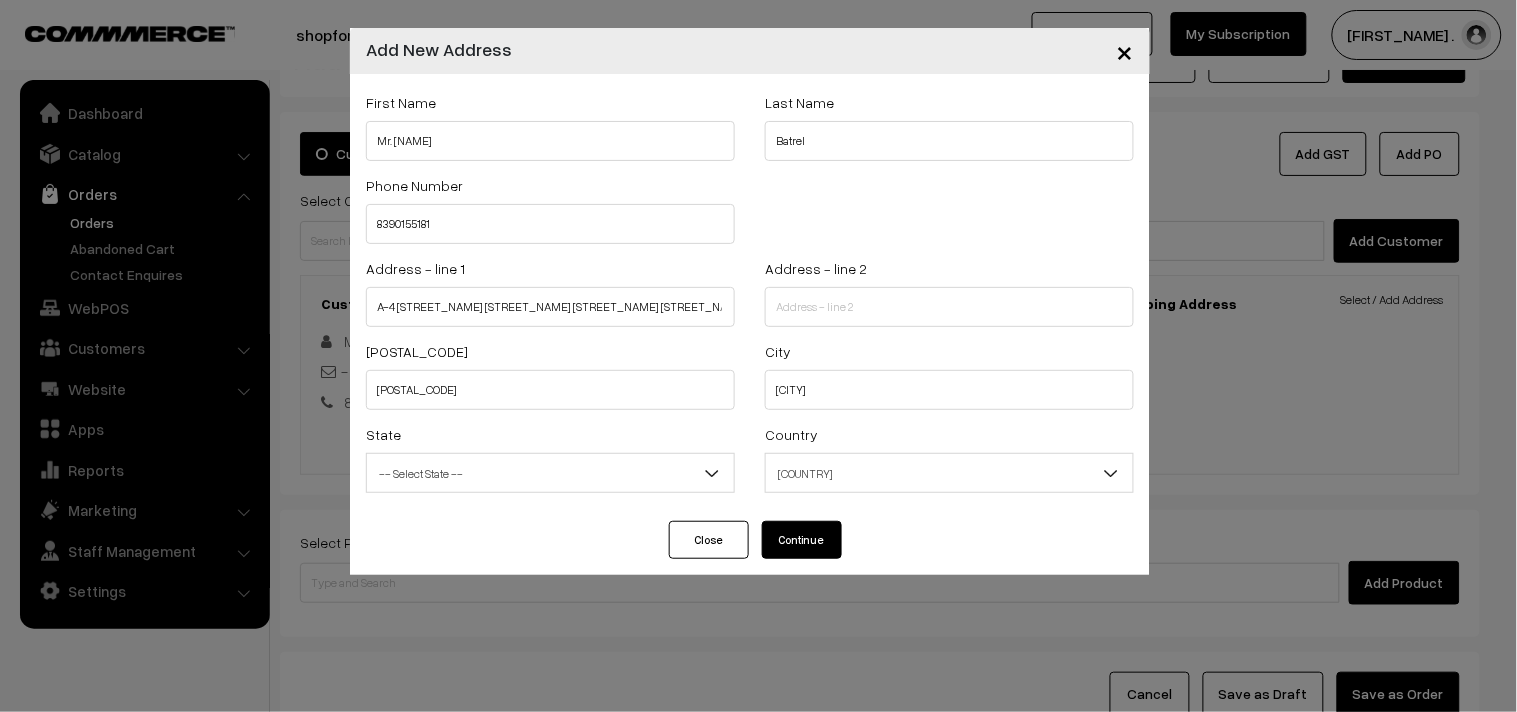 drag, startPoint x: 510, startPoint y: 467, endPoint x: 517, endPoint y: 481, distance: 15.652476 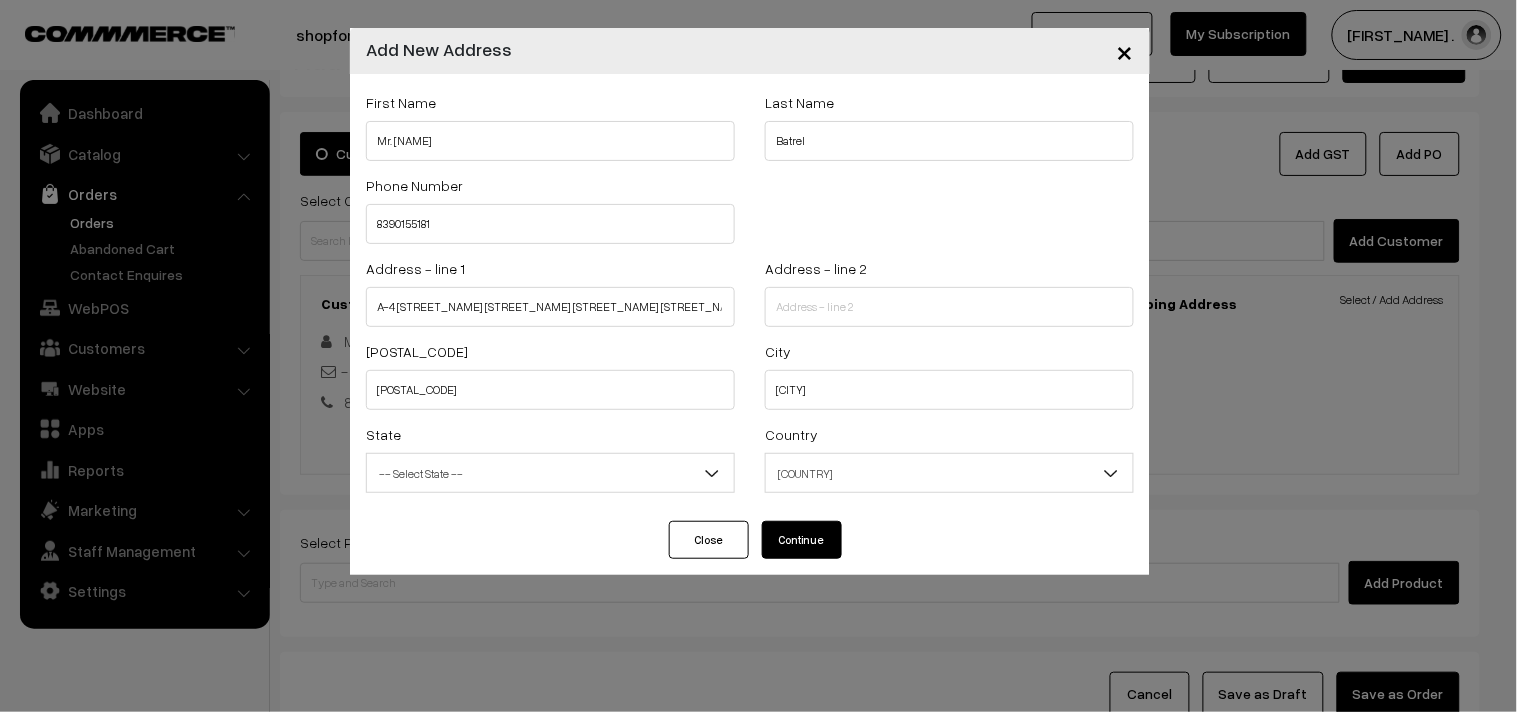 click on "-- Select State --" at bounding box center (550, 473) 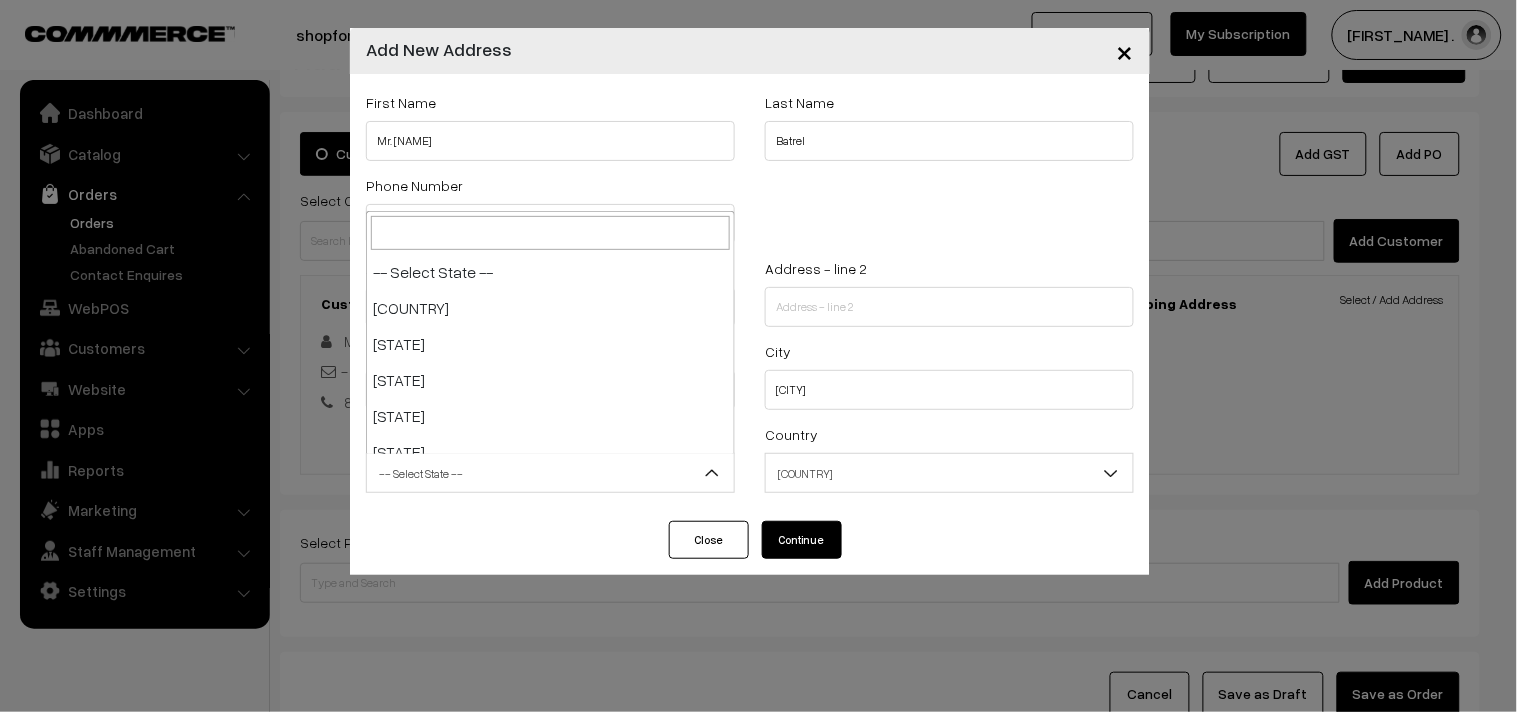 scroll, scrollTop: 683, scrollLeft: 0, axis: vertical 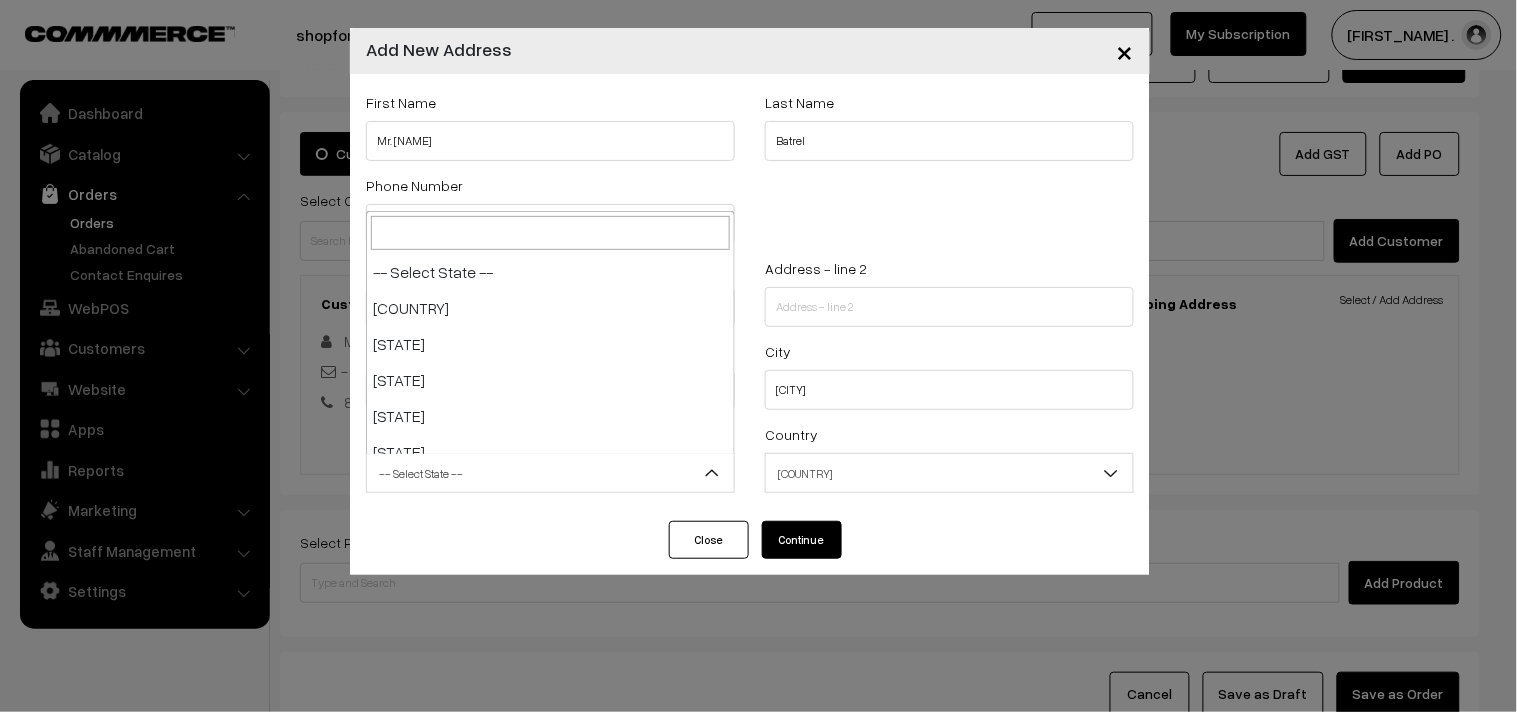 click on "-- Select State --" at bounding box center [550, 473] 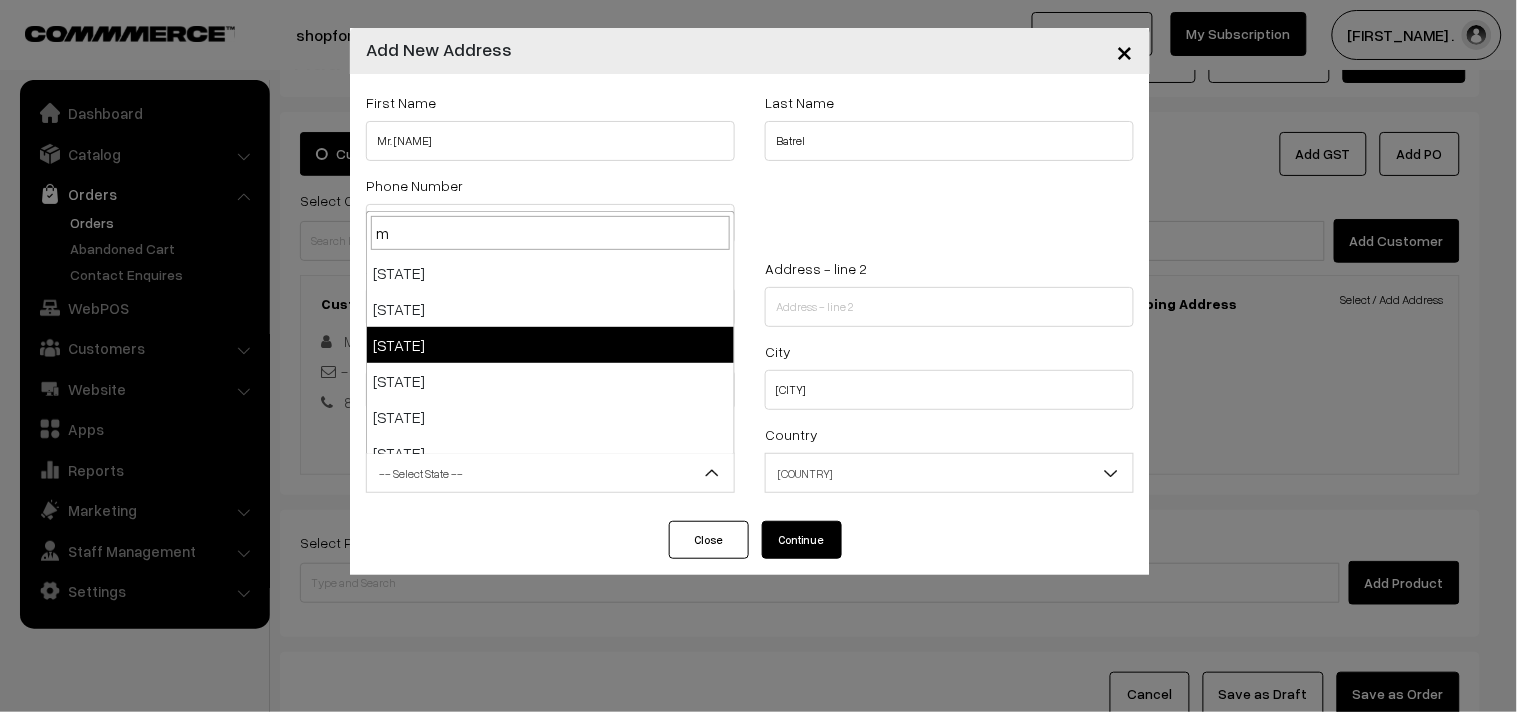 type on "[STATE_CODE]" 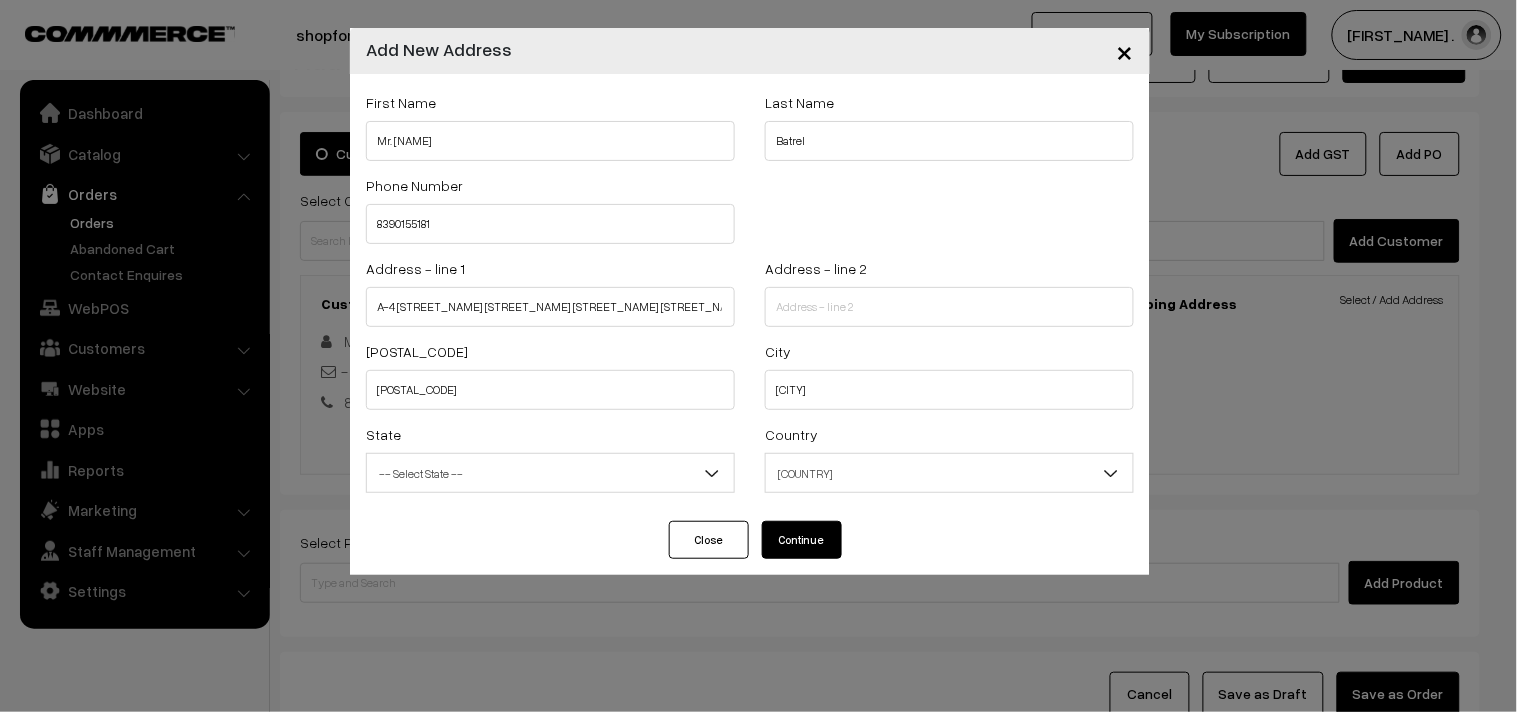 click on "Continue" at bounding box center (802, 540) 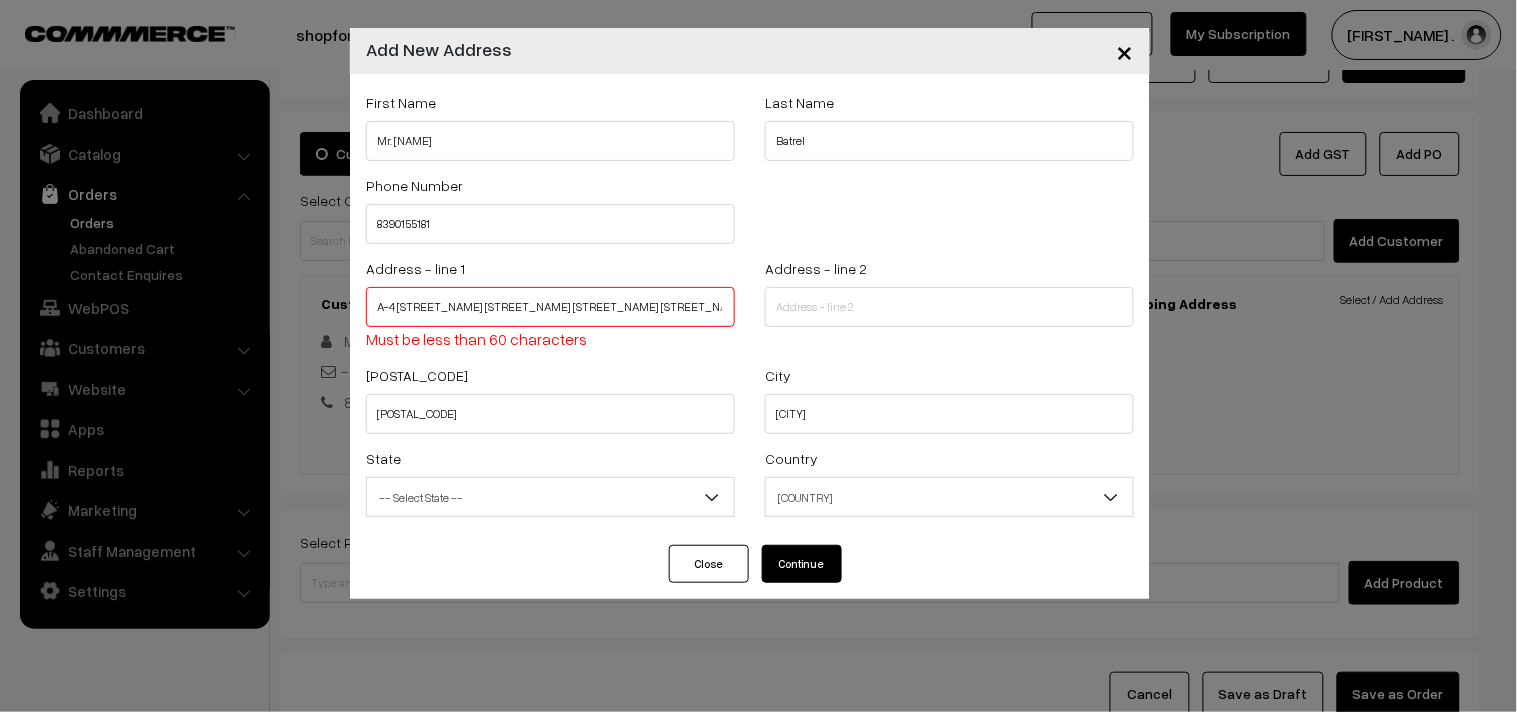 click on "A-4 [STREET_NAME] [STREET_NAME] [STREET_NAME] [STREET_NAME] [STREET_NAME] near [BUSINESS_NAME] hotel [CITY]" at bounding box center [550, 307] 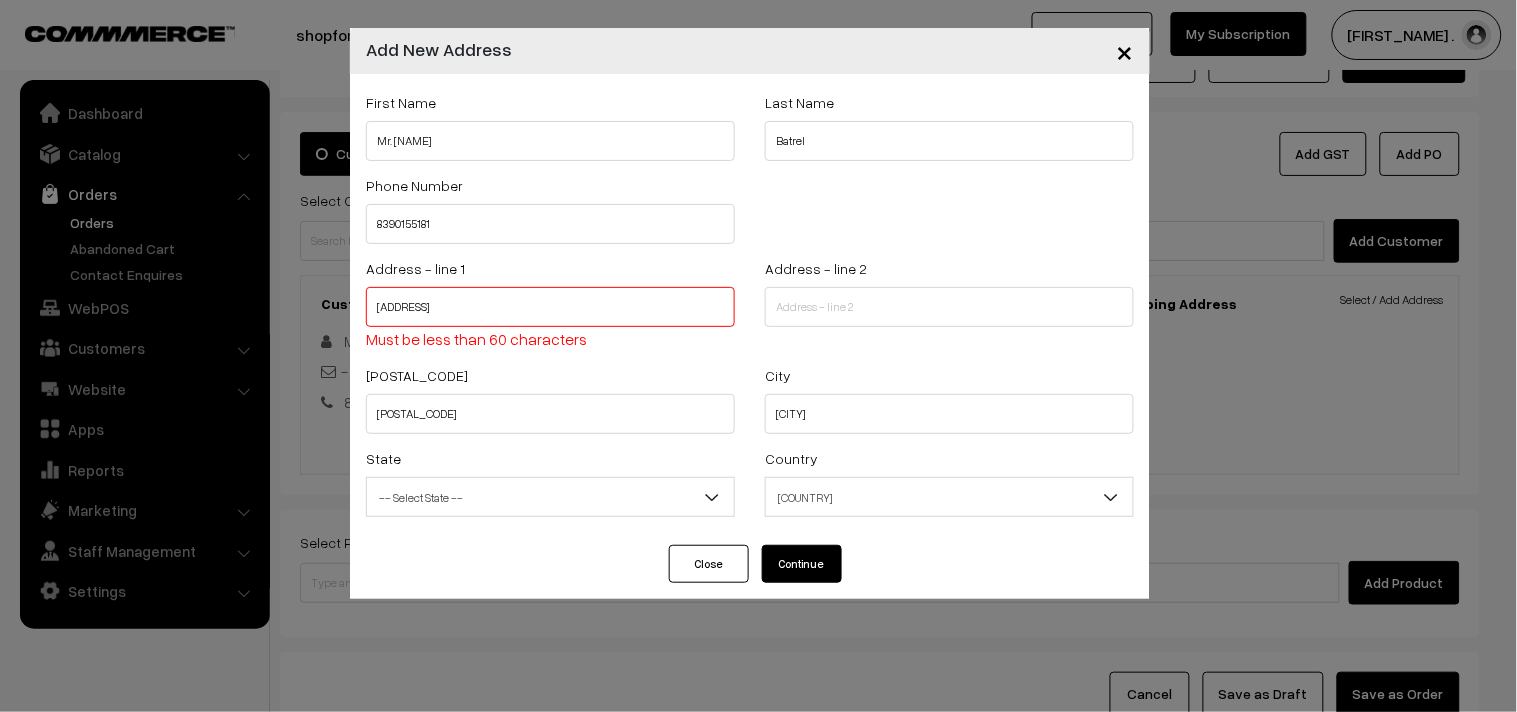 scroll, scrollTop: 0, scrollLeft: 0, axis: both 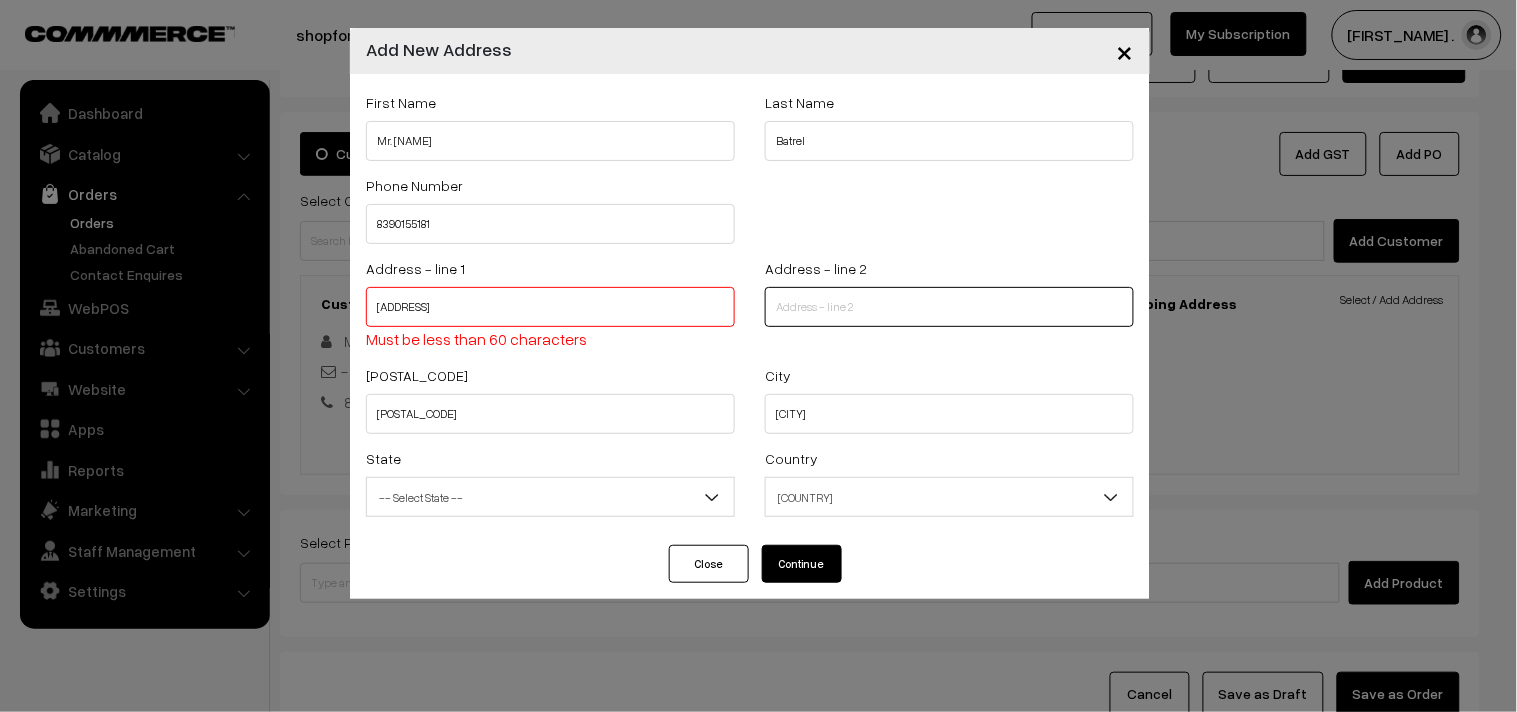 paste on "[CITY], [CITY] [CITY], [CITY] [CITY] [CITY] [CITY]," 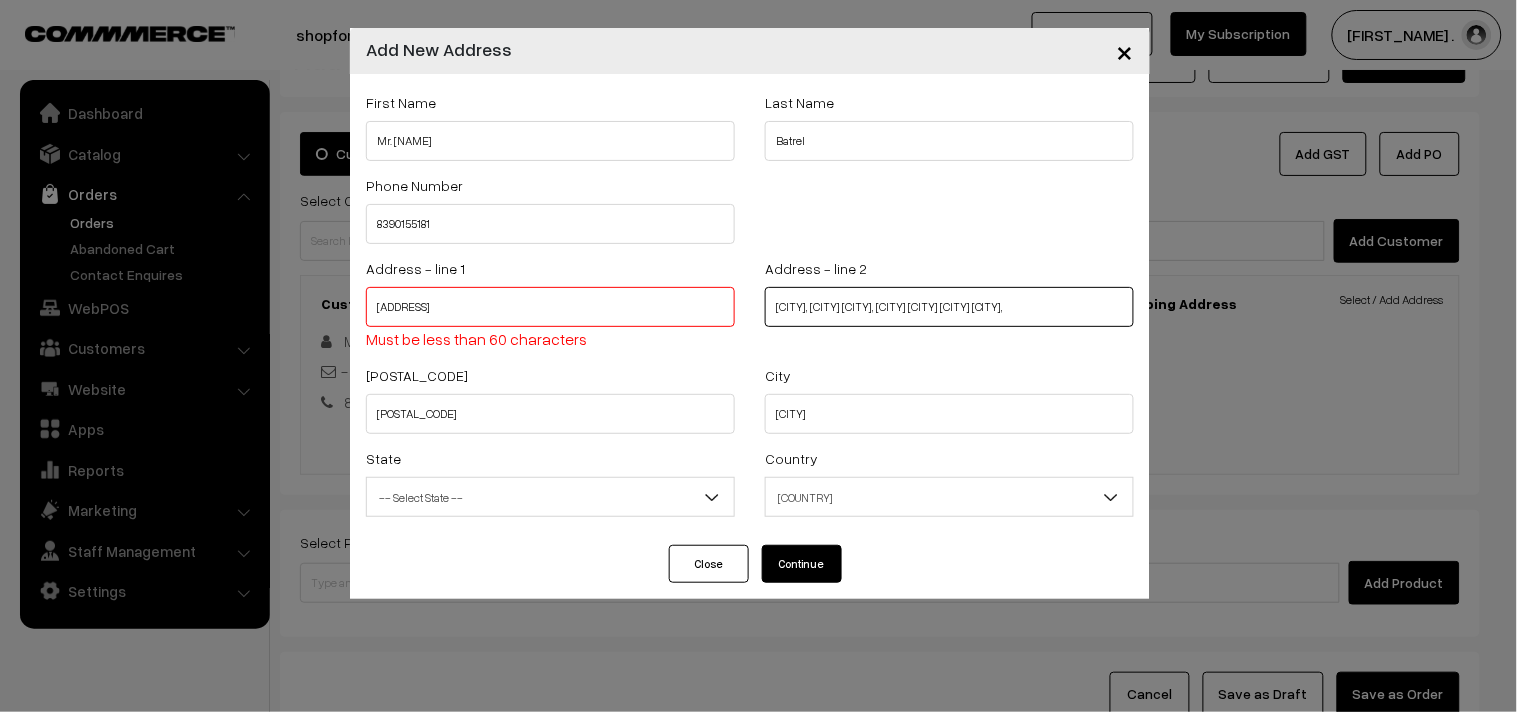 type on "[CITY], [CITY] [CITY], [CITY] [CITY] [CITY] [CITY]," 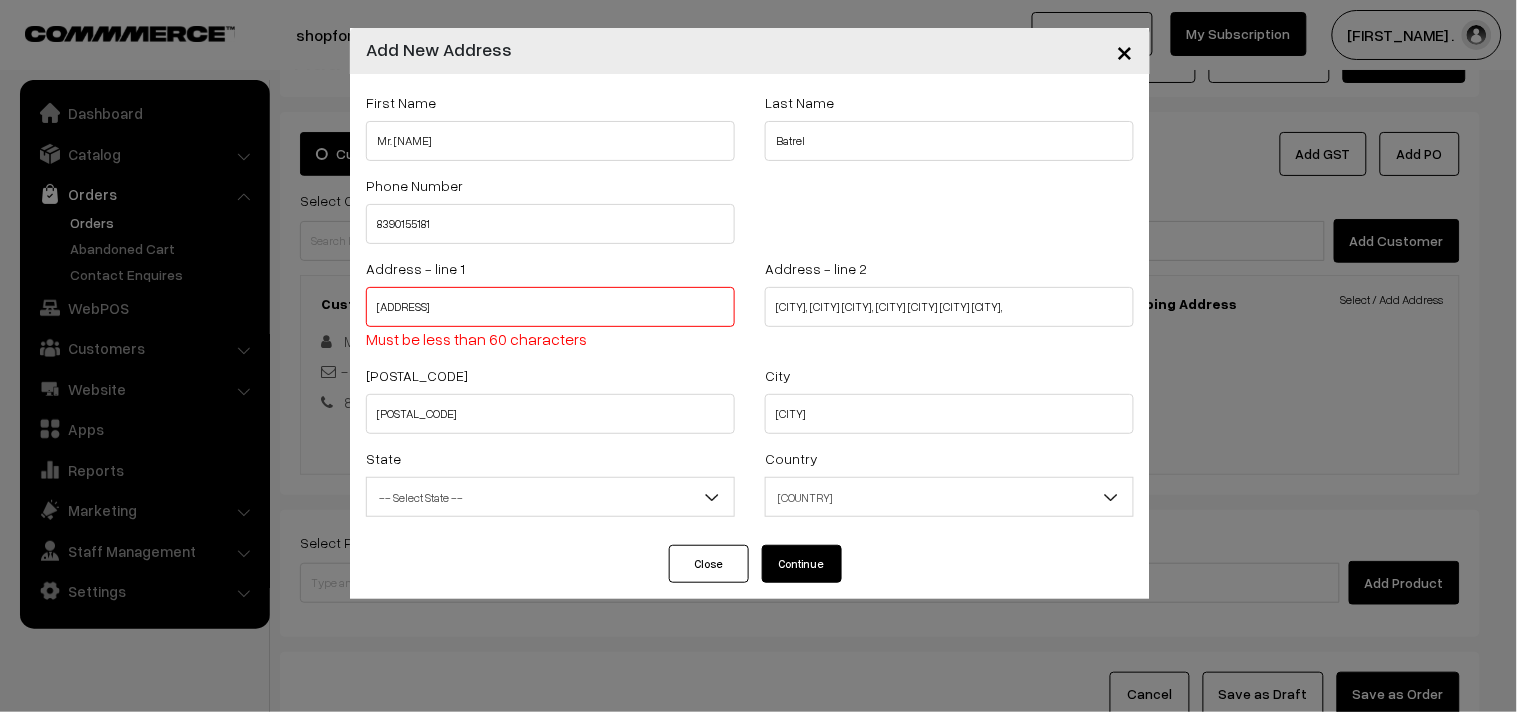click on "Continue" at bounding box center (802, 564) 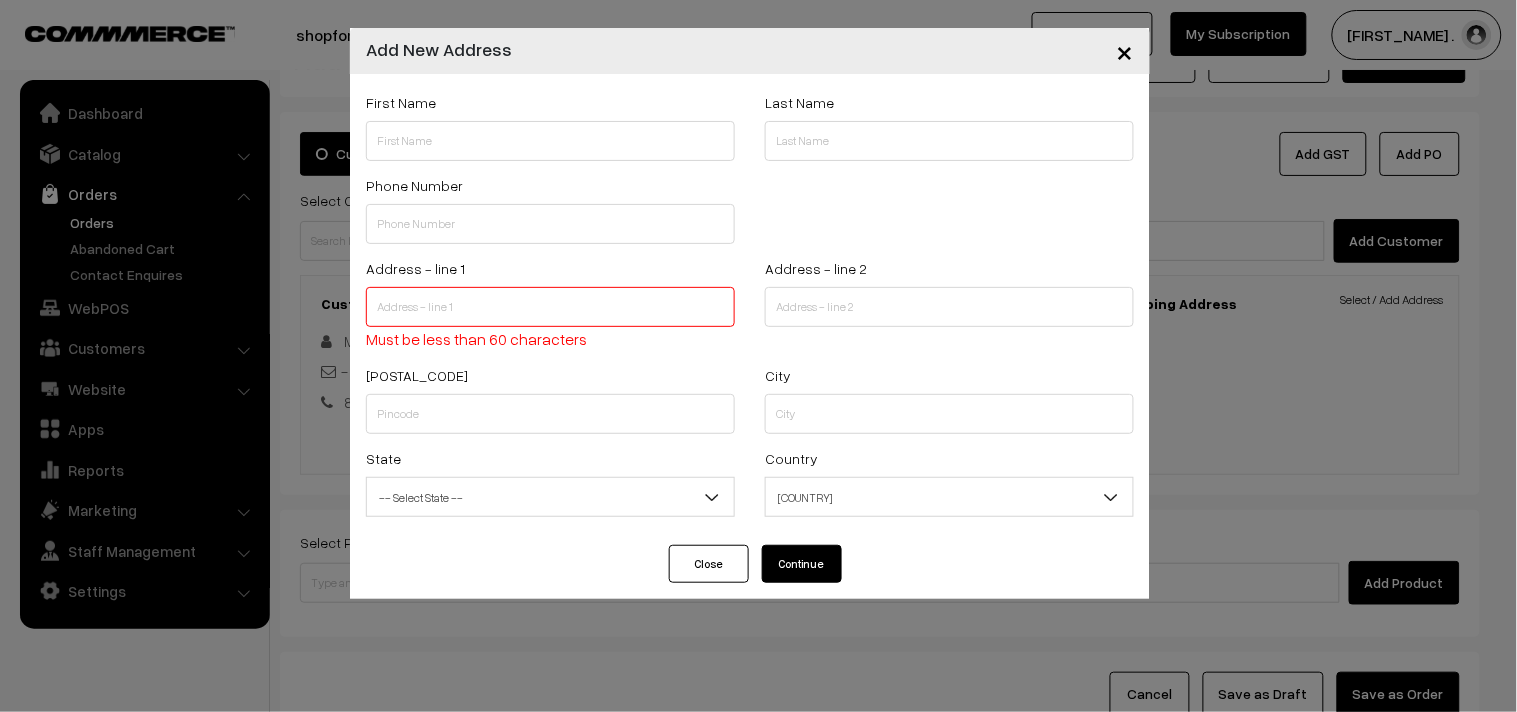 select 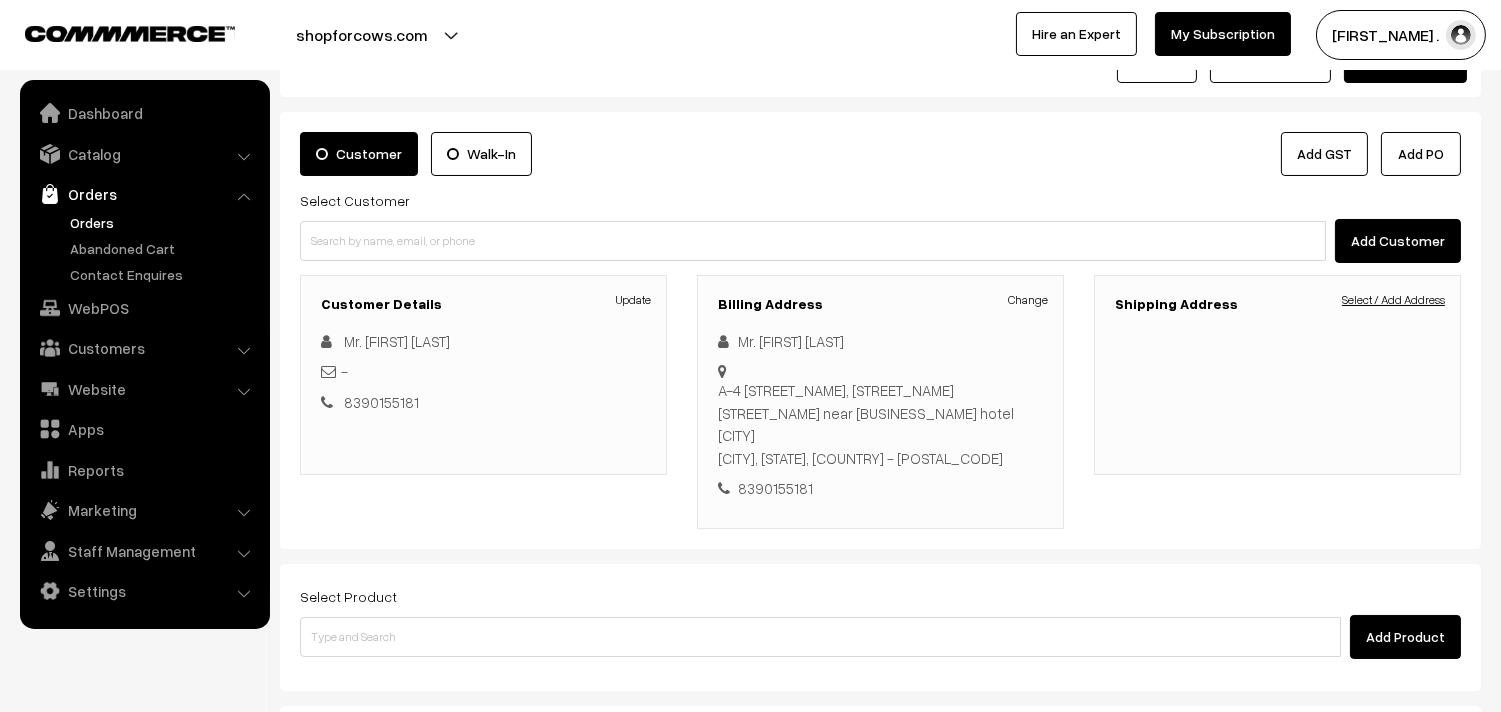 click on "Select / Add Address" at bounding box center [1393, 300] 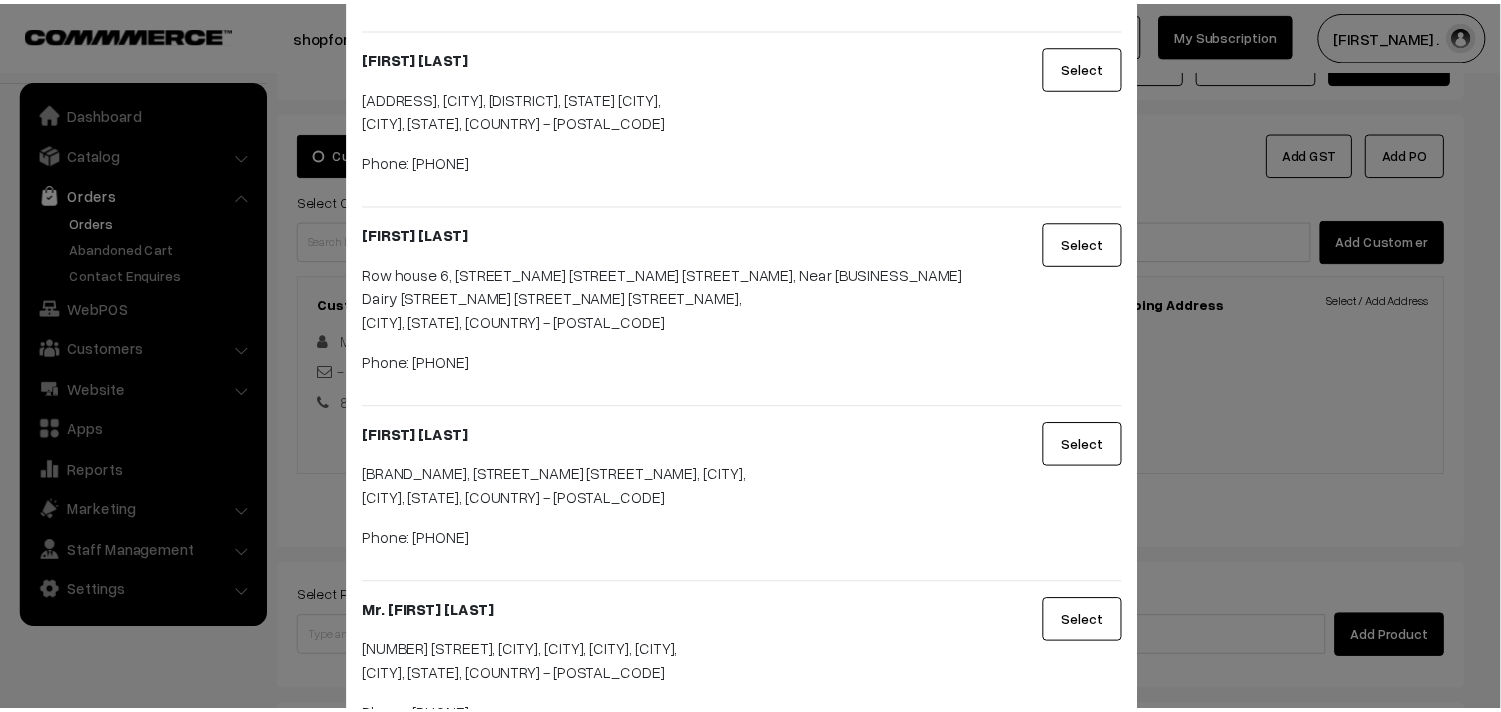 scroll, scrollTop: 561, scrollLeft: 0, axis: vertical 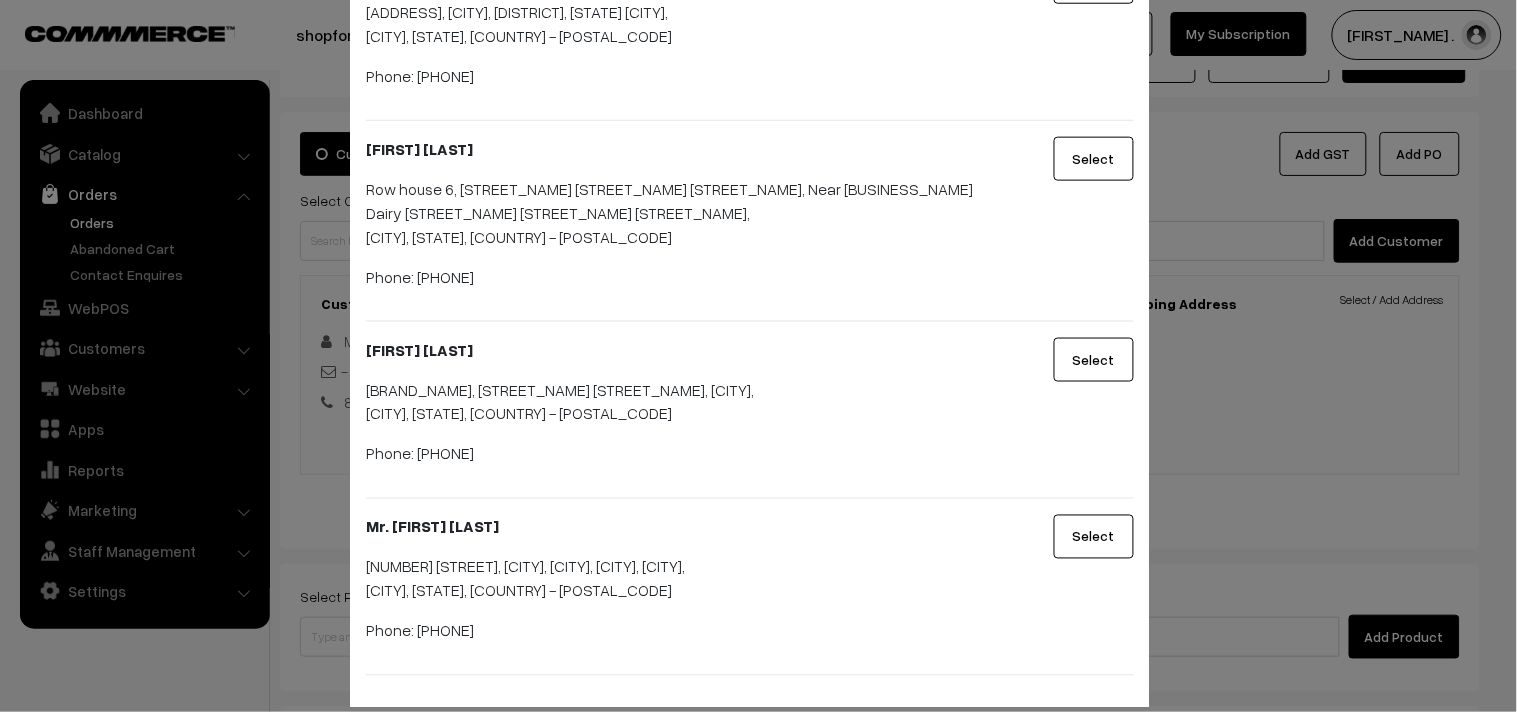 click on "Select" at bounding box center [1094, 537] 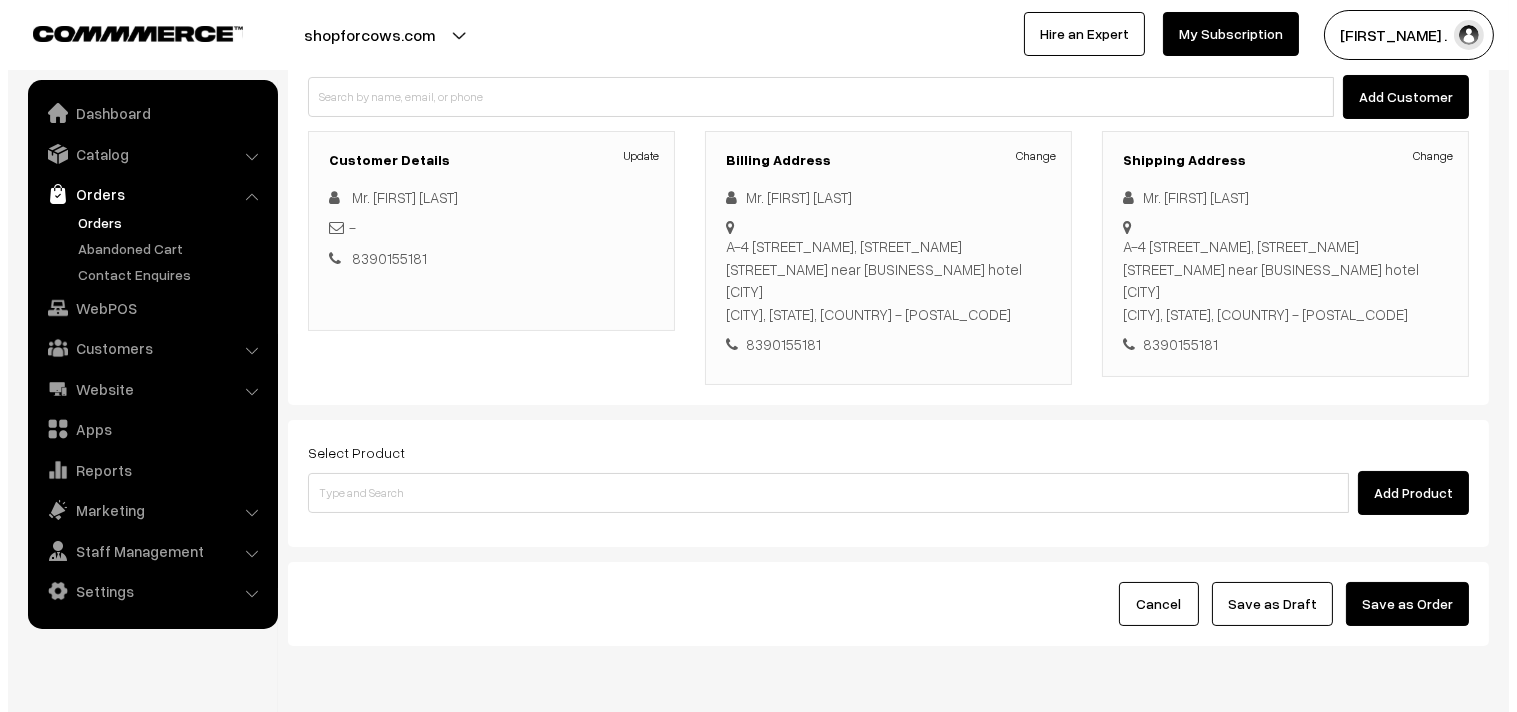 scroll, scrollTop: 222, scrollLeft: 0, axis: vertical 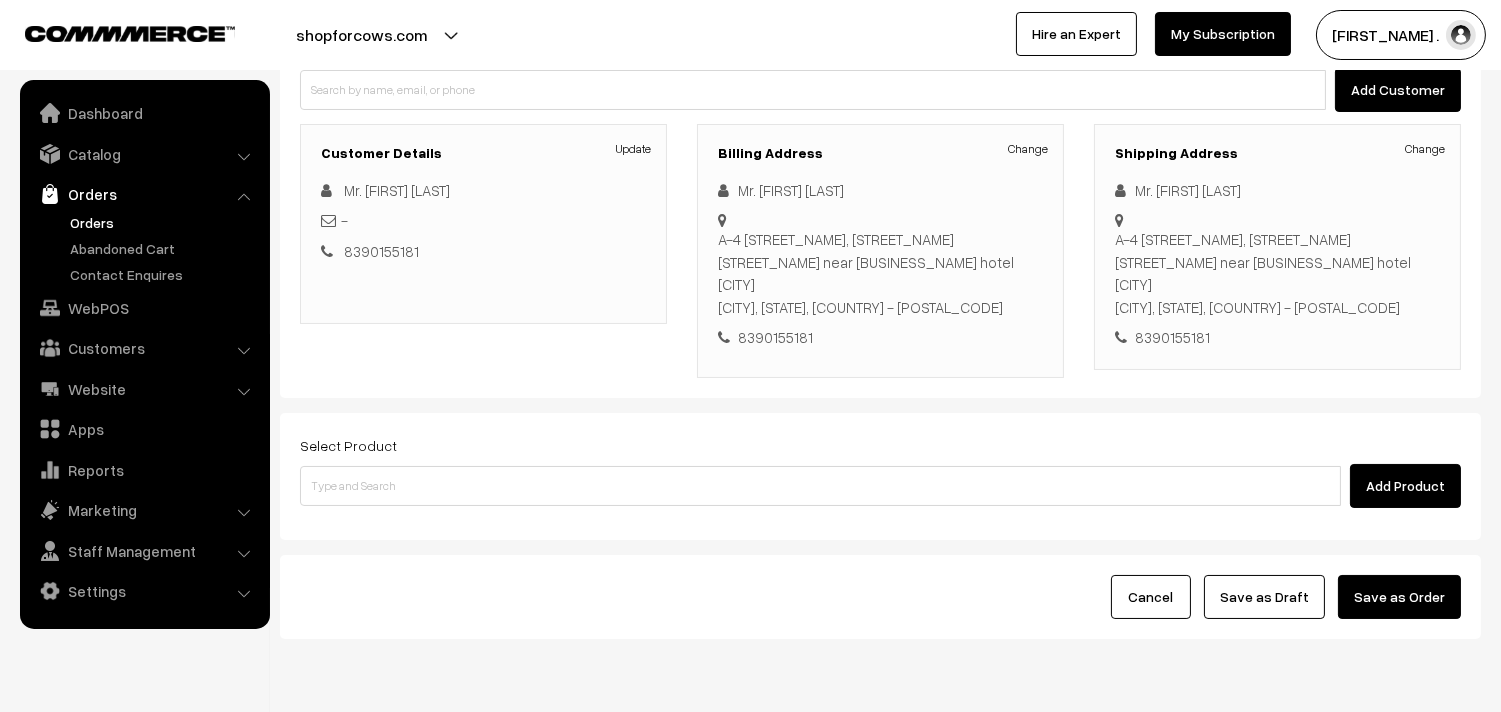 click on "Add Product" at bounding box center [1405, 486] 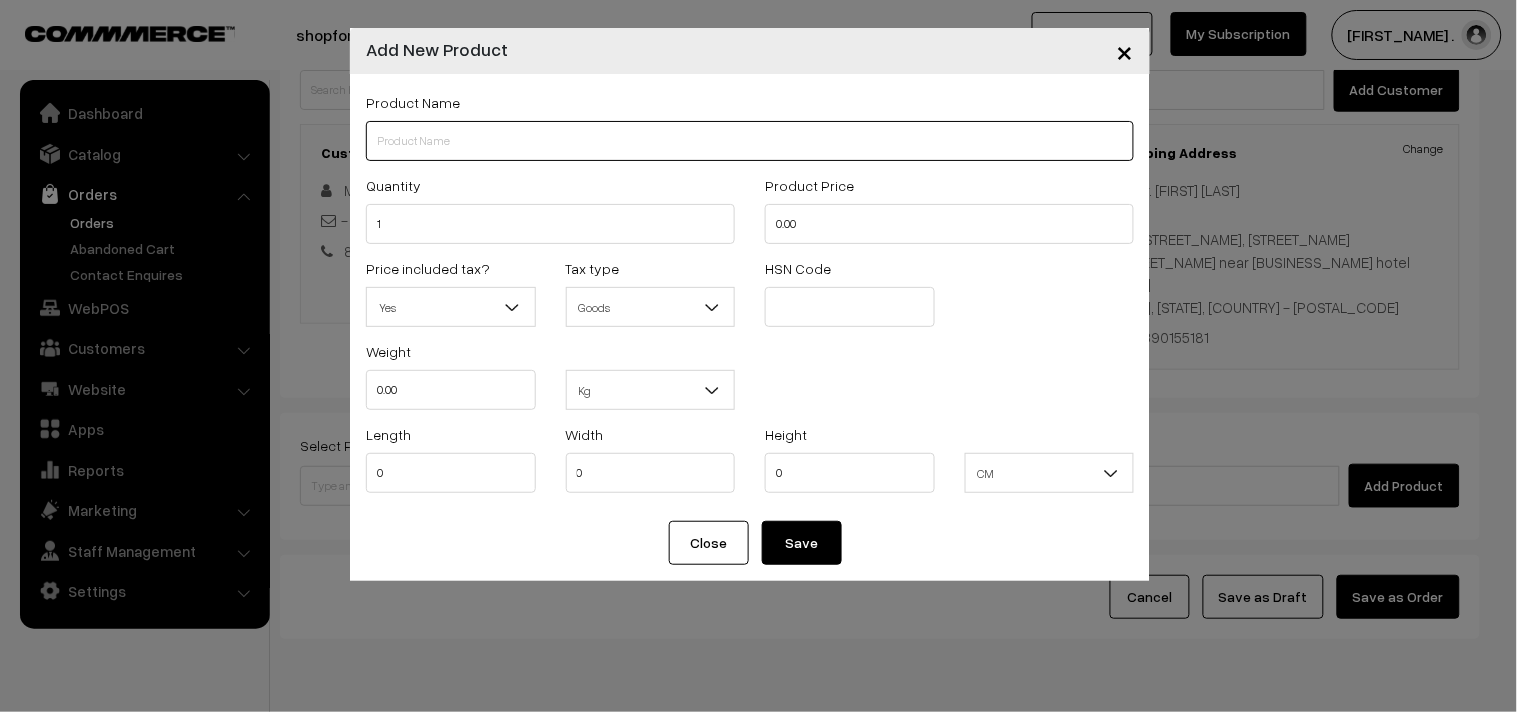 click at bounding box center (750, 141) 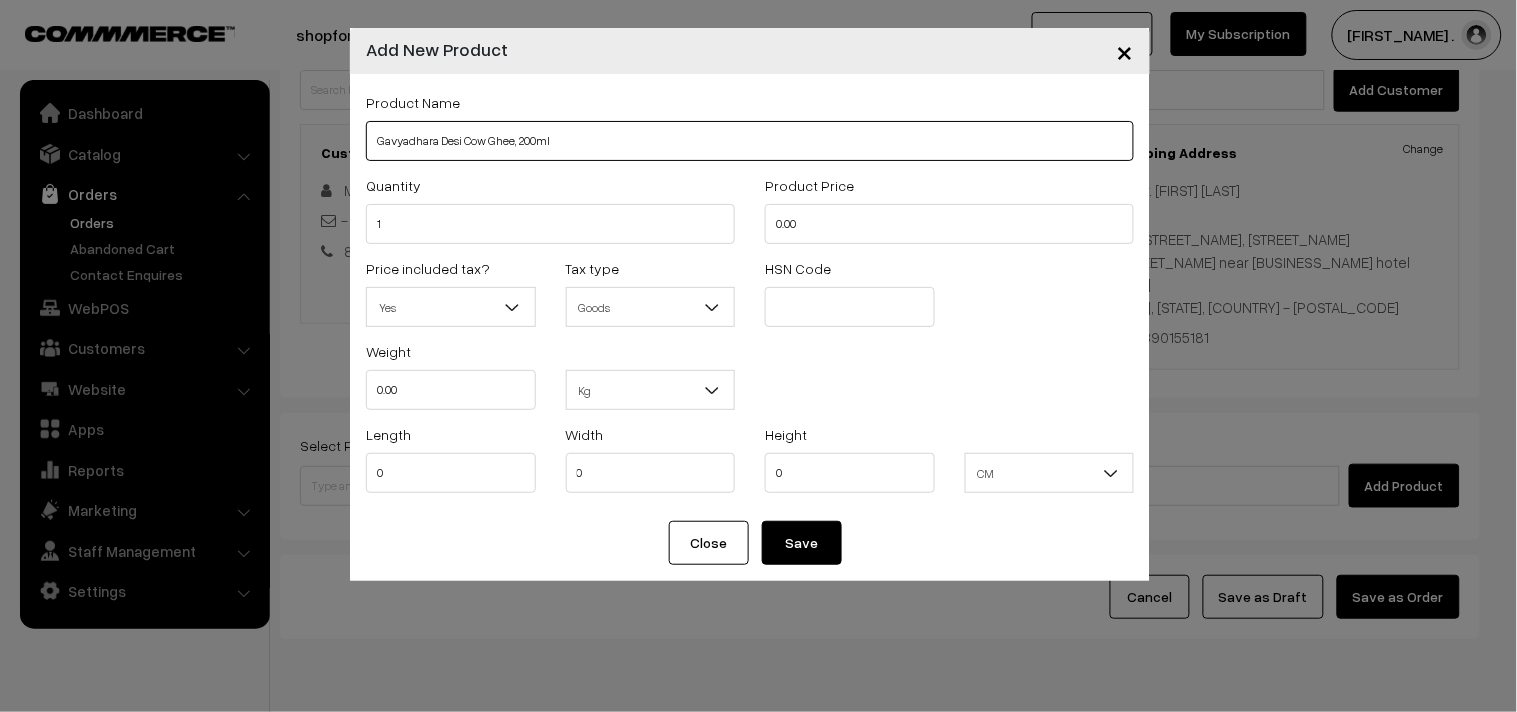 type on "Gavyadhara Desi Cow Ghee, 200ml" 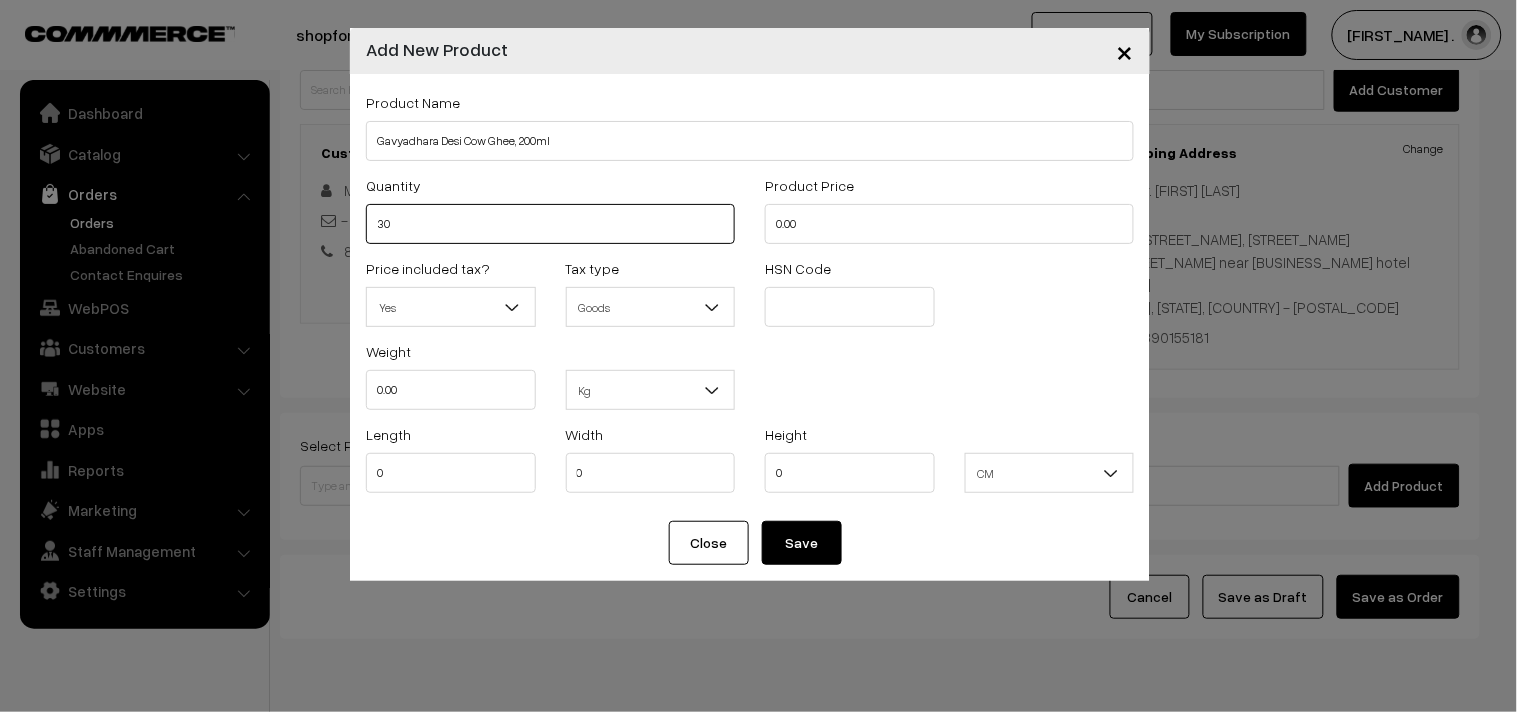 type on "3" 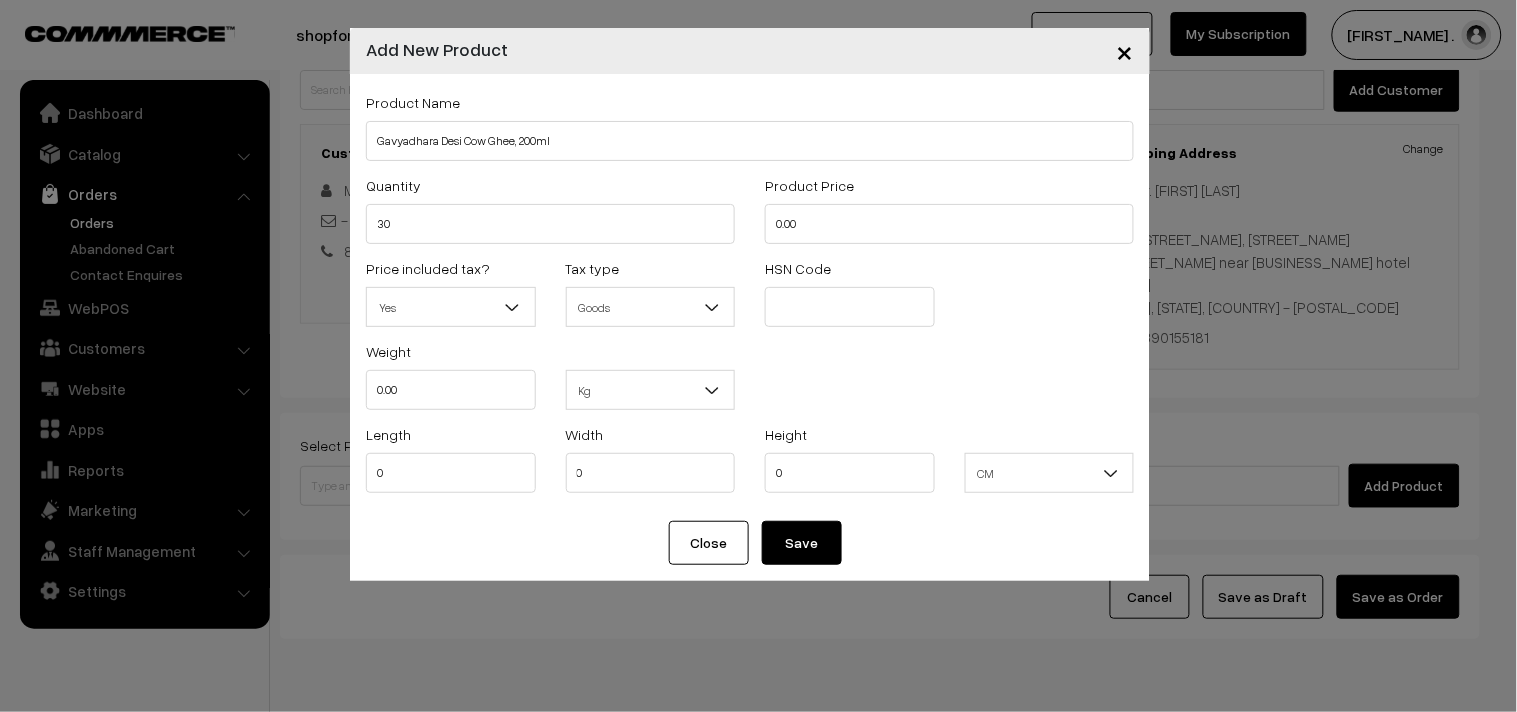 type on "0" 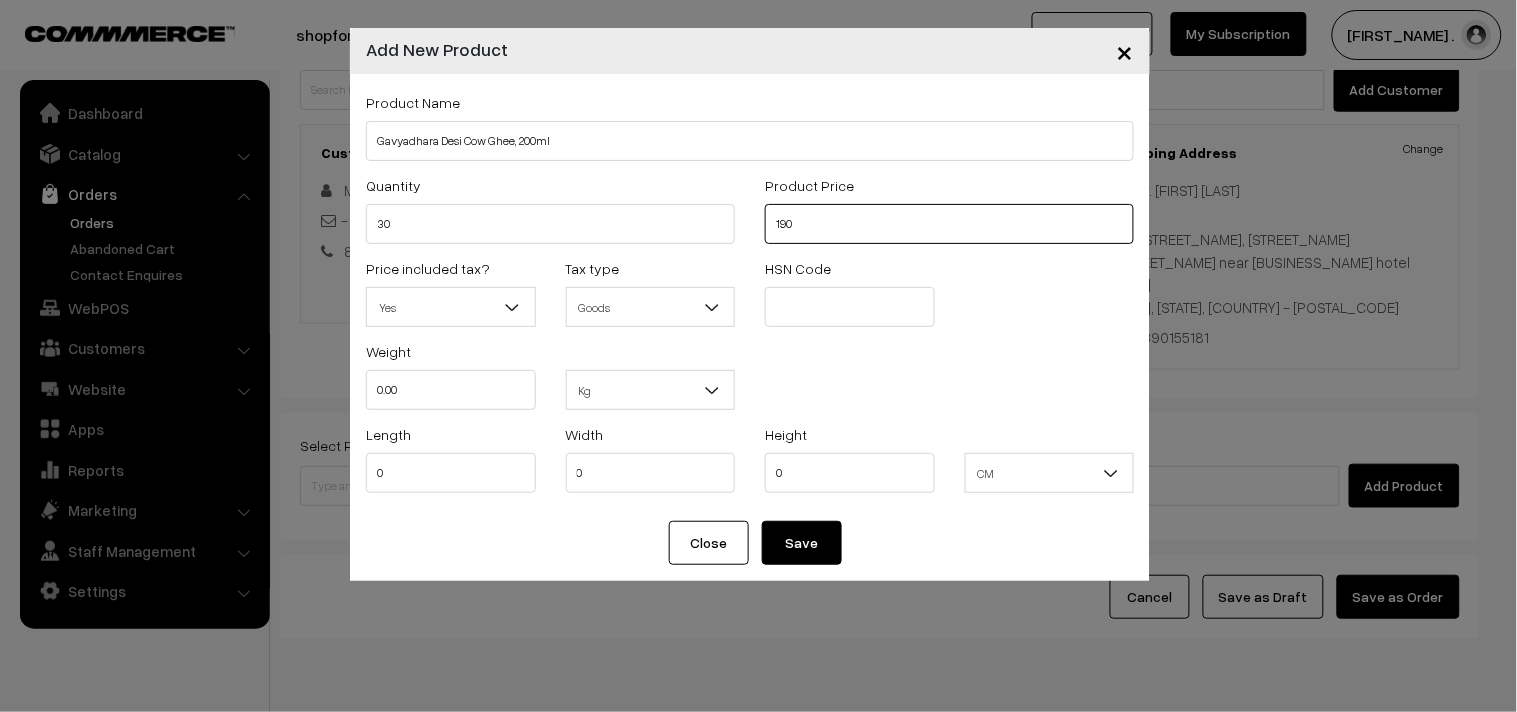 type on "190" 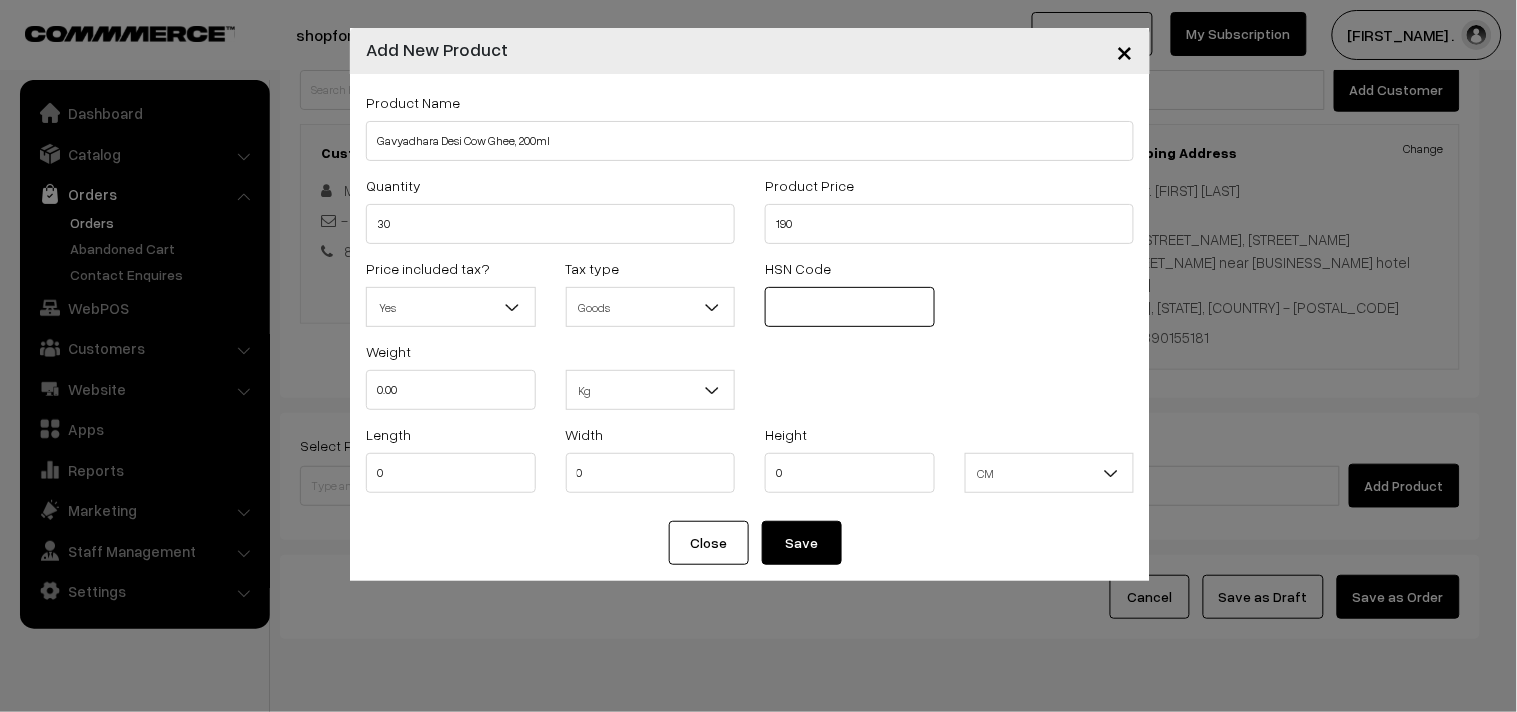 click at bounding box center [850, 307] 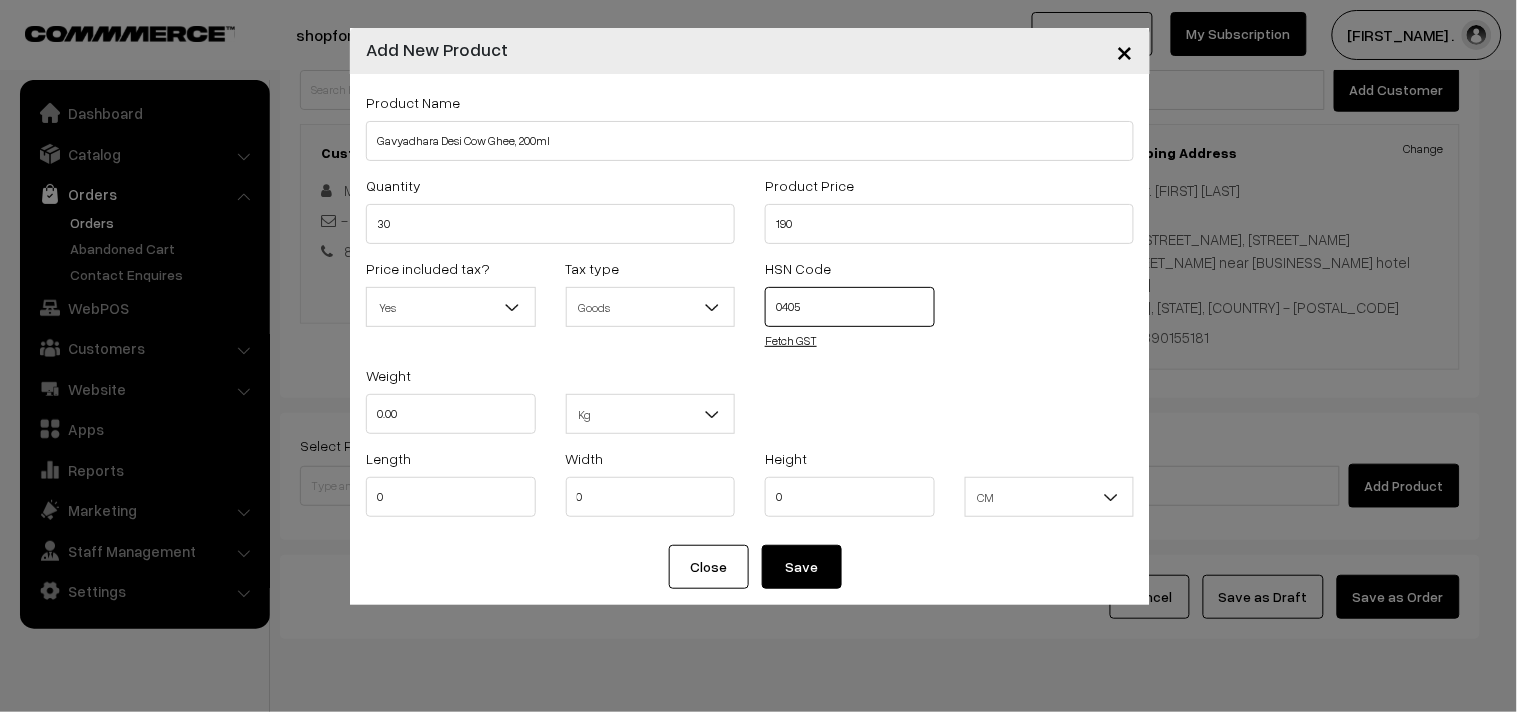 type on "0405" 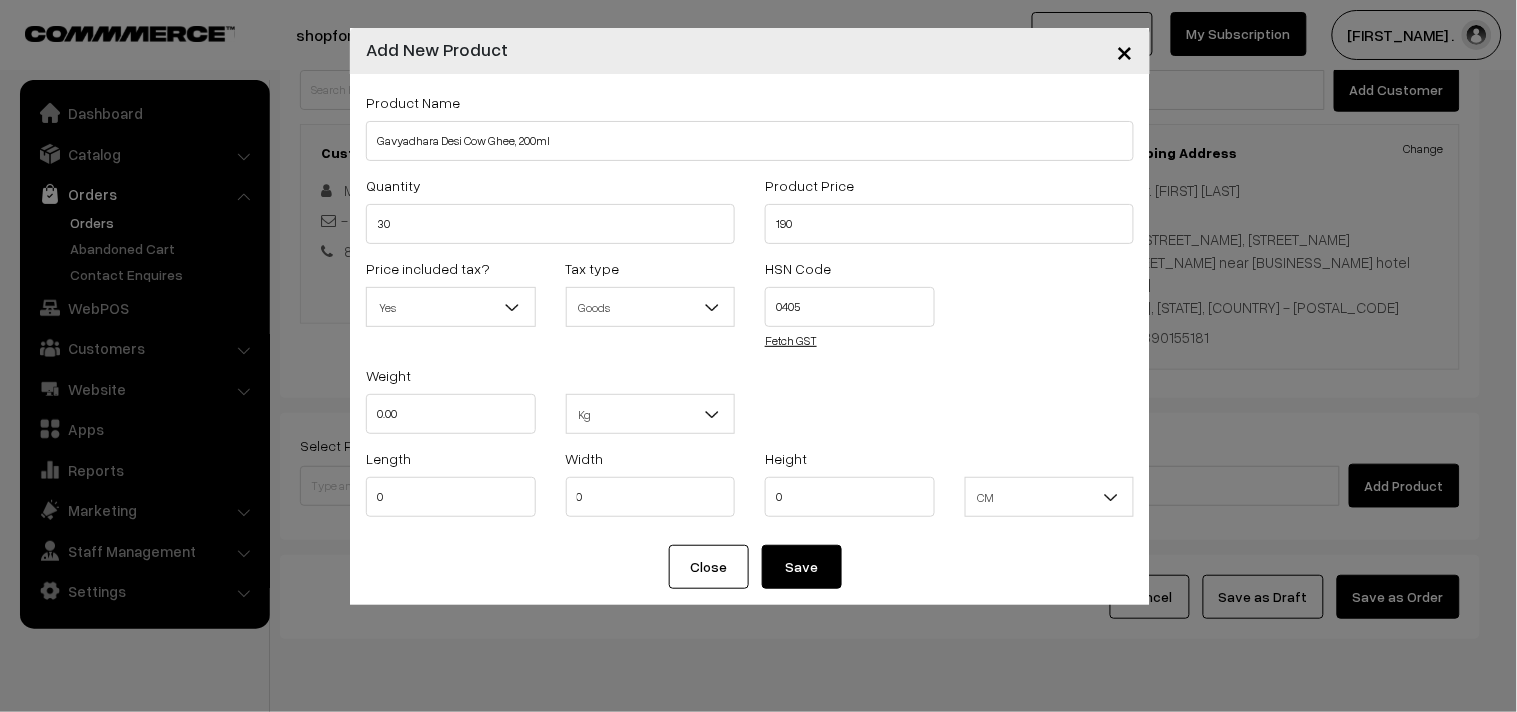 click on "Fetch GST" at bounding box center [791, 340] 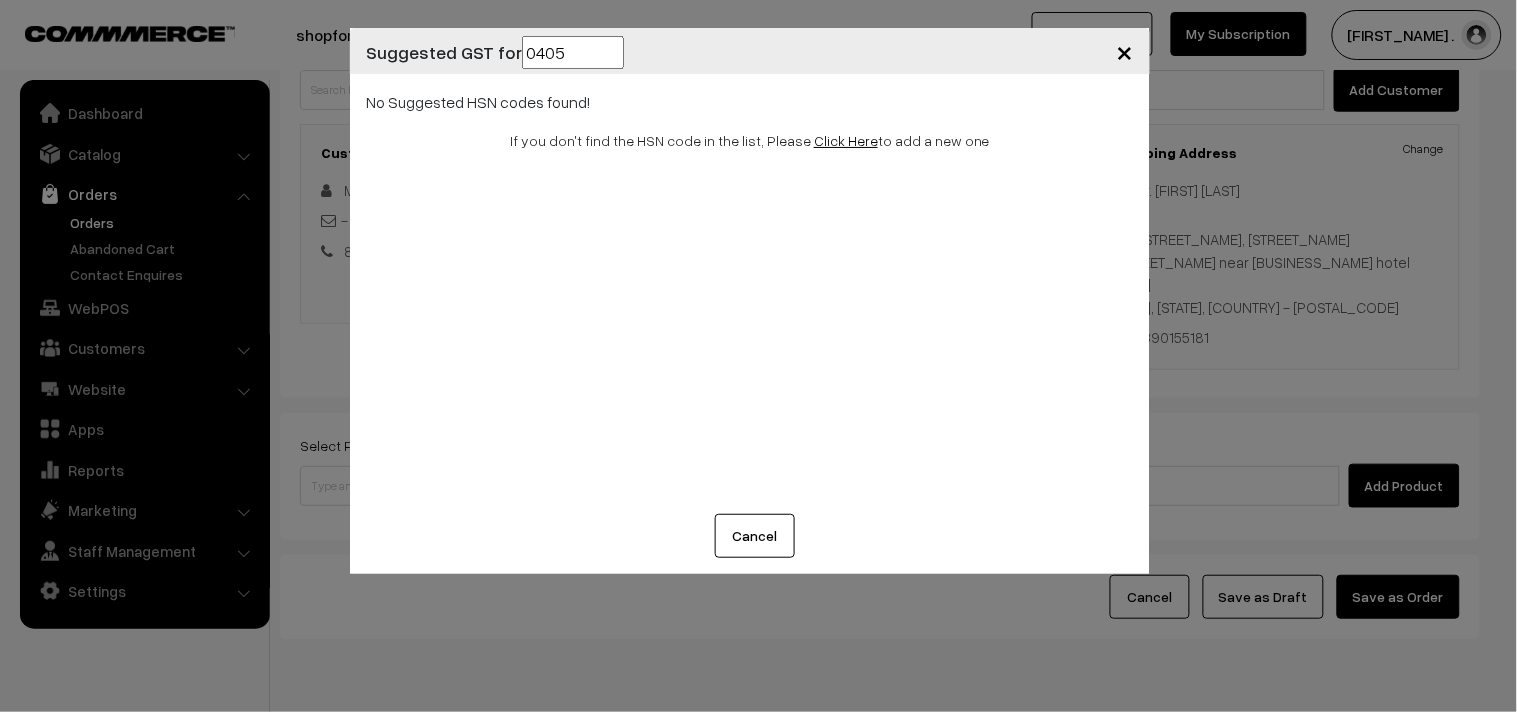 click on "Click Here" at bounding box center [846, 140] 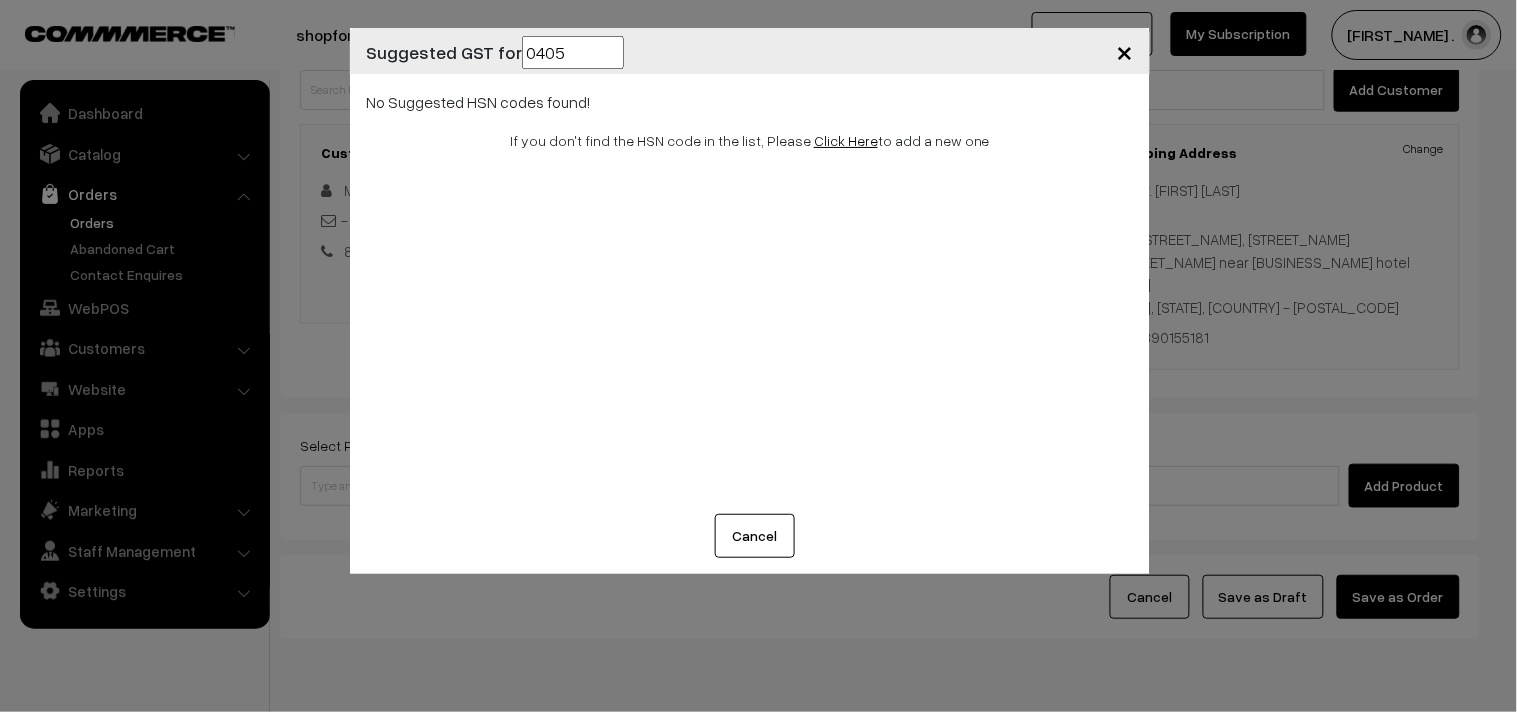 click on "Click Here" at bounding box center (846, 140) 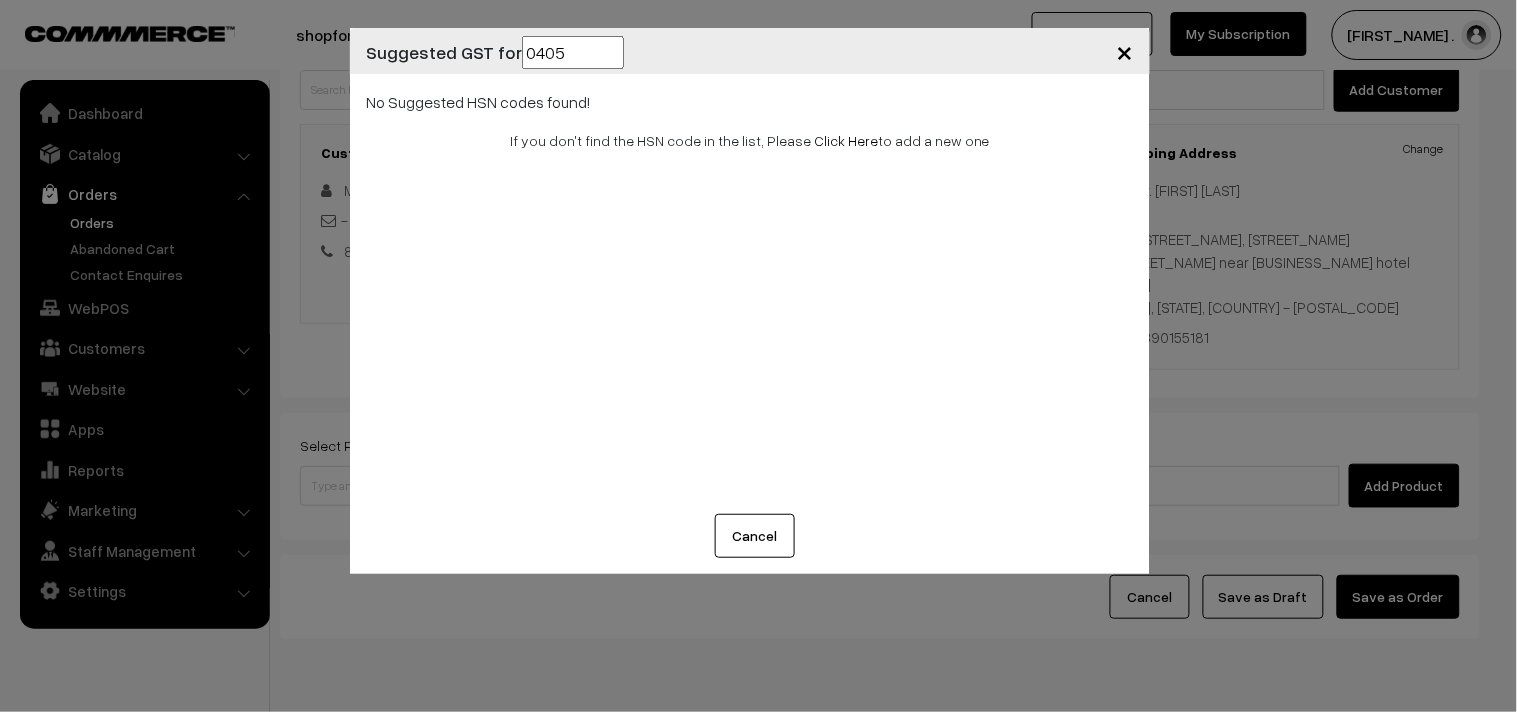 click on "Cancel" at bounding box center [755, 536] 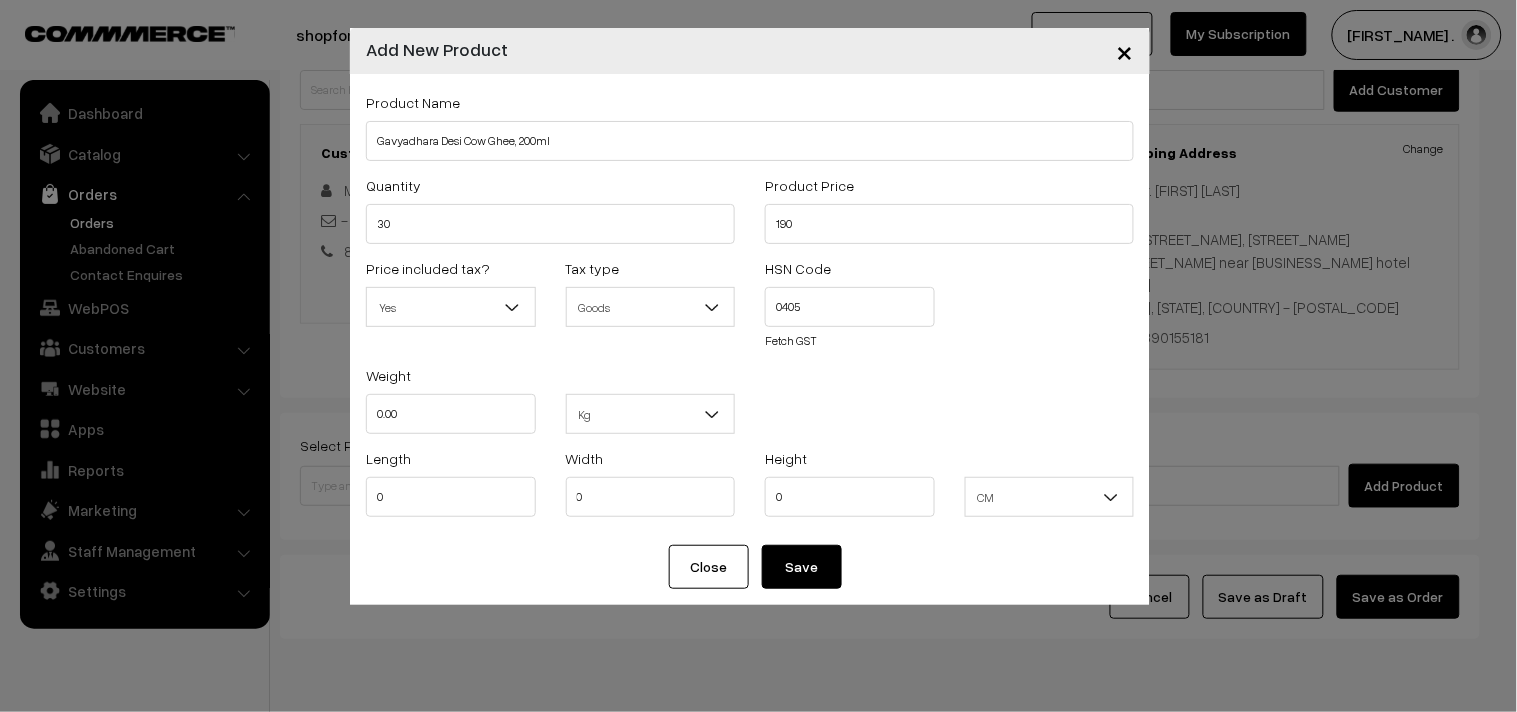 click on "Price included tax?
Yes
No, Tax excluded
Yes
Tax type
Goods
Service
Goods
HSN Code  0405 Fetch GST" at bounding box center [750, 309] 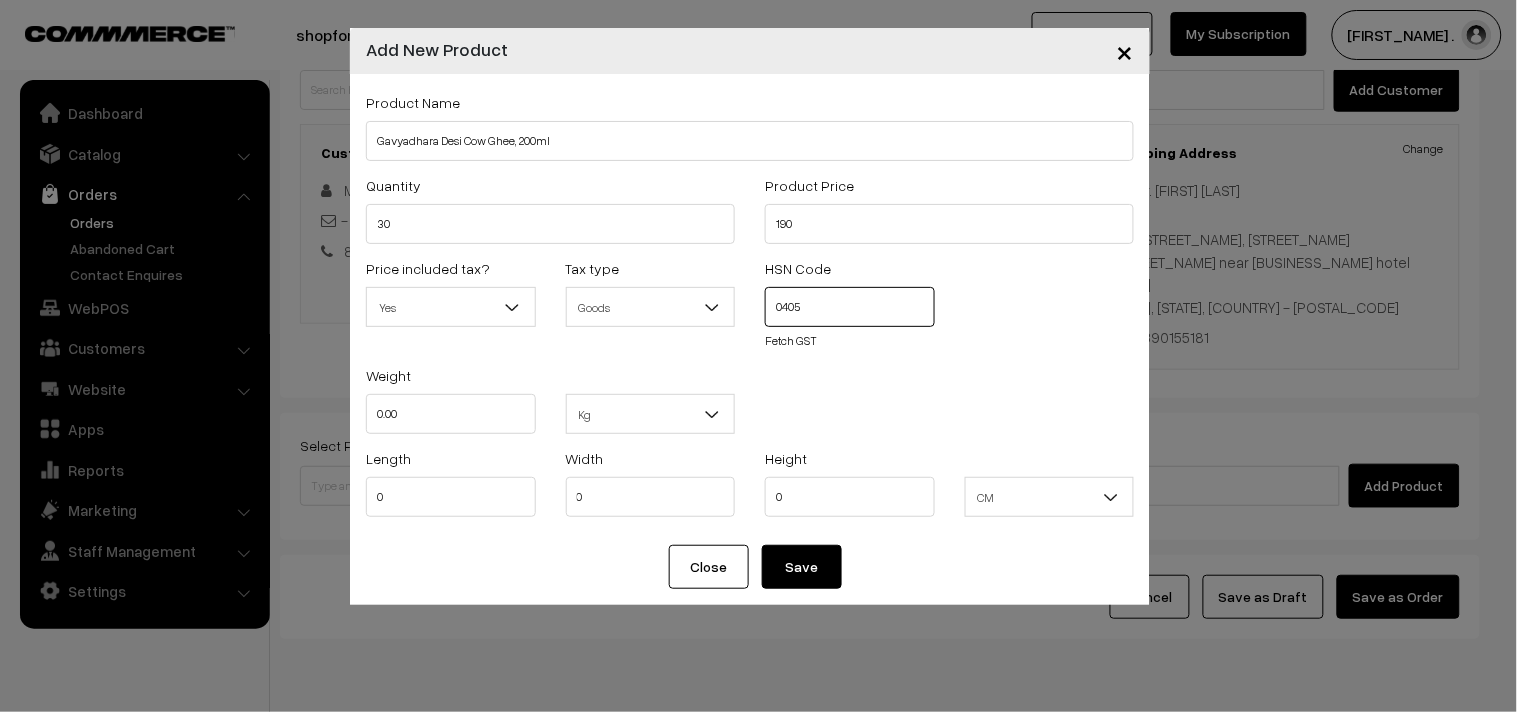 click on "0405" at bounding box center (850, 307) 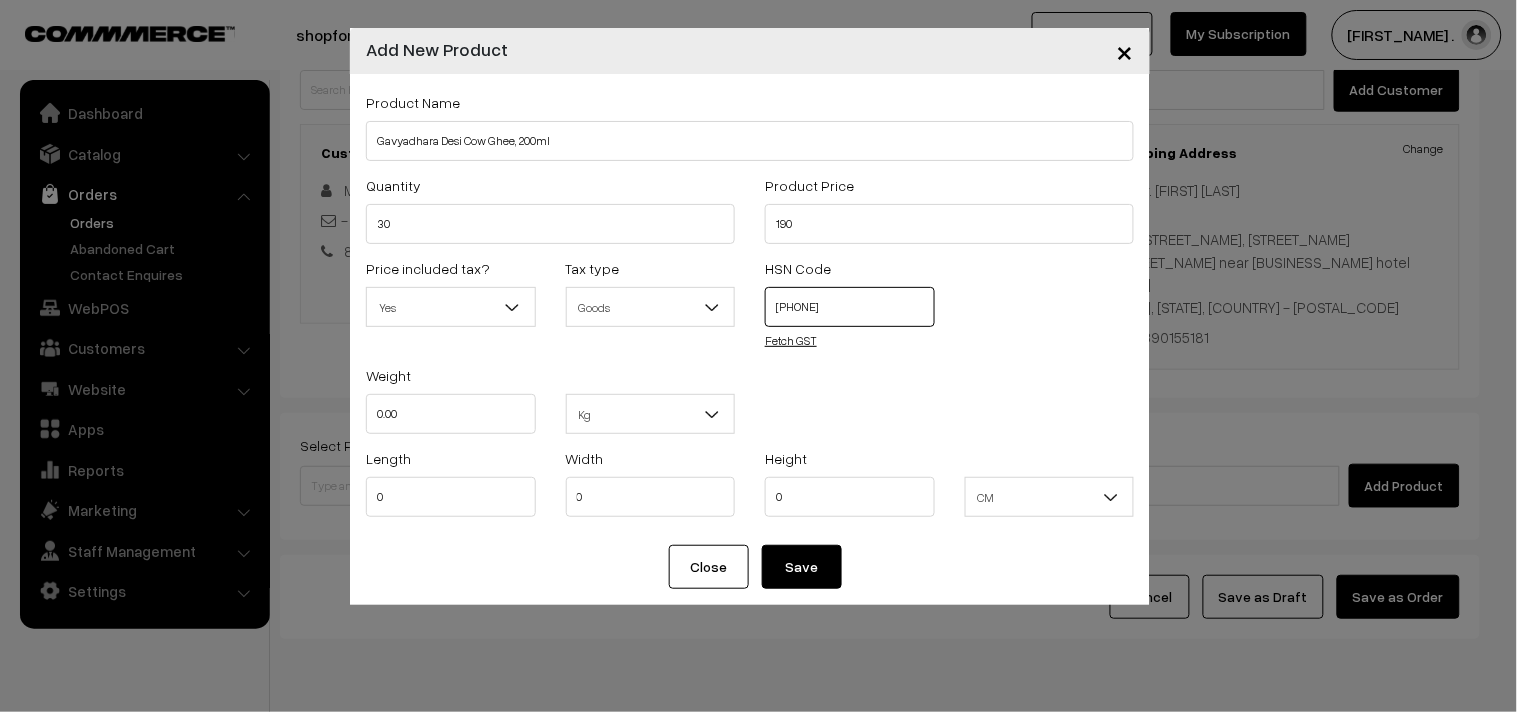 type on "[PHONE]" 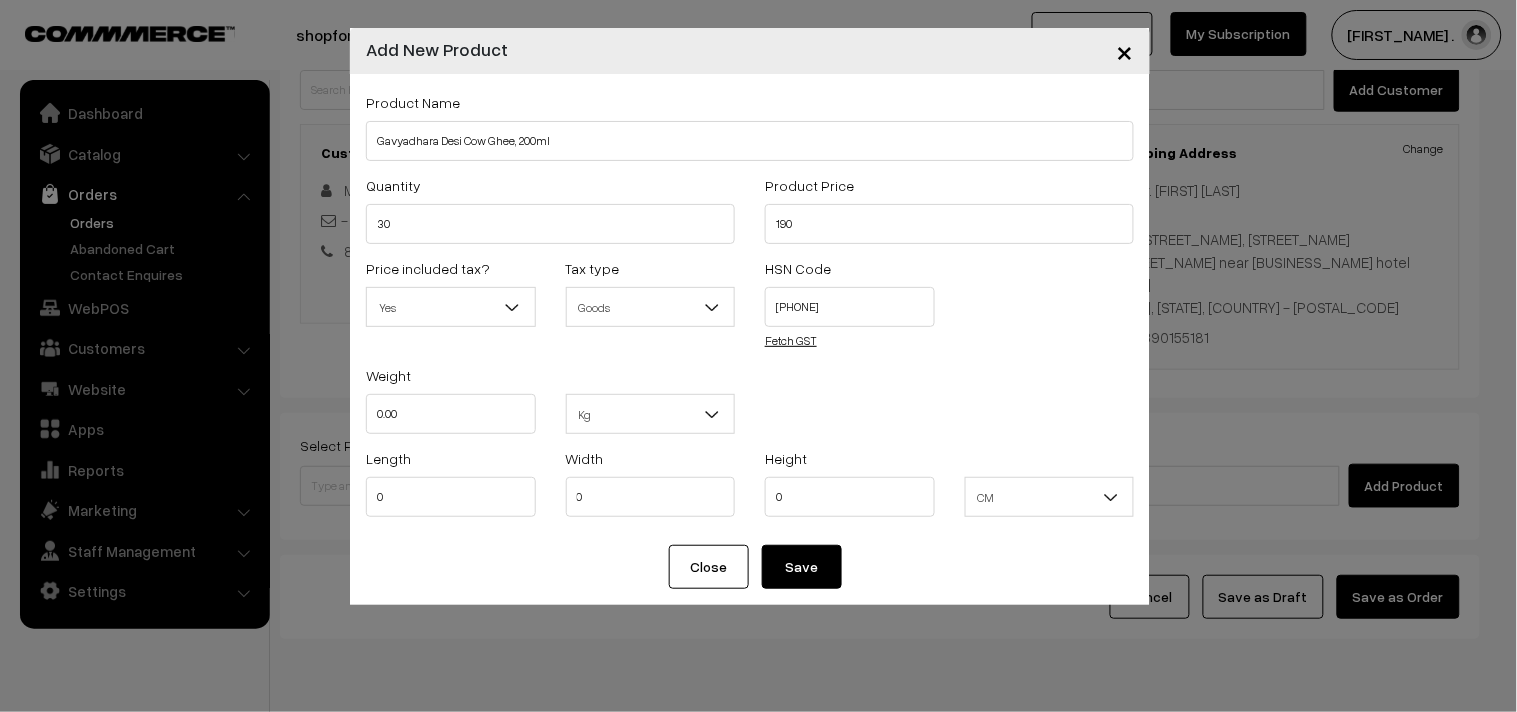 click on "Fetch GST" at bounding box center [791, 340] 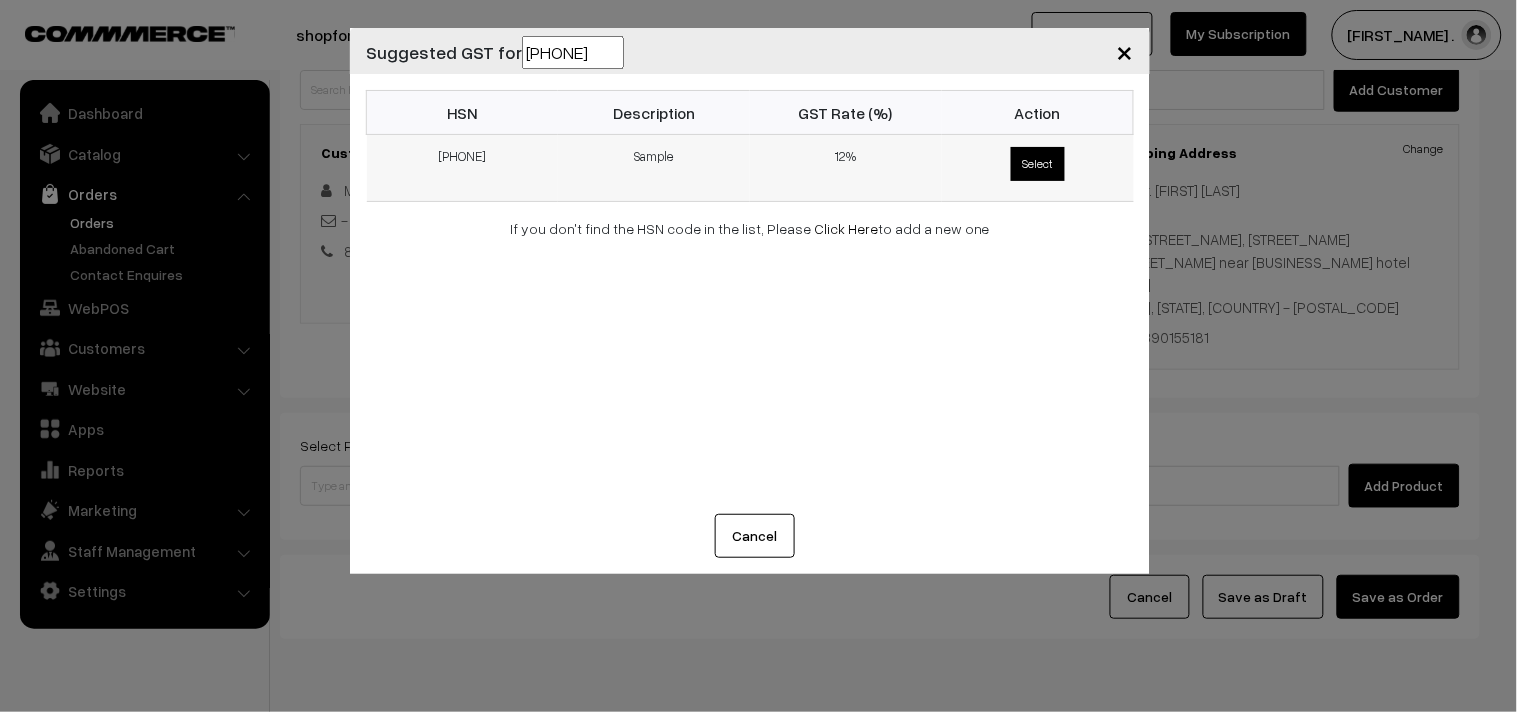 click on "Select" at bounding box center (1038, 164) 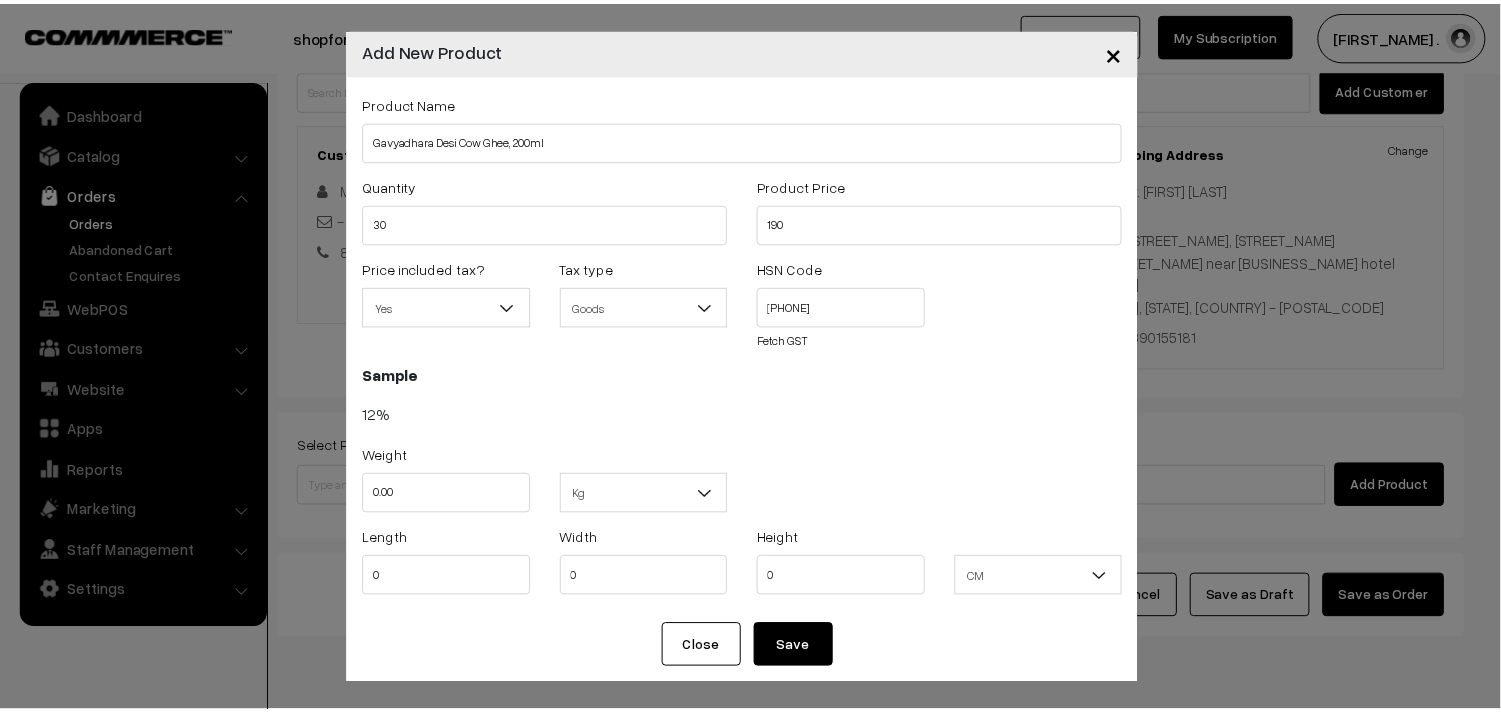 scroll, scrollTop: 2, scrollLeft: 0, axis: vertical 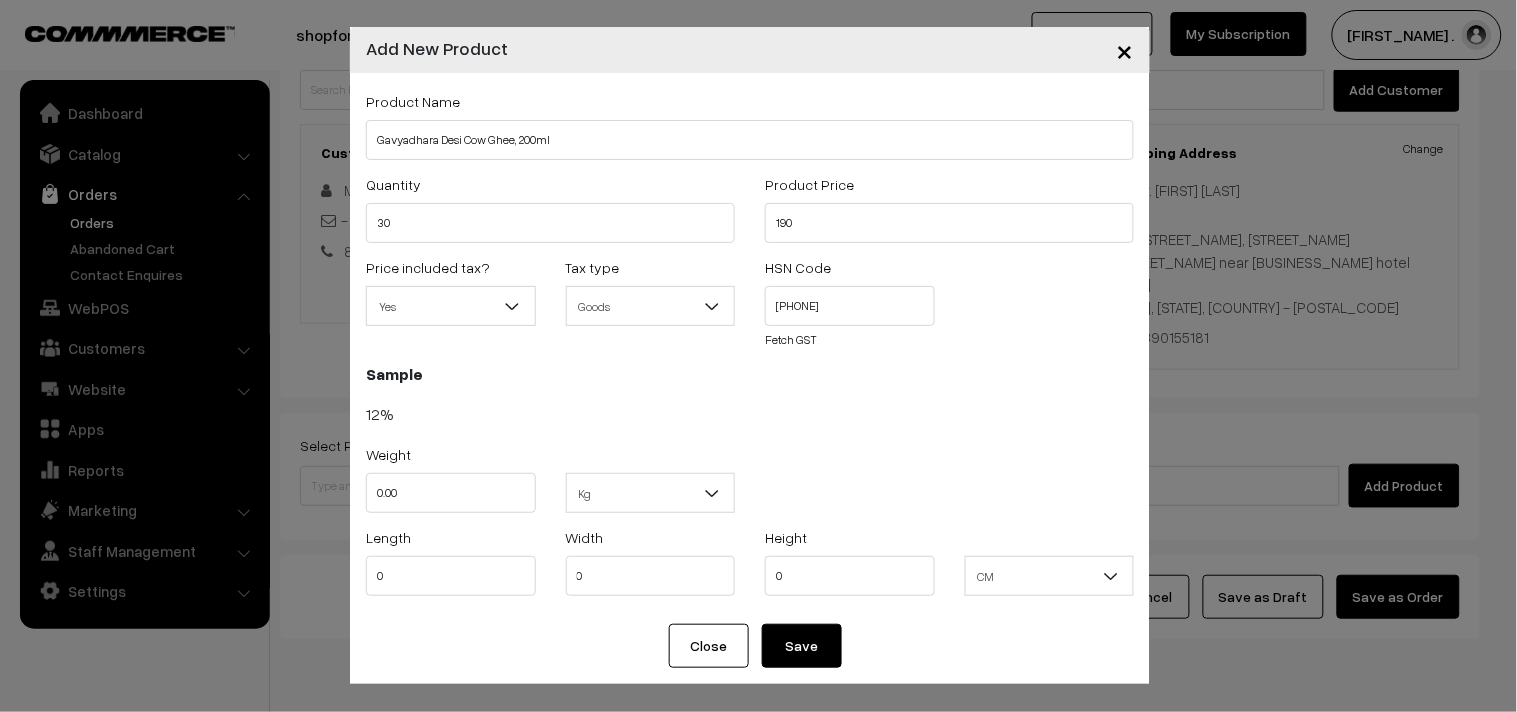 click on "Save" at bounding box center [802, 646] 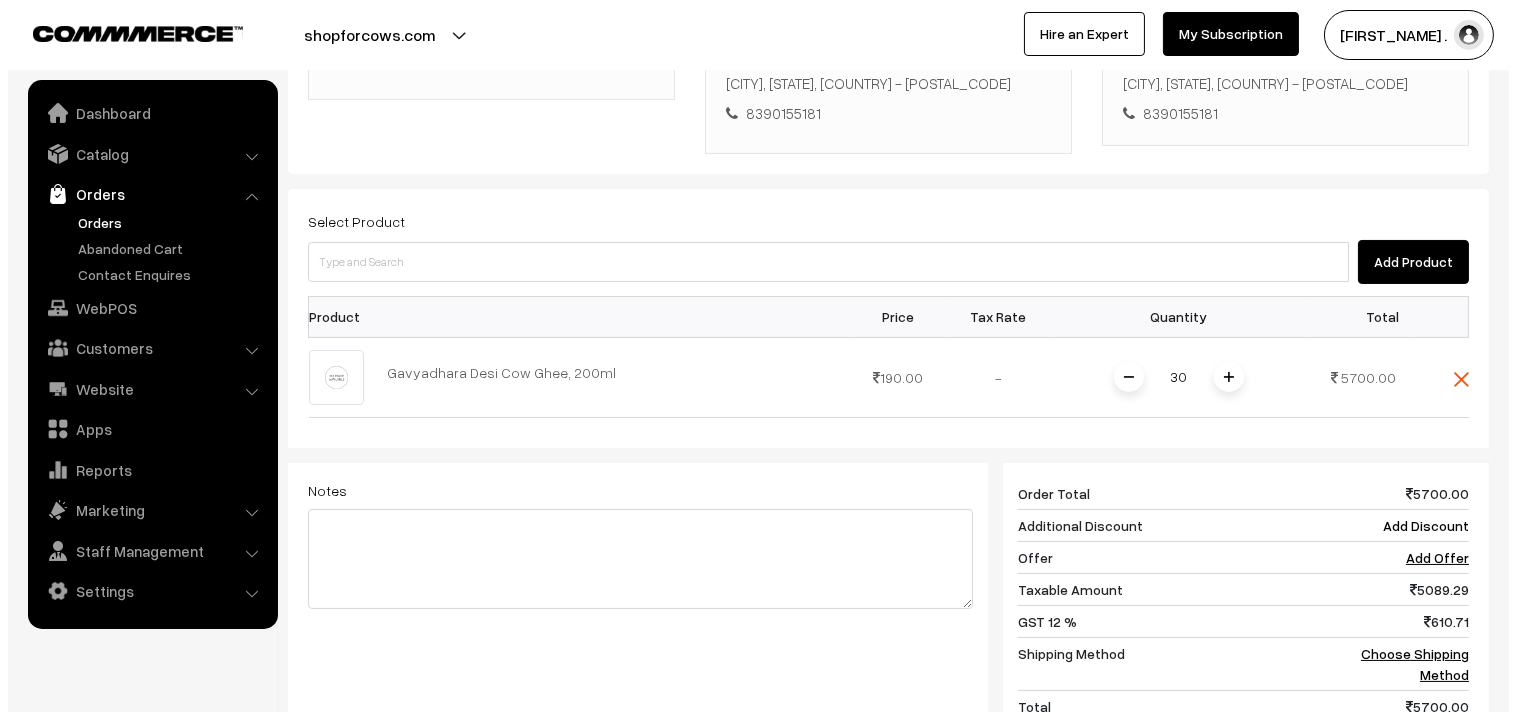 scroll, scrollTop: 424, scrollLeft: 0, axis: vertical 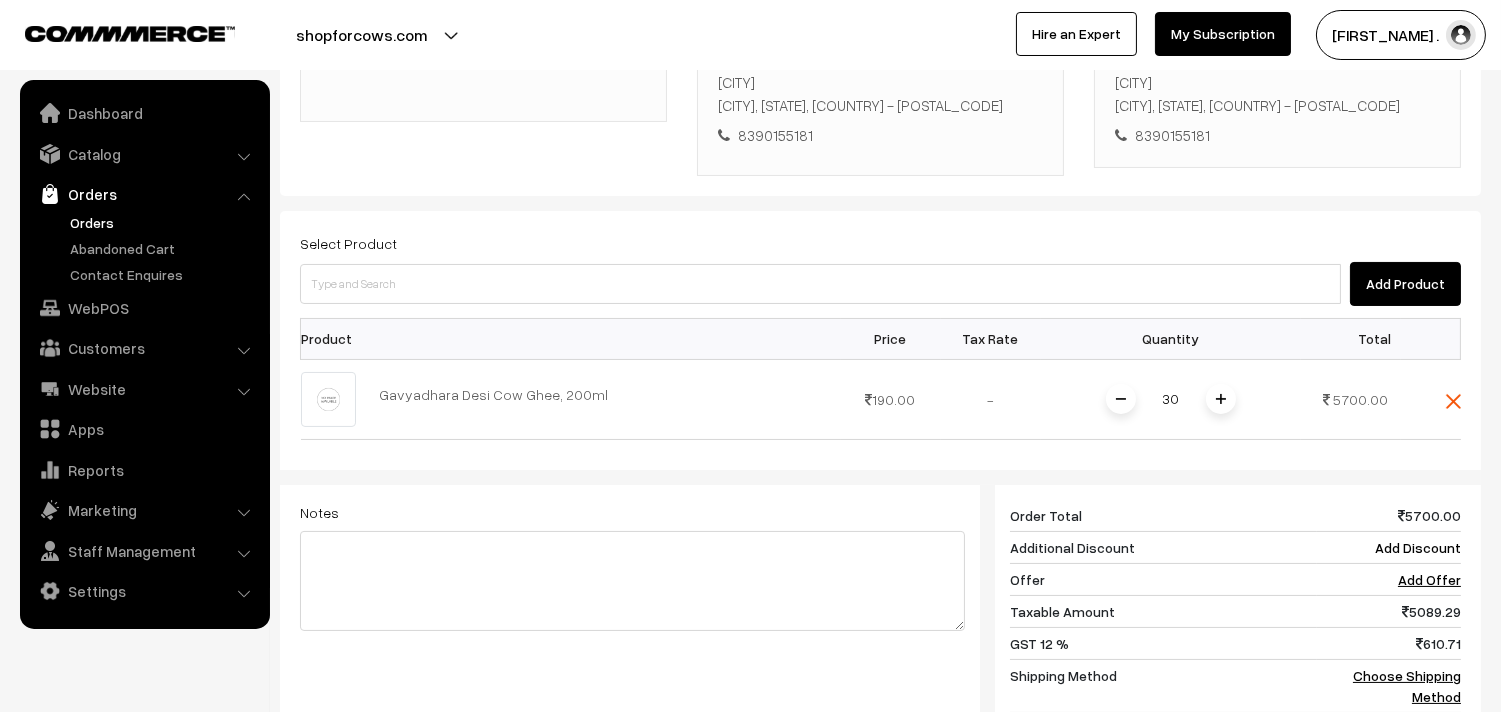 click on "Add Product" at bounding box center [1405, 284] 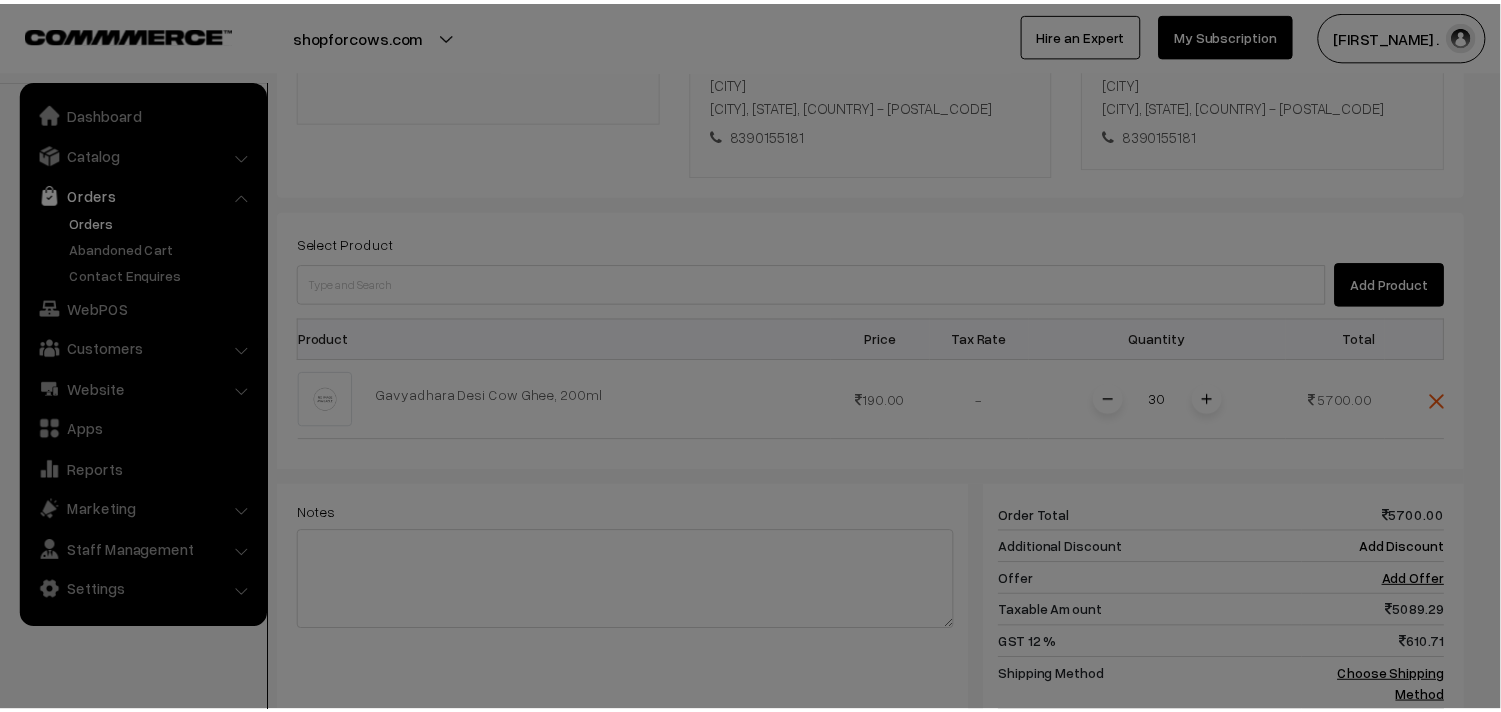 scroll, scrollTop: 0, scrollLeft: 0, axis: both 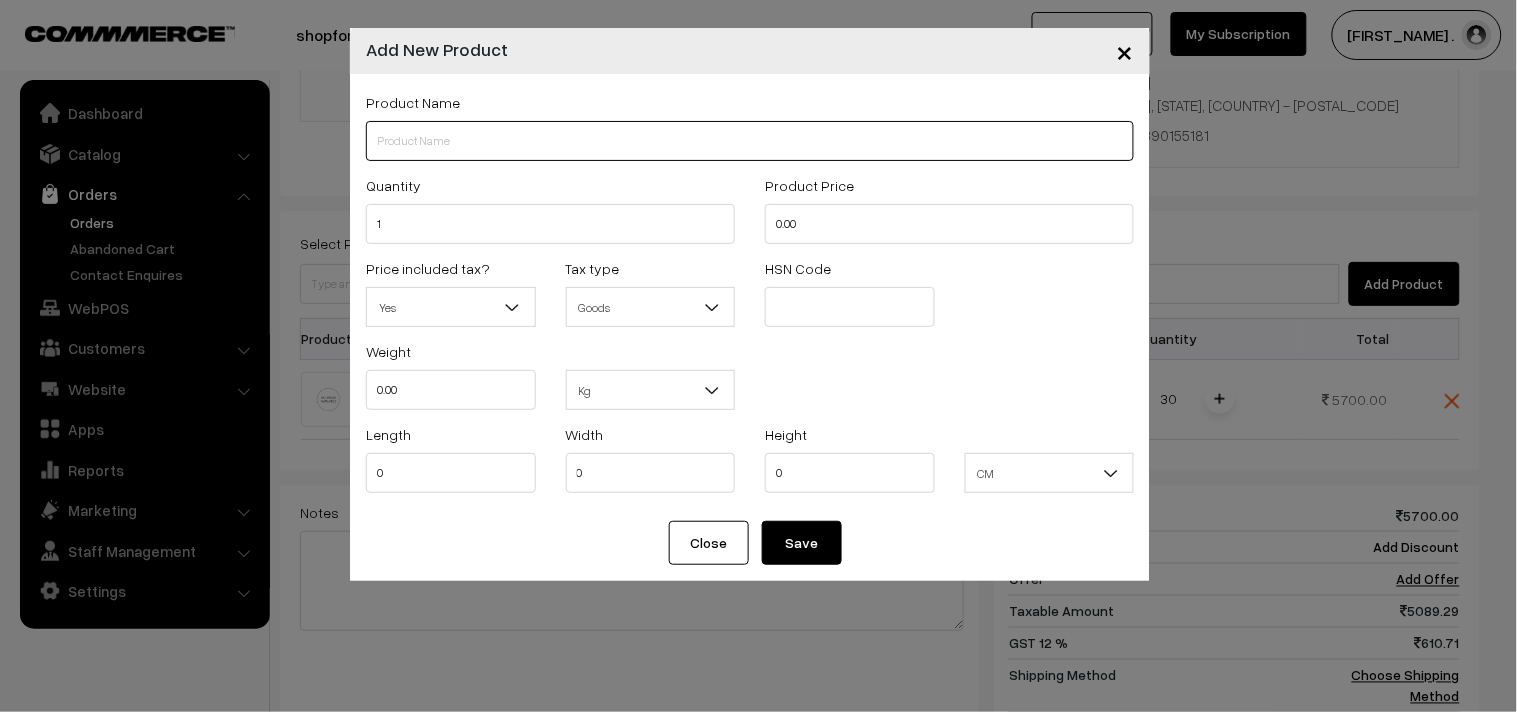 click at bounding box center [750, 141] 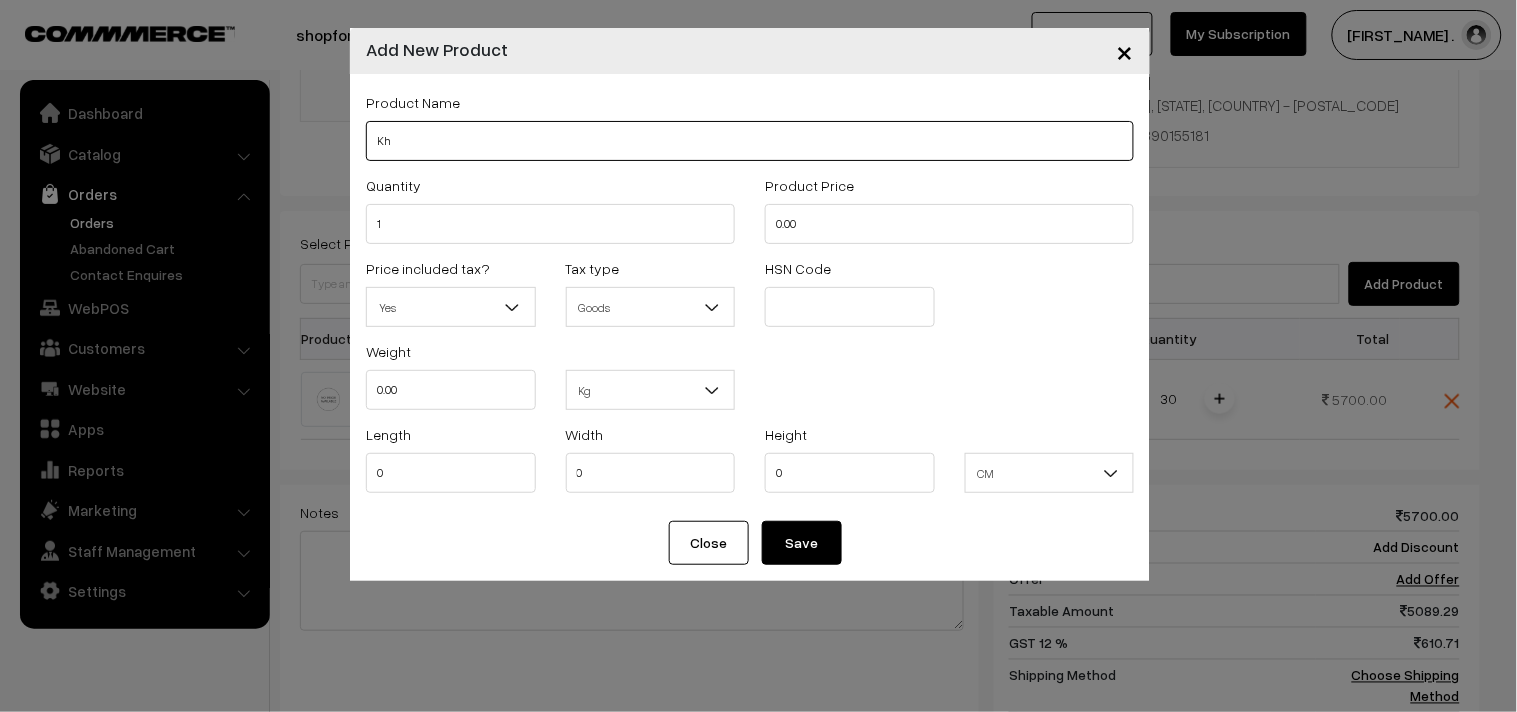 type on "K" 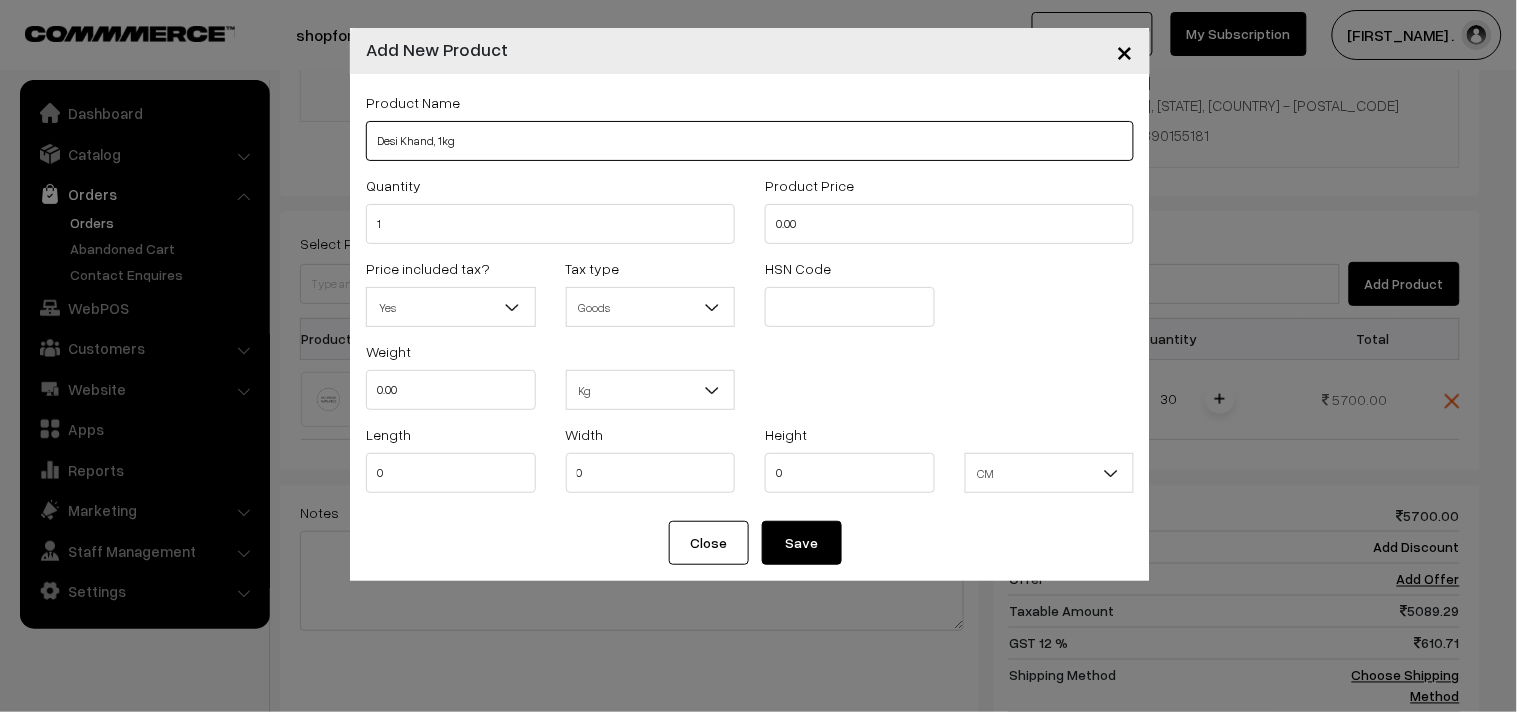 type on "Desi Khand, 1kg" 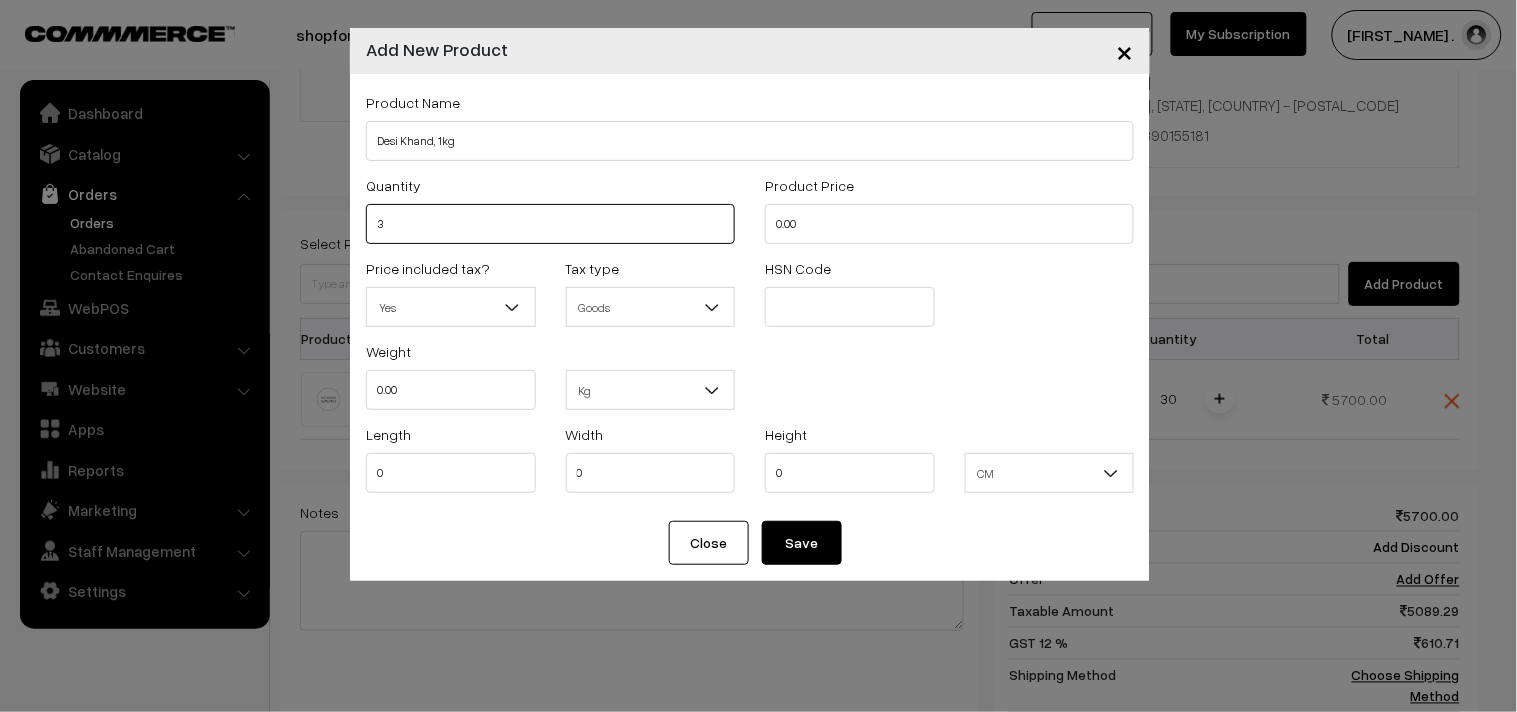 type on "3" 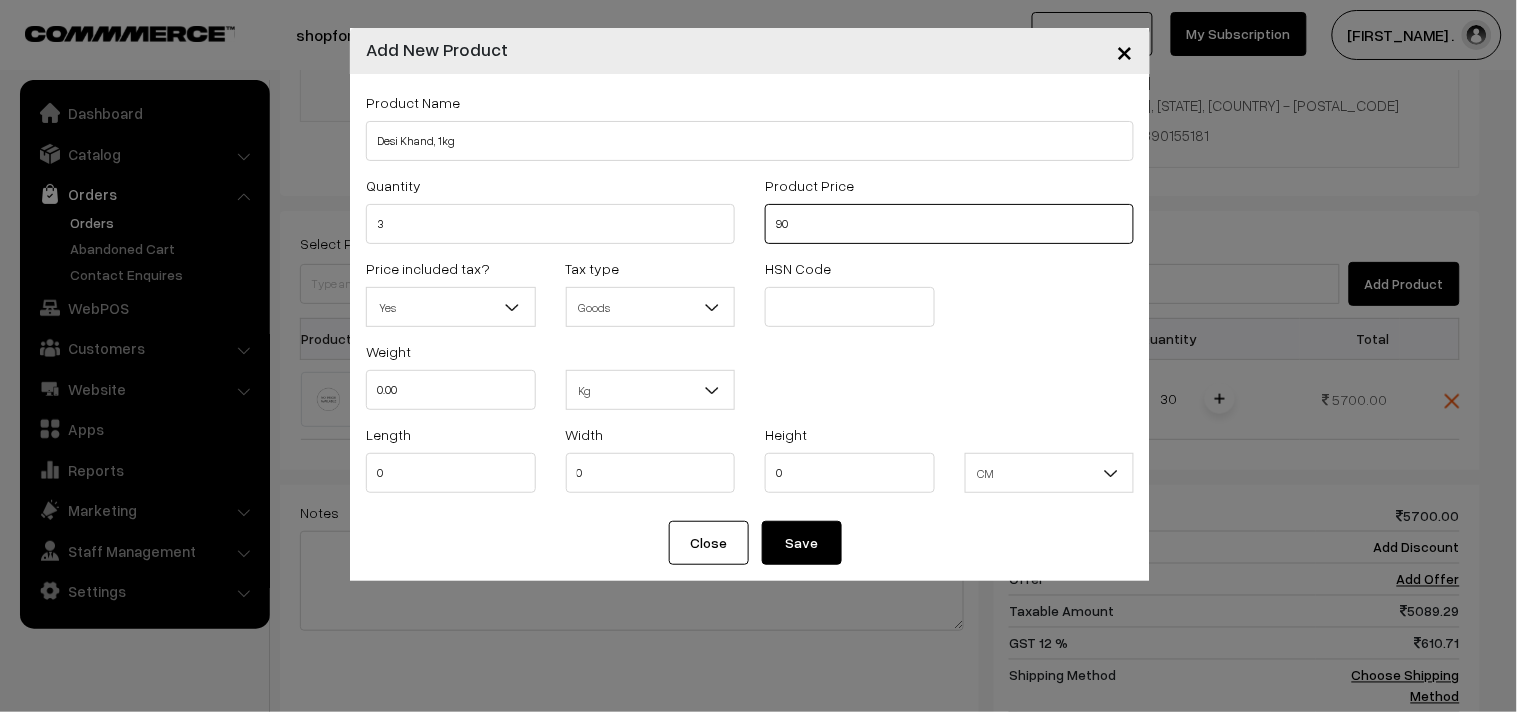 type on "90" 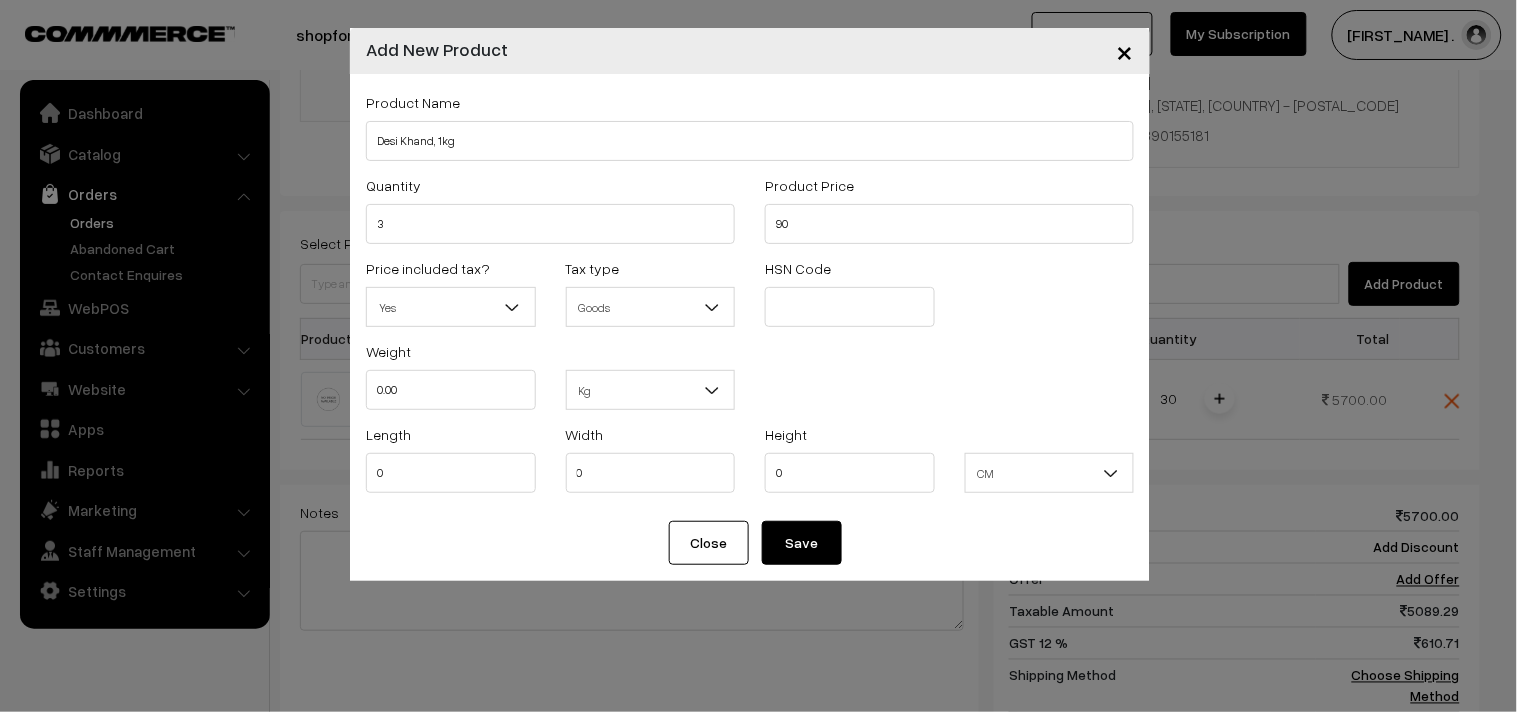 click on "Price included tax?
Yes
No, Tax excluded
Yes
Tax type
Goods
Service
Goods
HSN Code  Fetch GST" at bounding box center (750, 297) 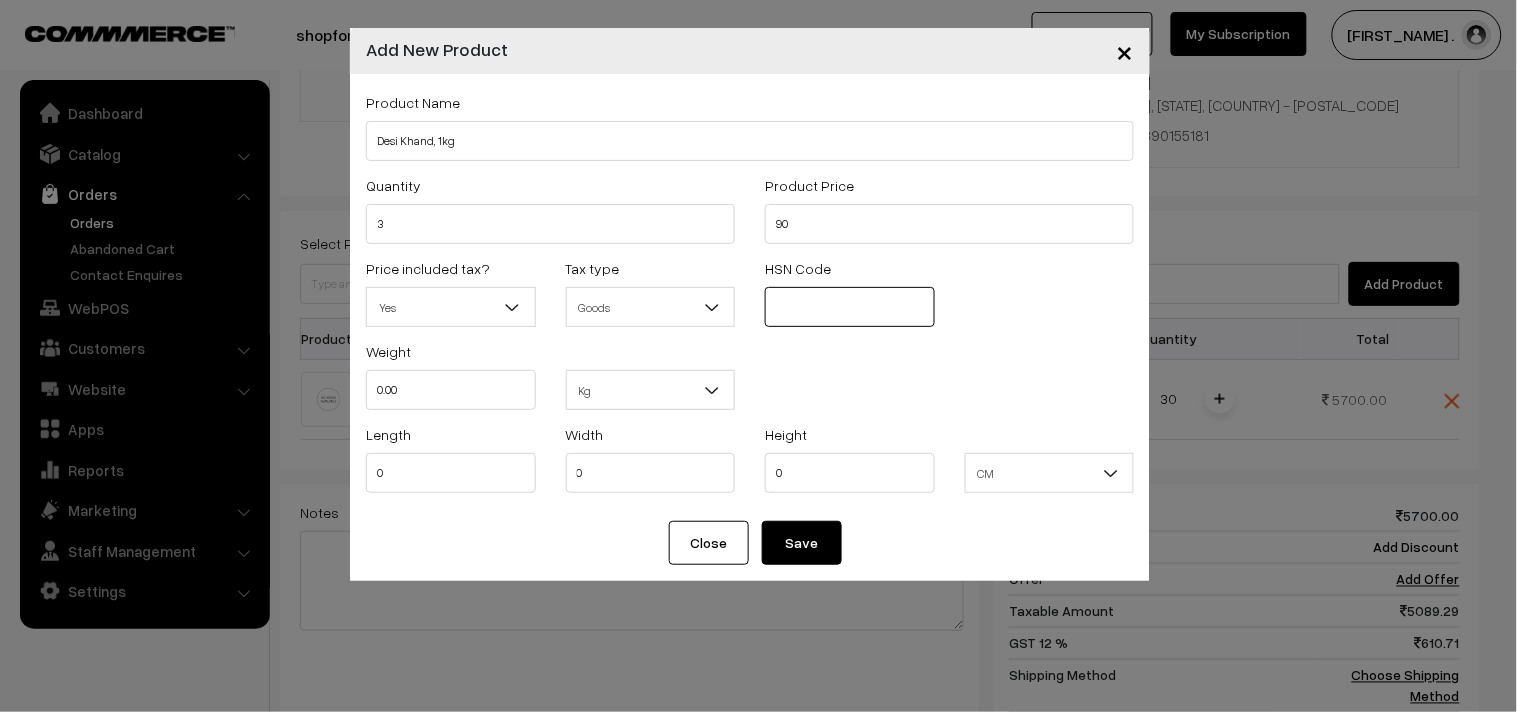 click at bounding box center (850, 307) 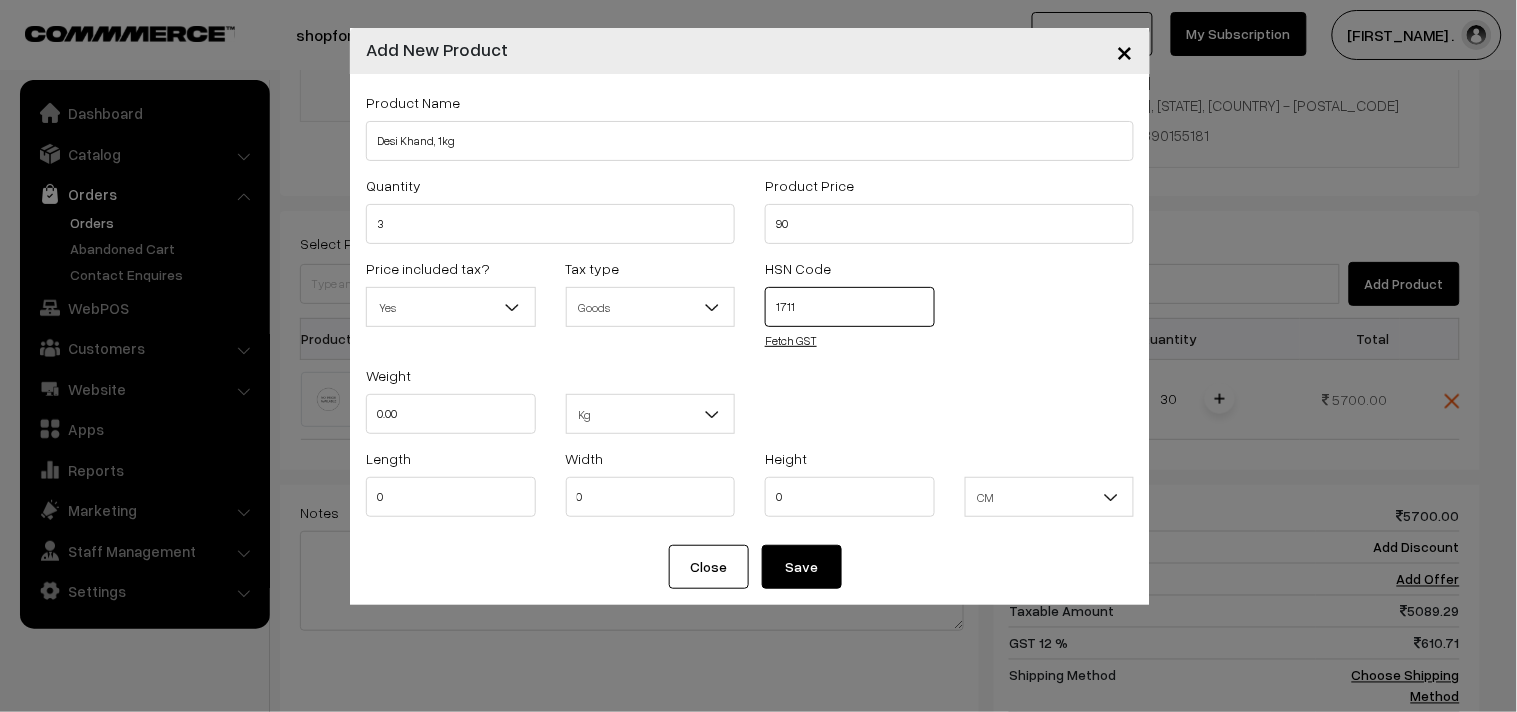 type on "1711" 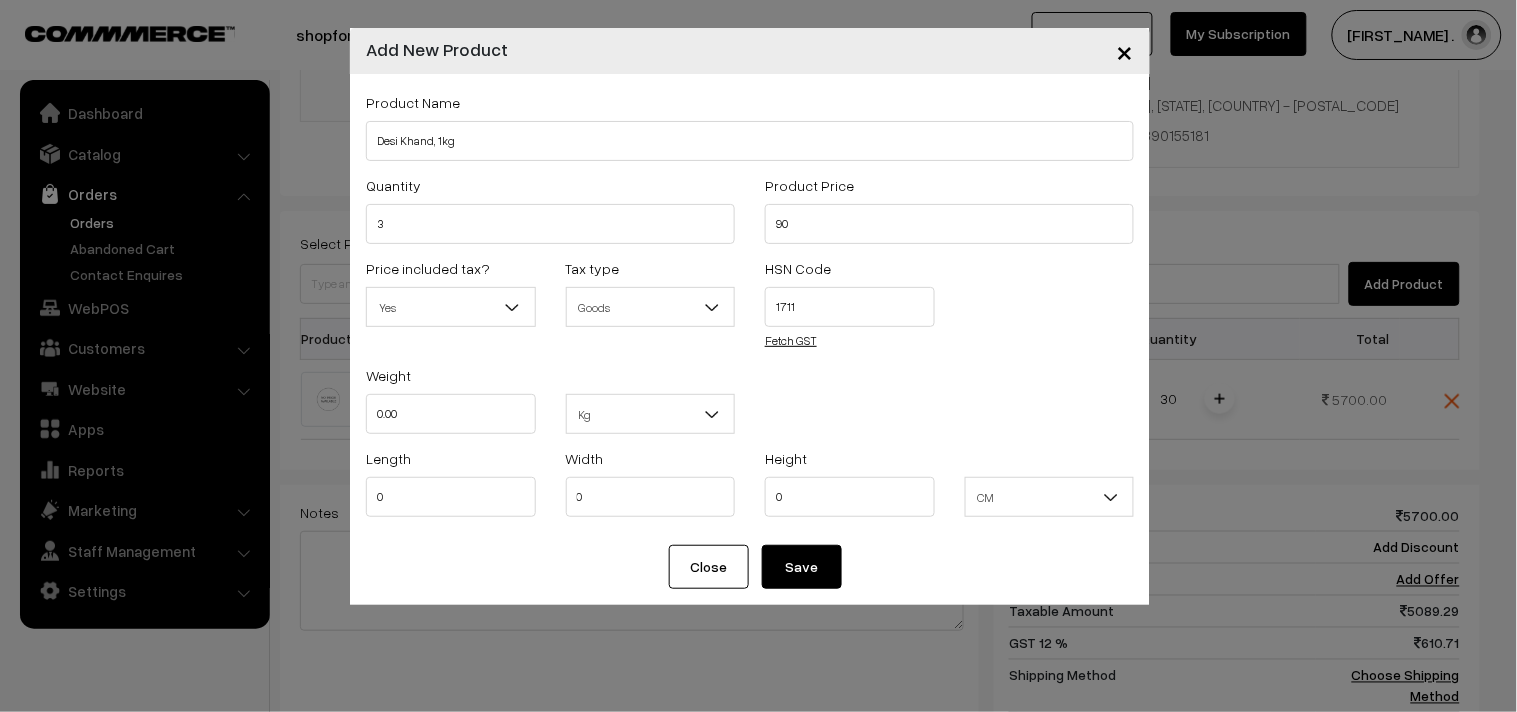 click on "Fetch GST" at bounding box center [791, 340] 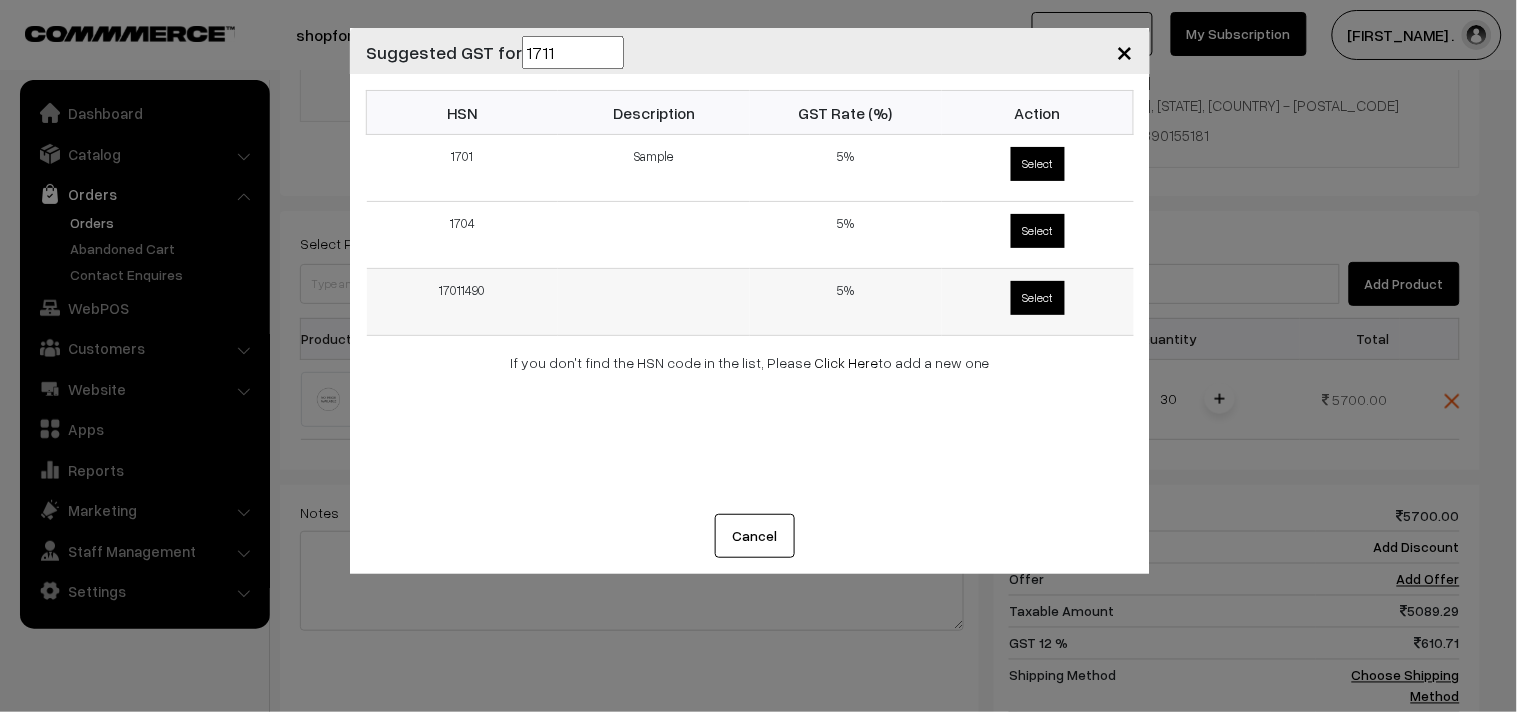 click on "Select" at bounding box center [1038, 298] 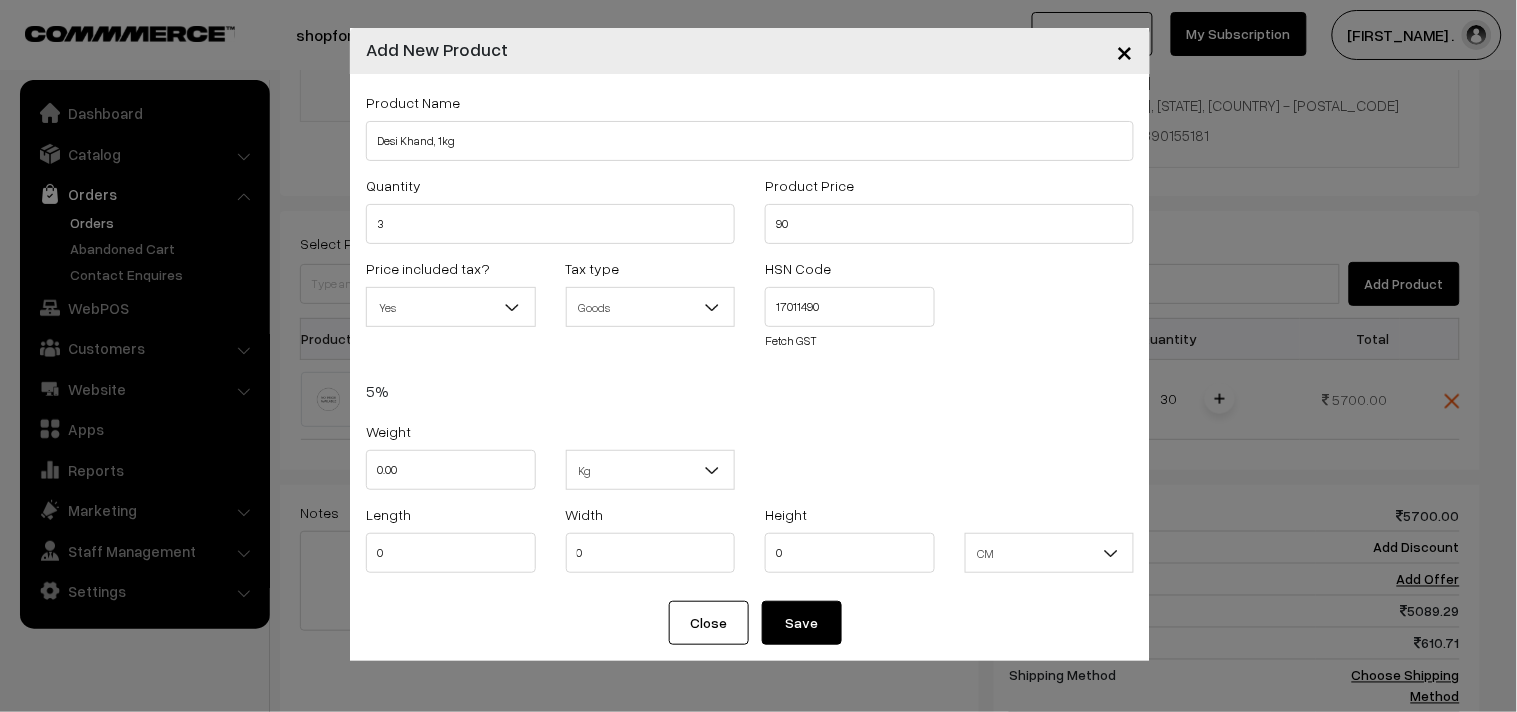 click on "Save" at bounding box center [802, 623] 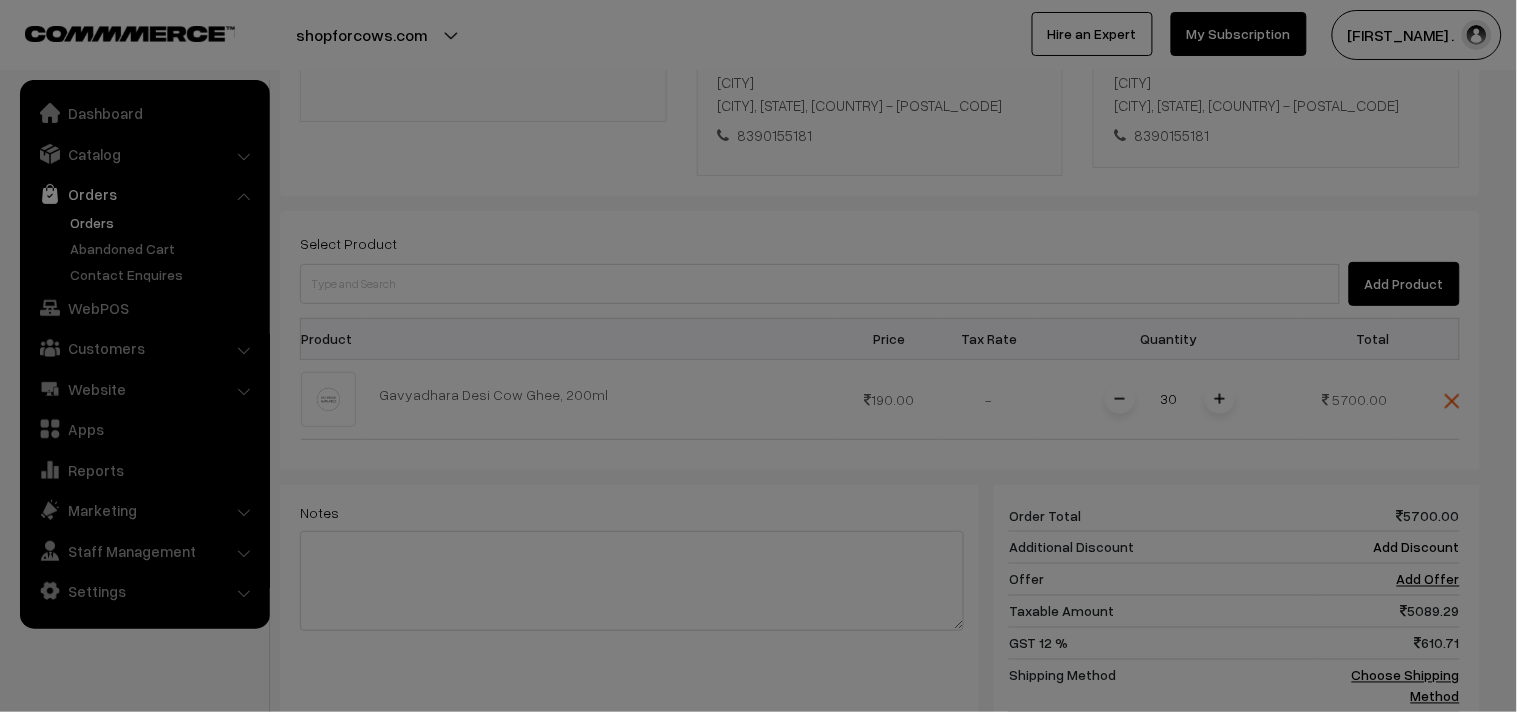 type 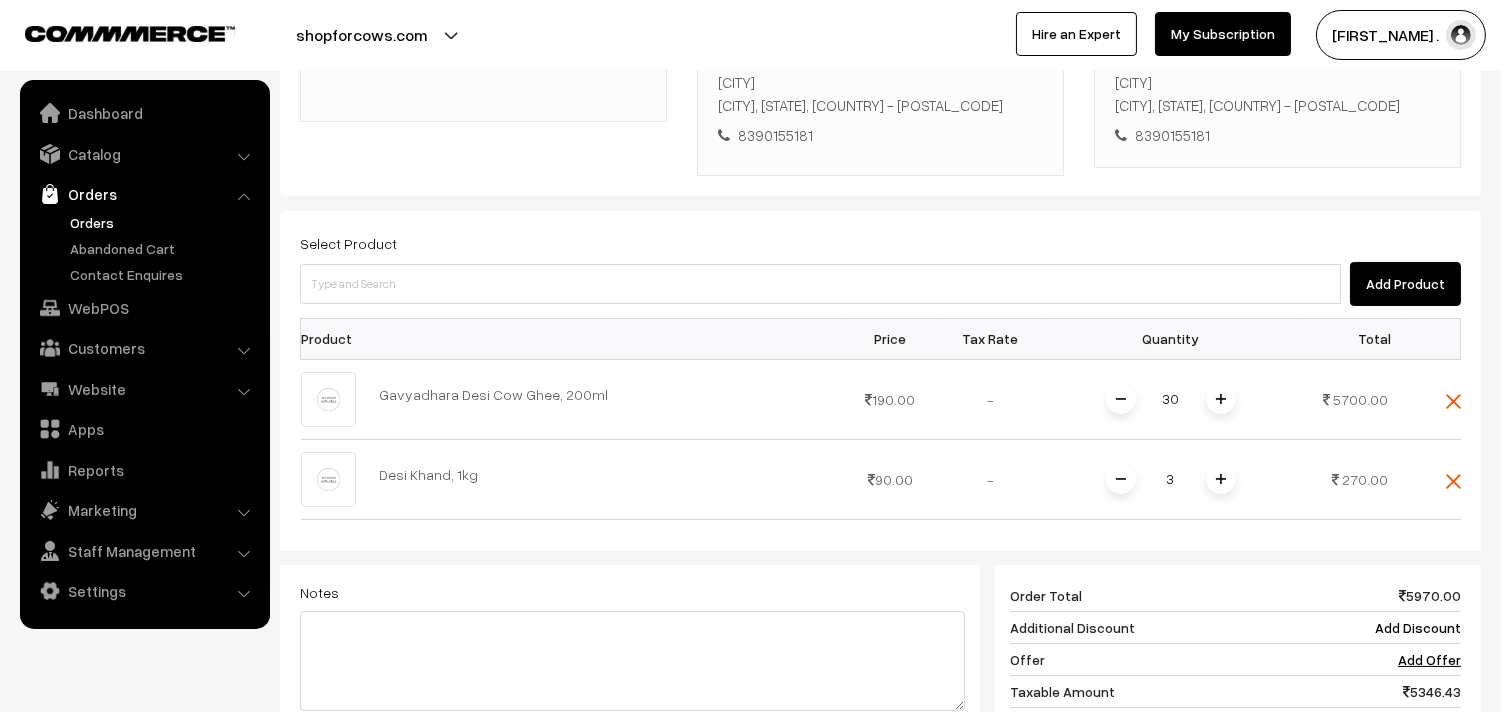 click on "Add Product" at bounding box center (1405, 284) 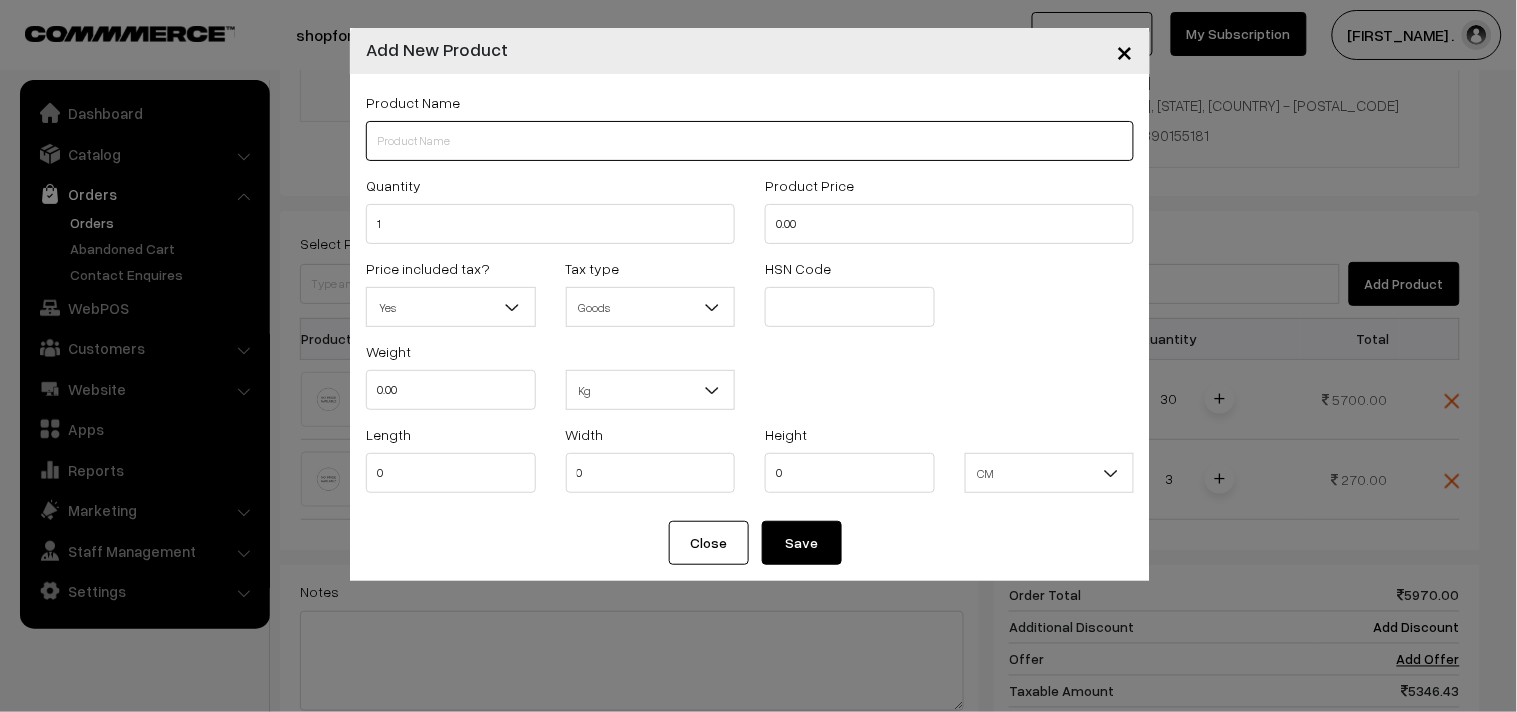 click at bounding box center (750, 141) 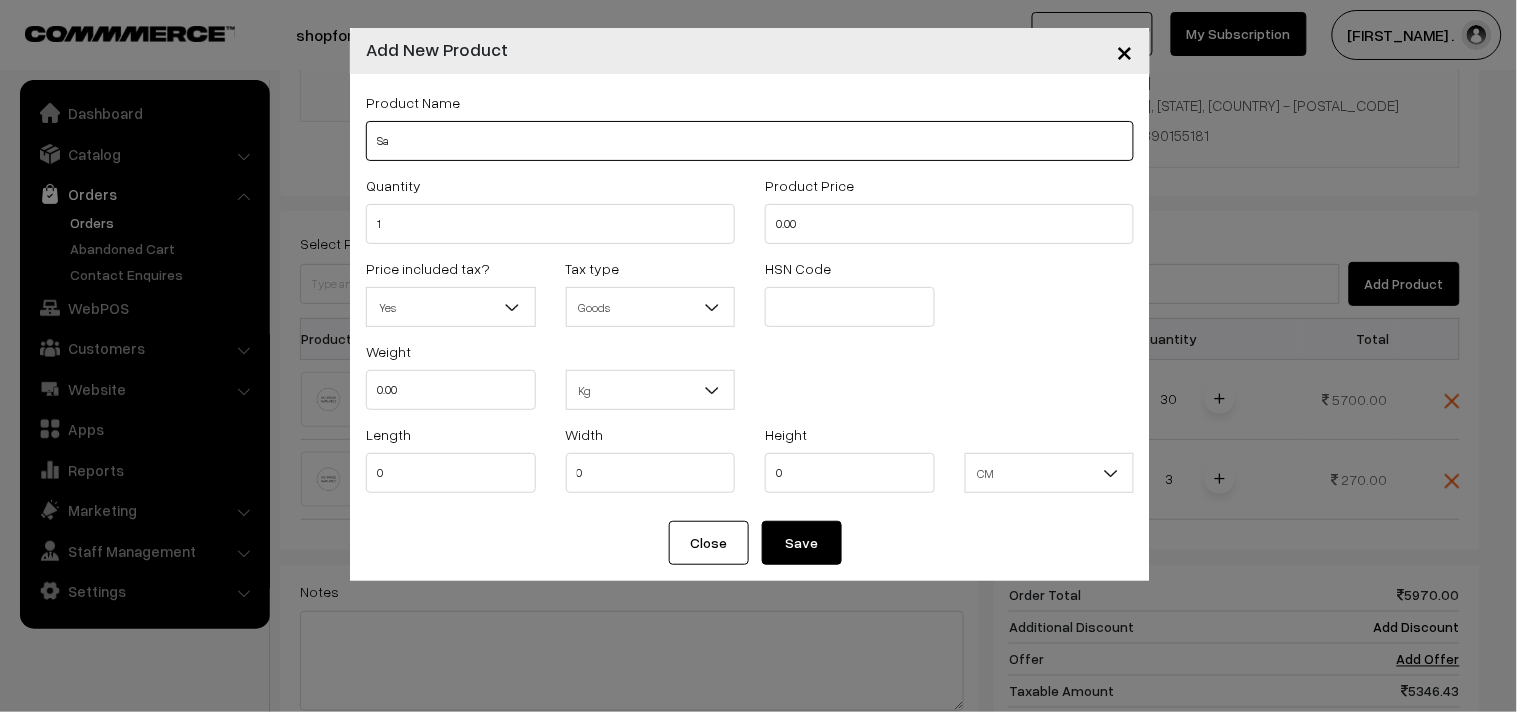 type on "S" 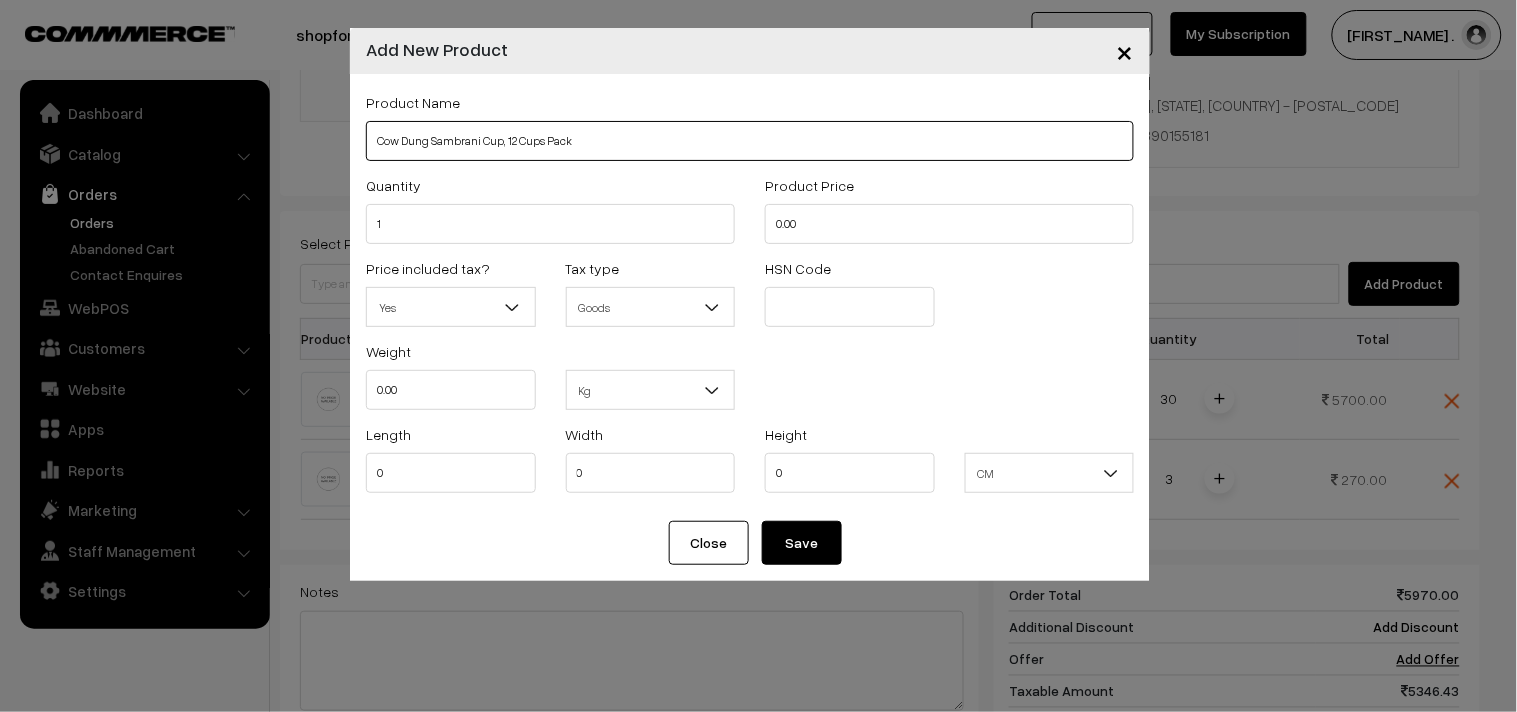 type on "Cow Dung Sambrani Cup, 12 Cups Pack" 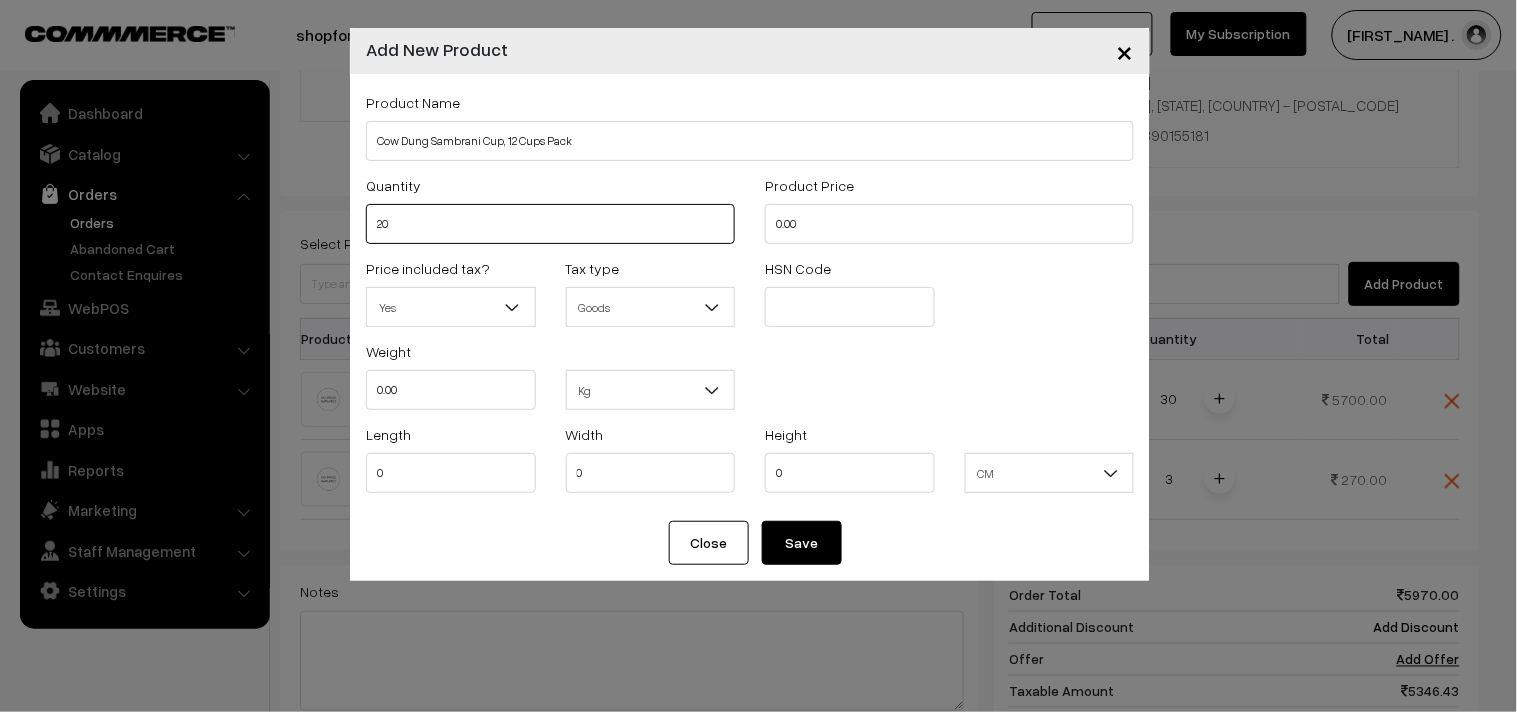 type on "20" 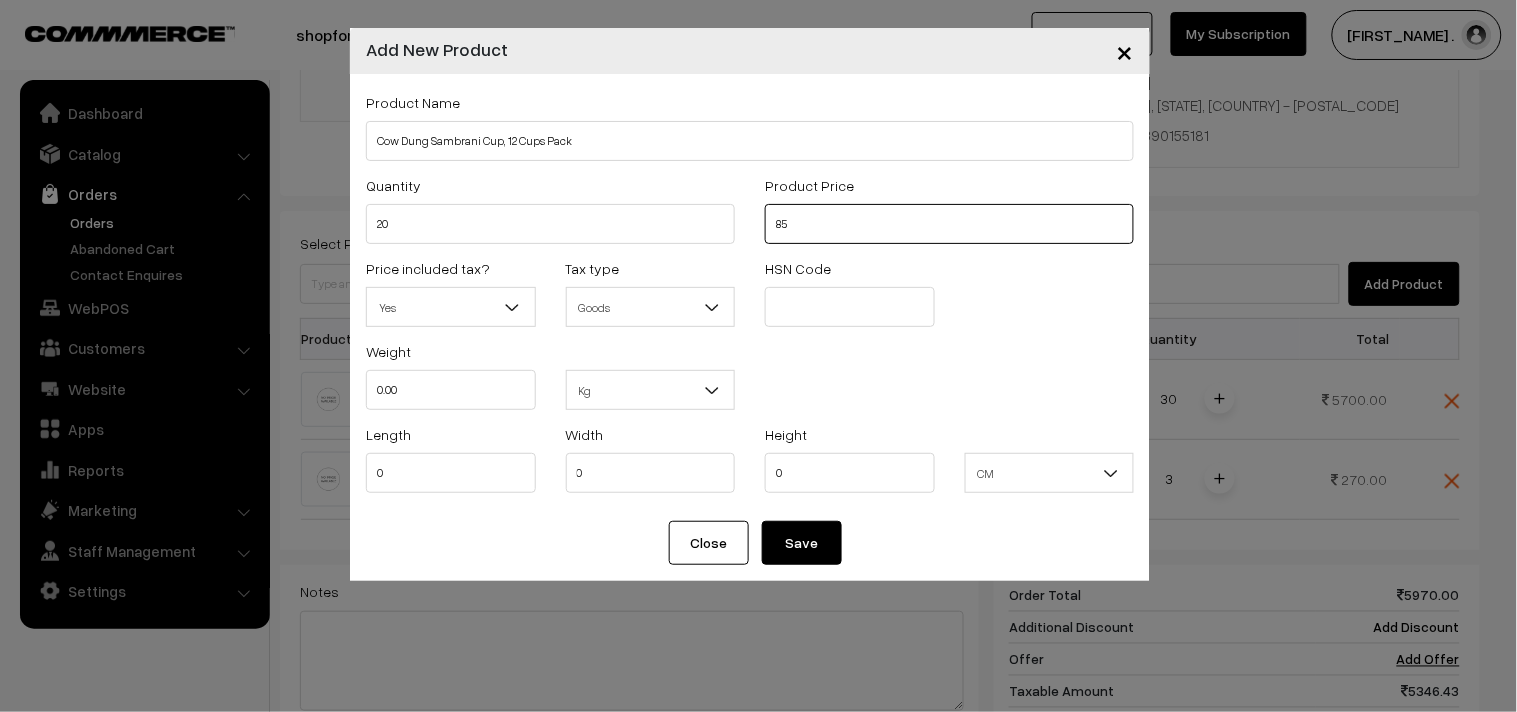 type on "85" 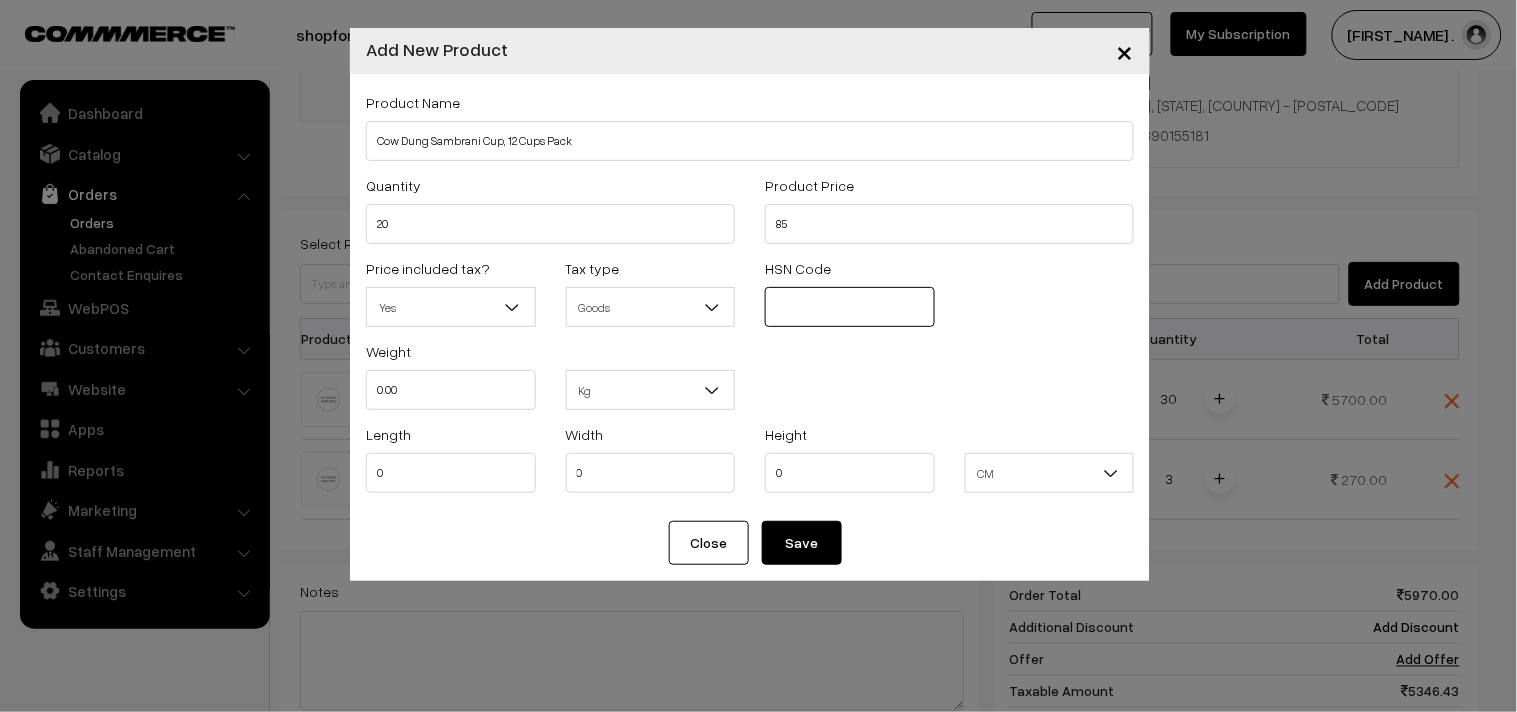 click at bounding box center (850, 307) 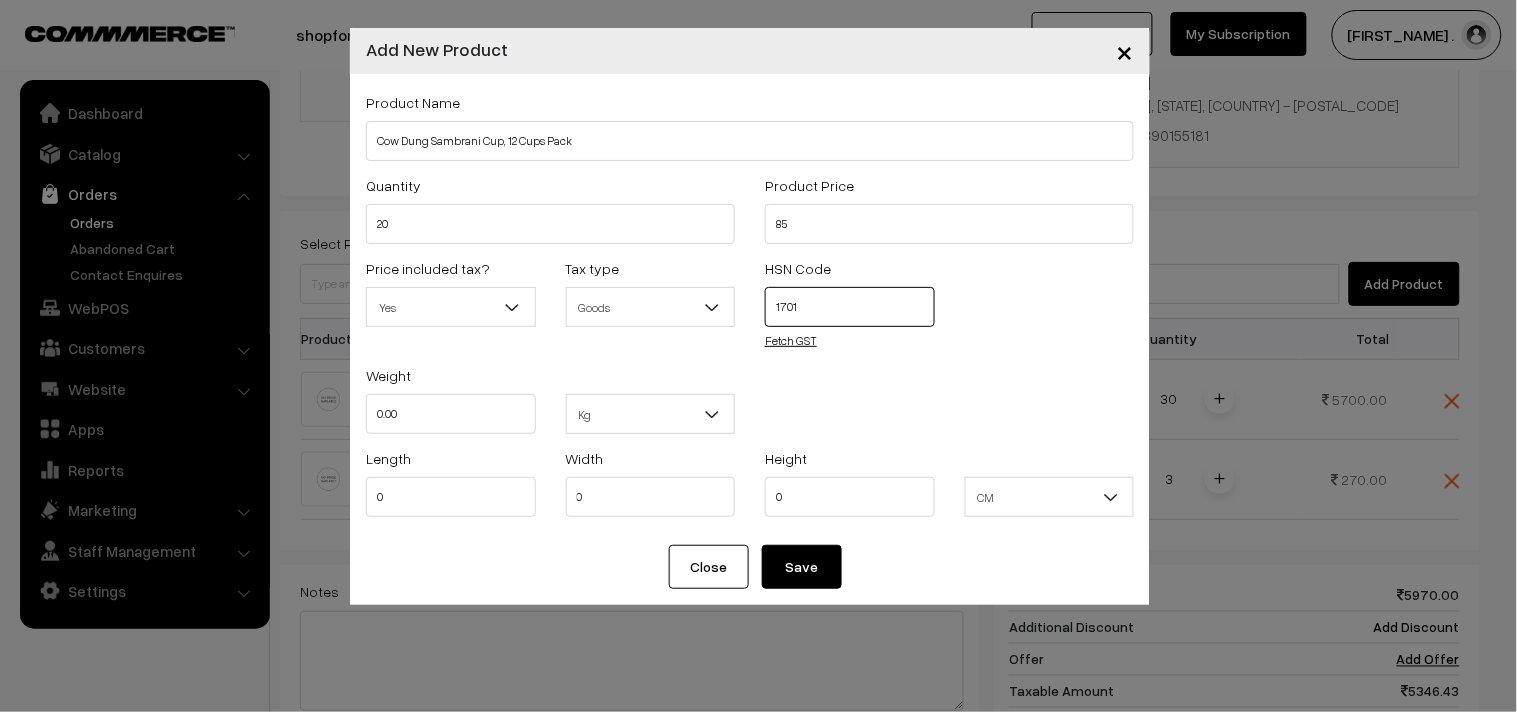type on "1701" 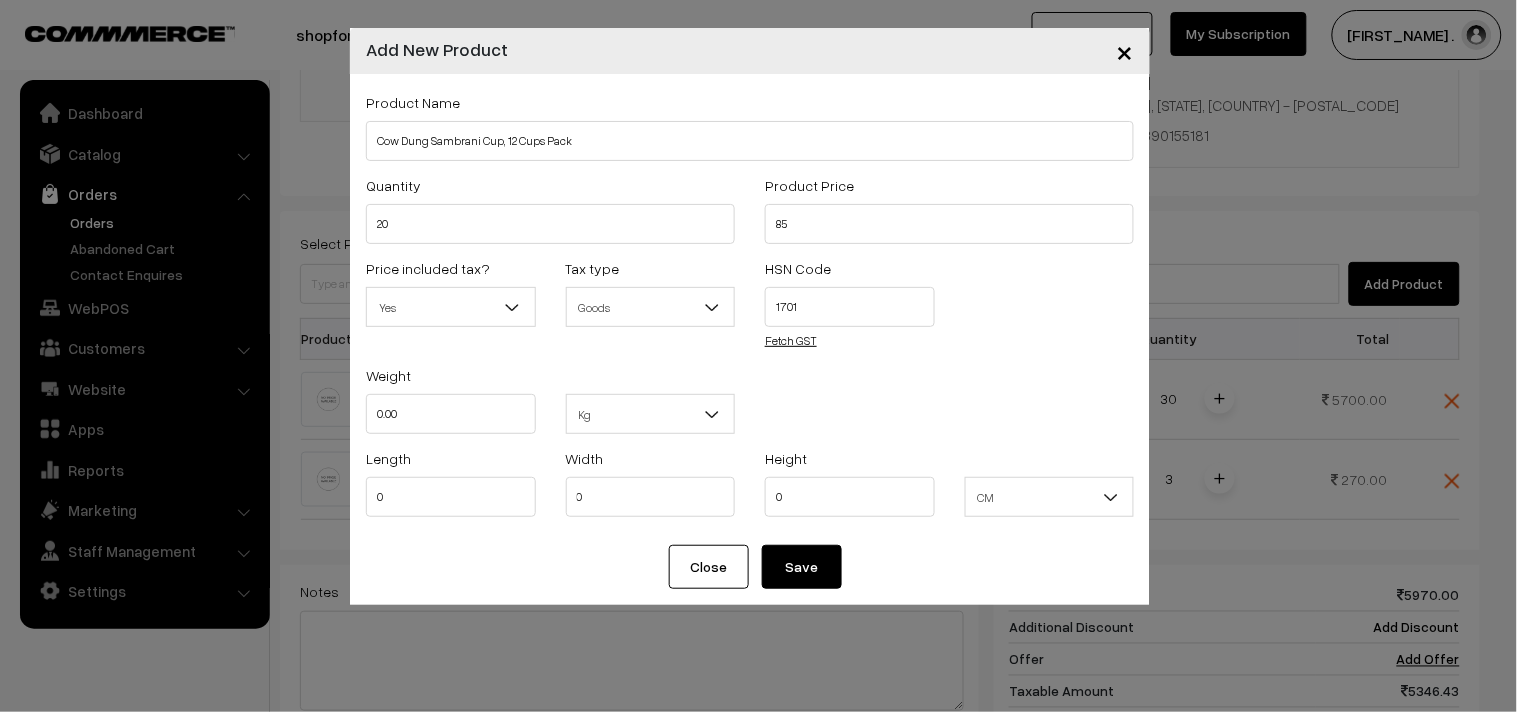 click on "Fetch GST" at bounding box center [791, 340] 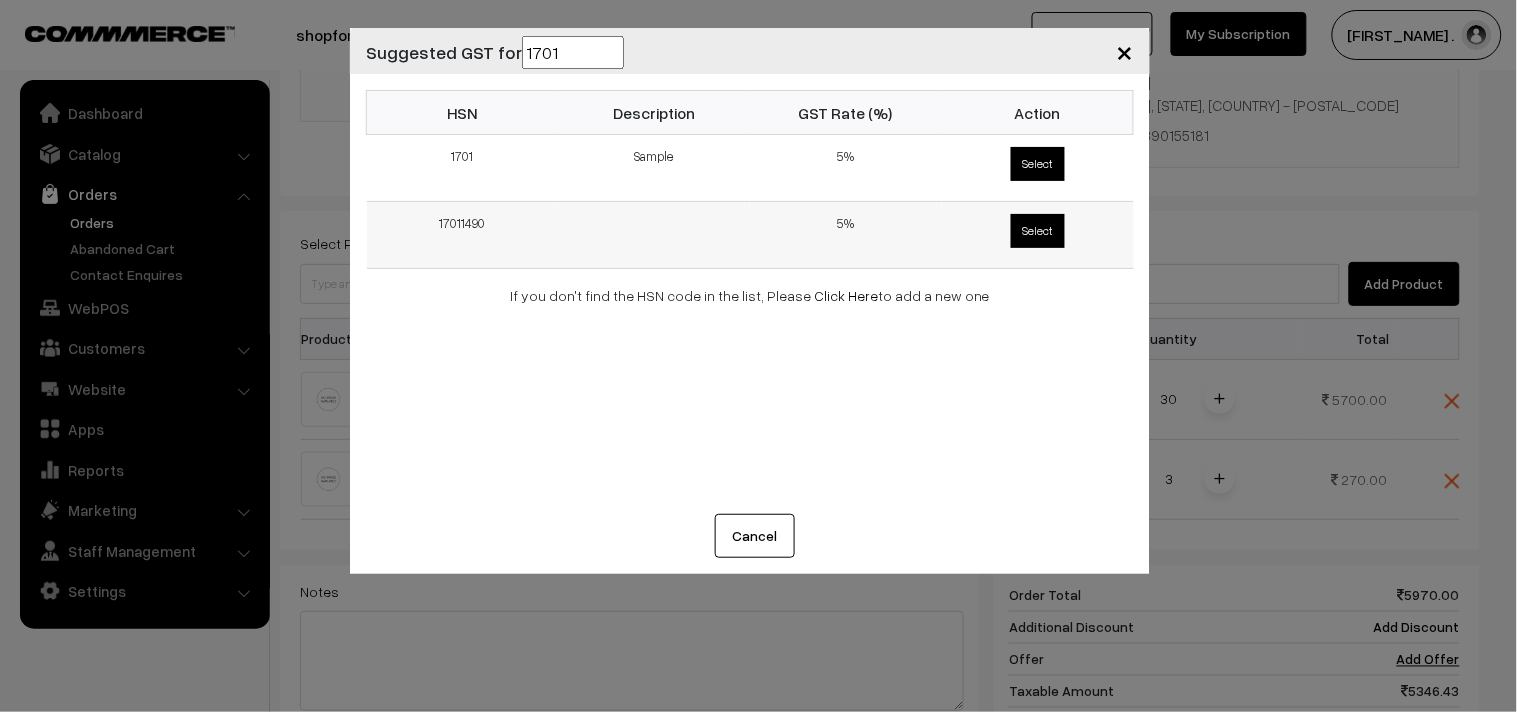 click on "Select" at bounding box center [1038, 231] 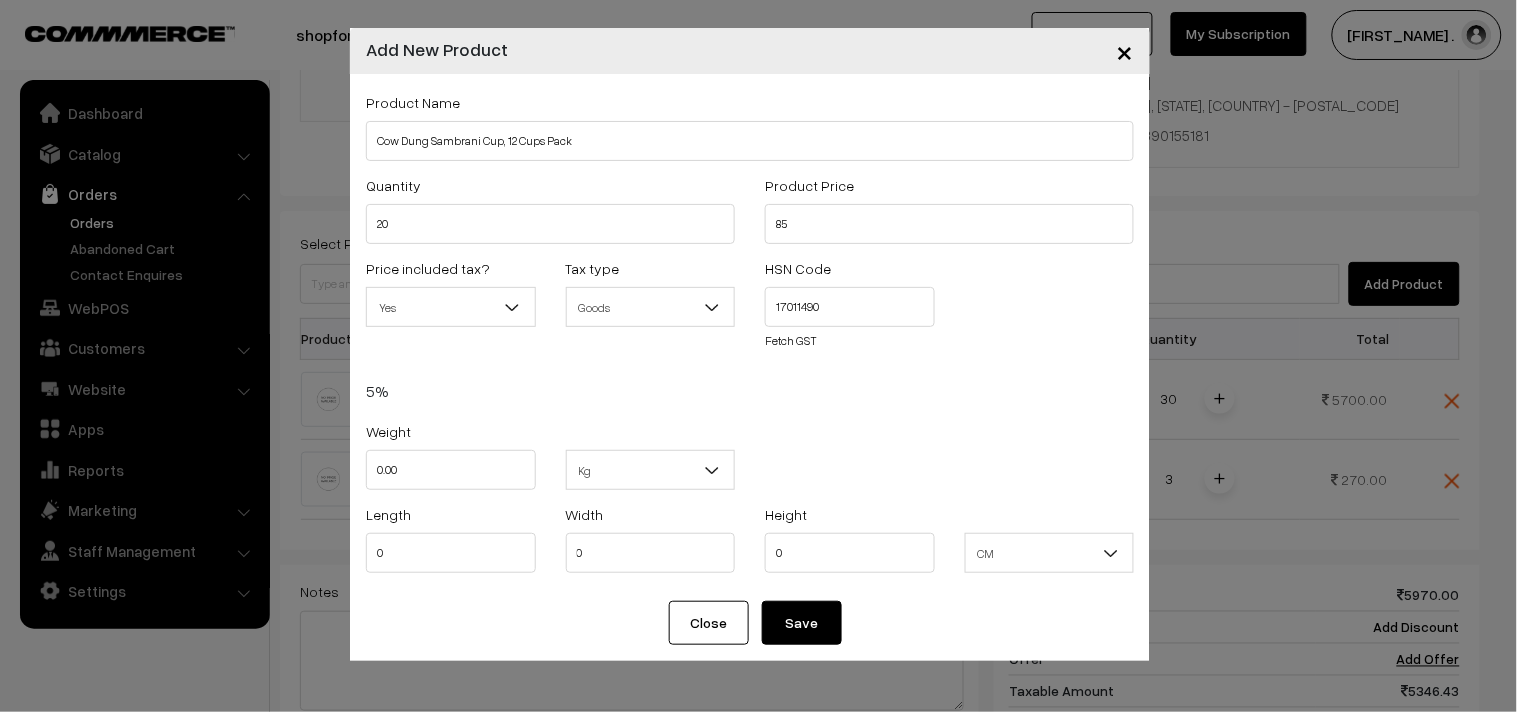 click on "Save" at bounding box center [802, 623] 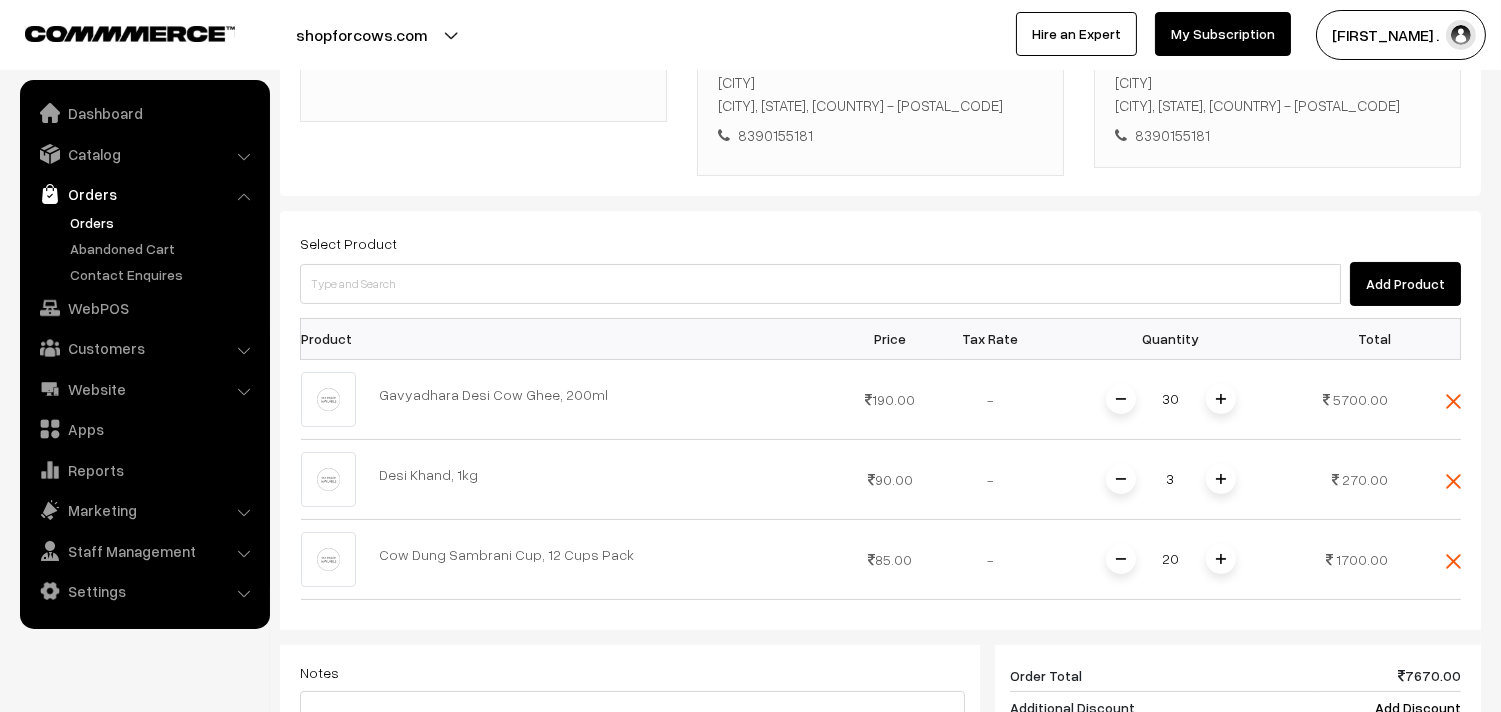 click on "Add Product" at bounding box center [1405, 284] 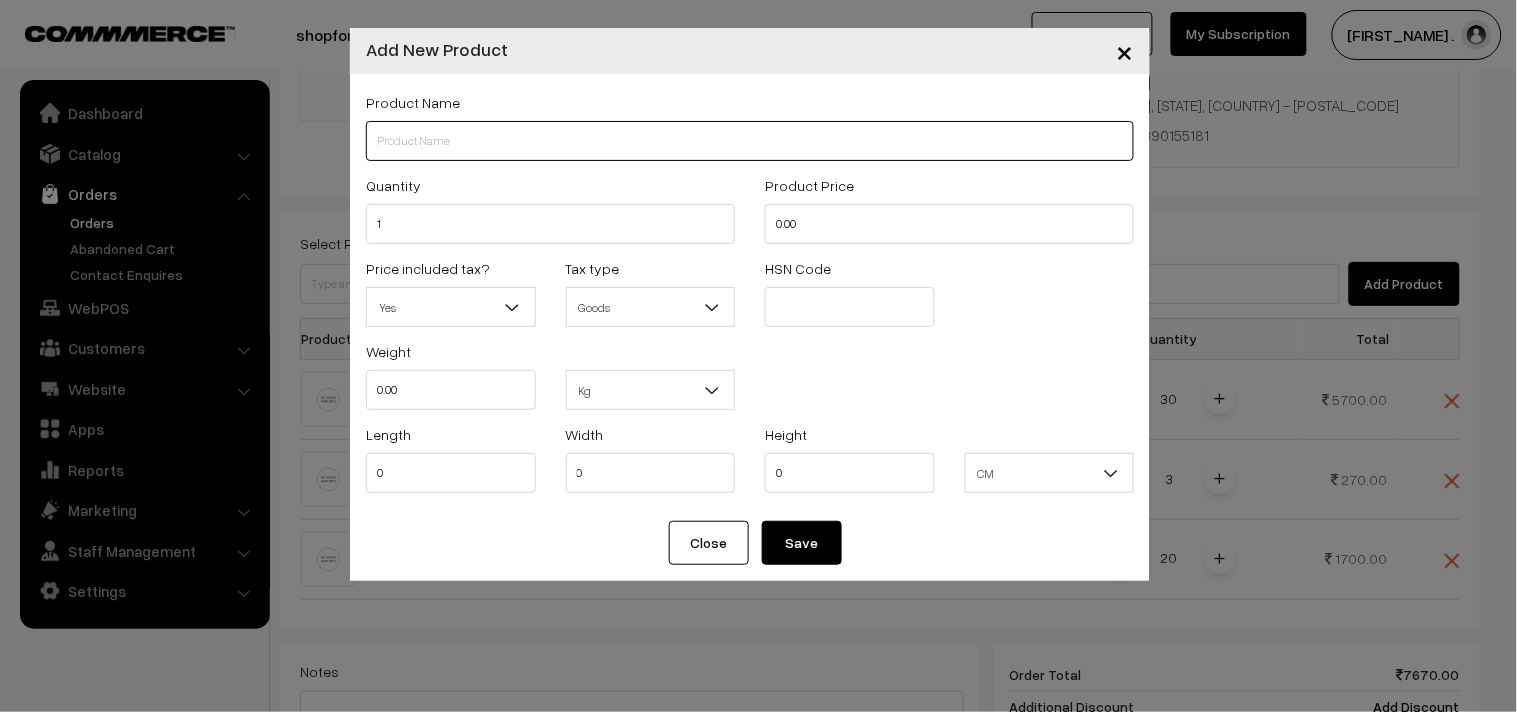 click at bounding box center (750, 141) 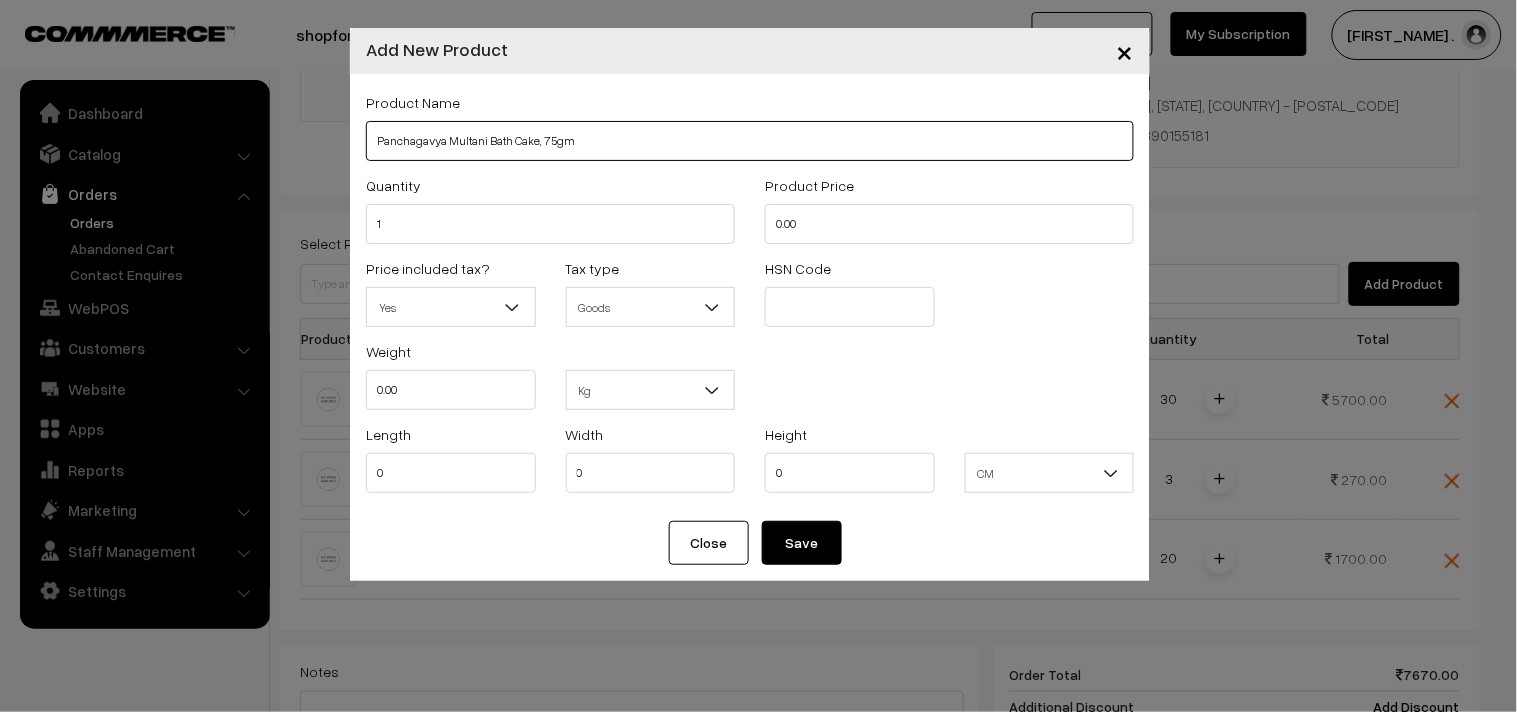 type on "Panchagavya Multani Bath Cake, 75gm" 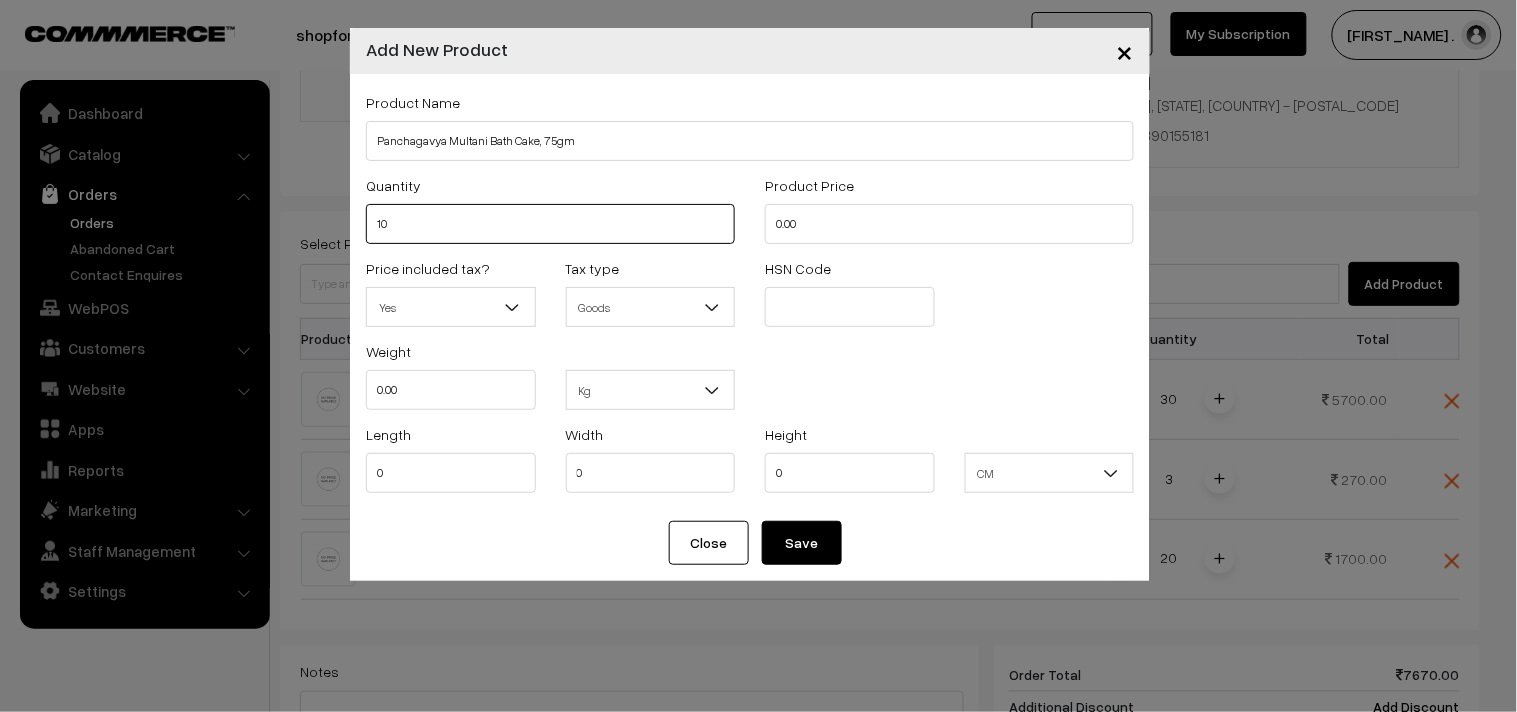 type on "10" 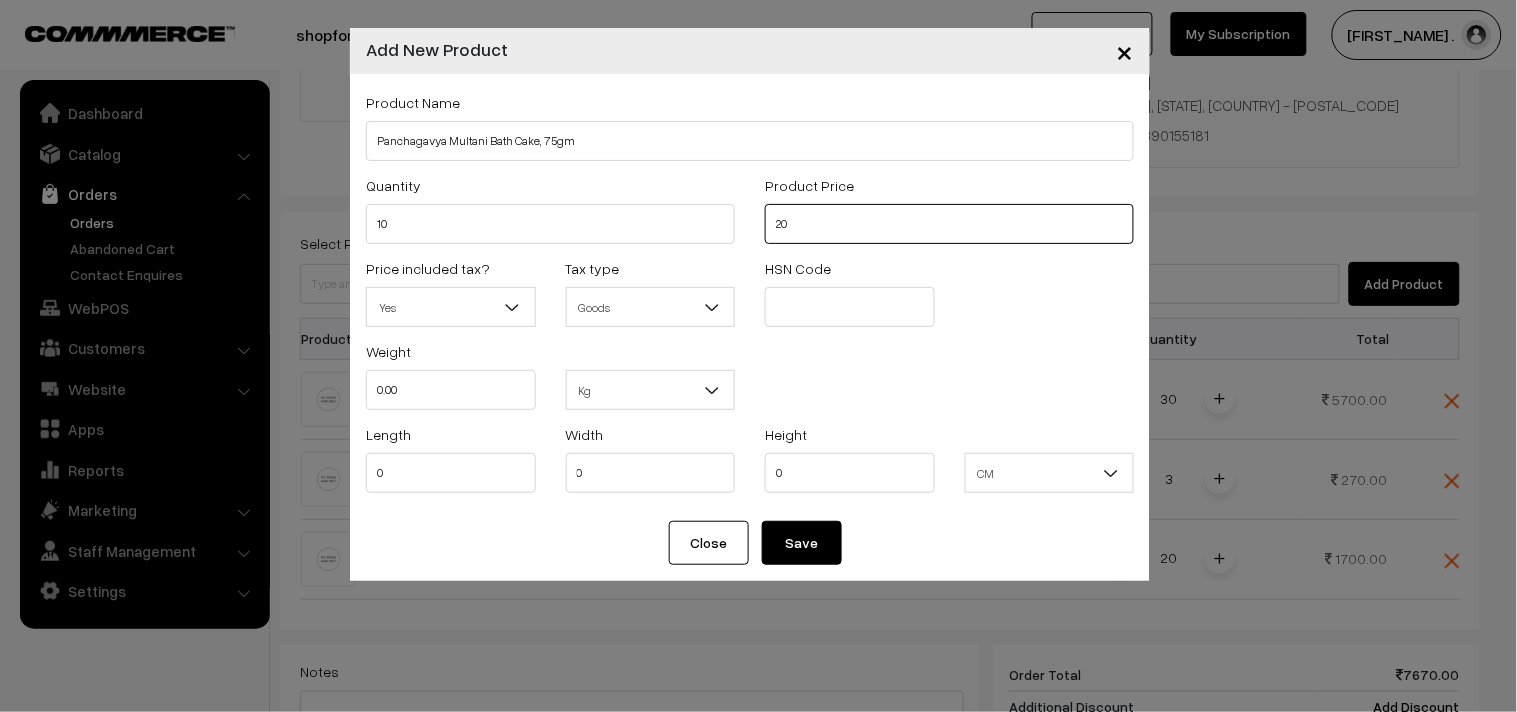 type on "20" 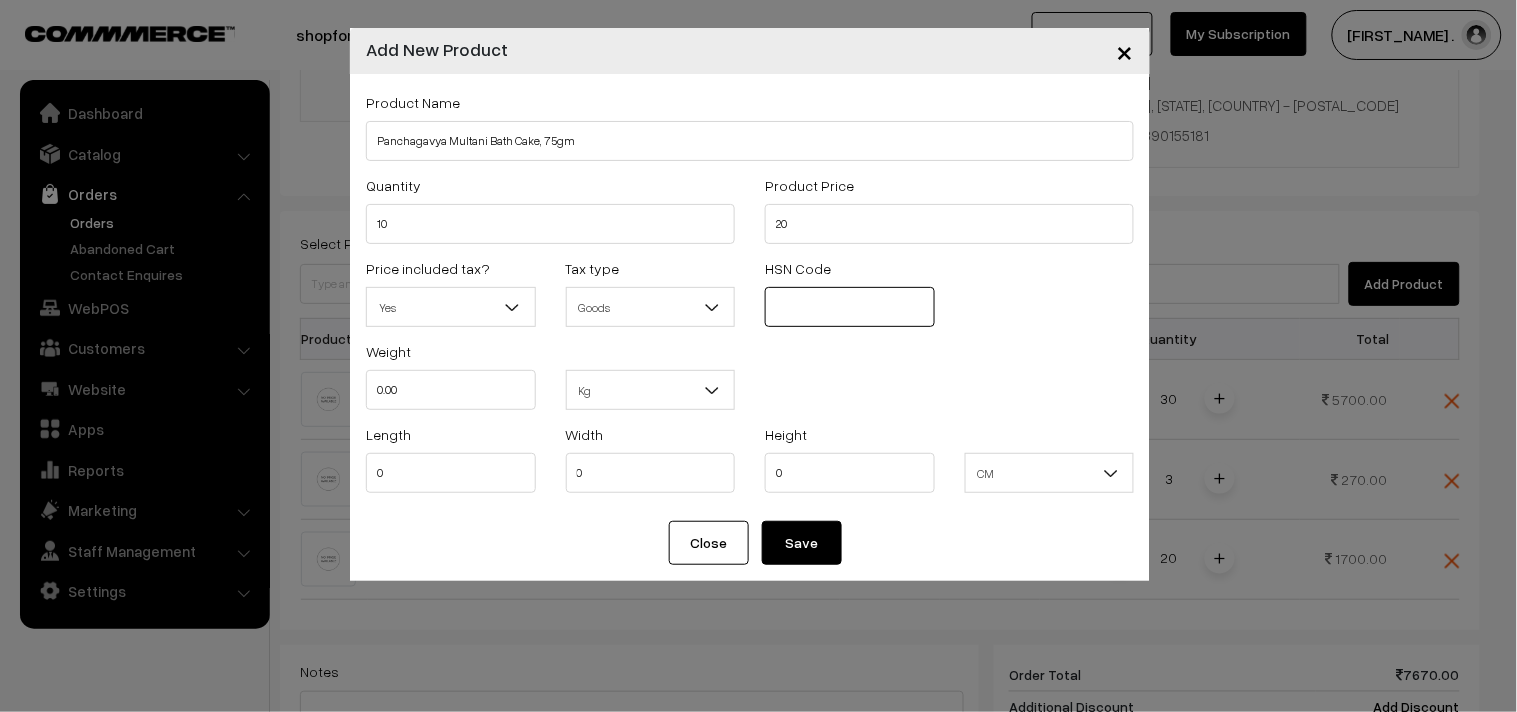 click at bounding box center [850, 307] 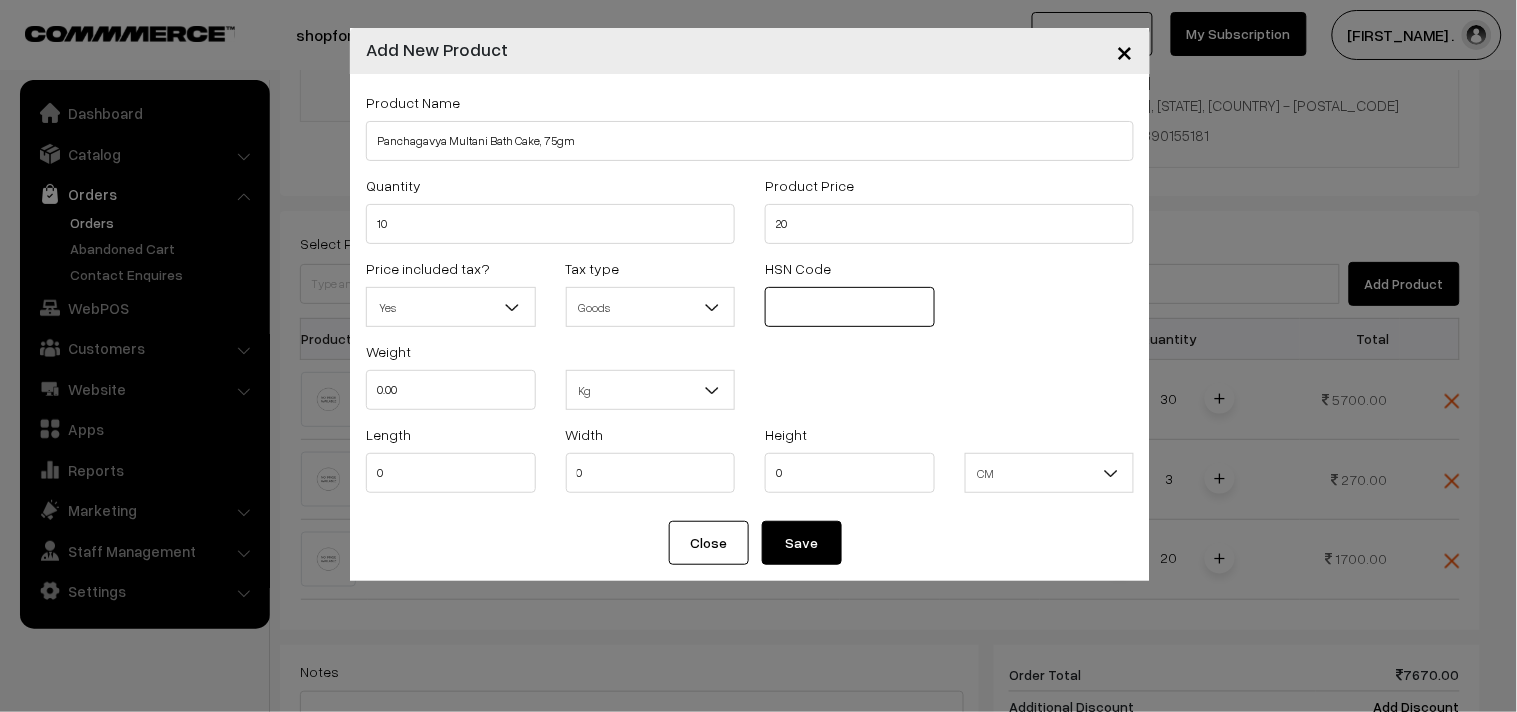 paste on "3401" 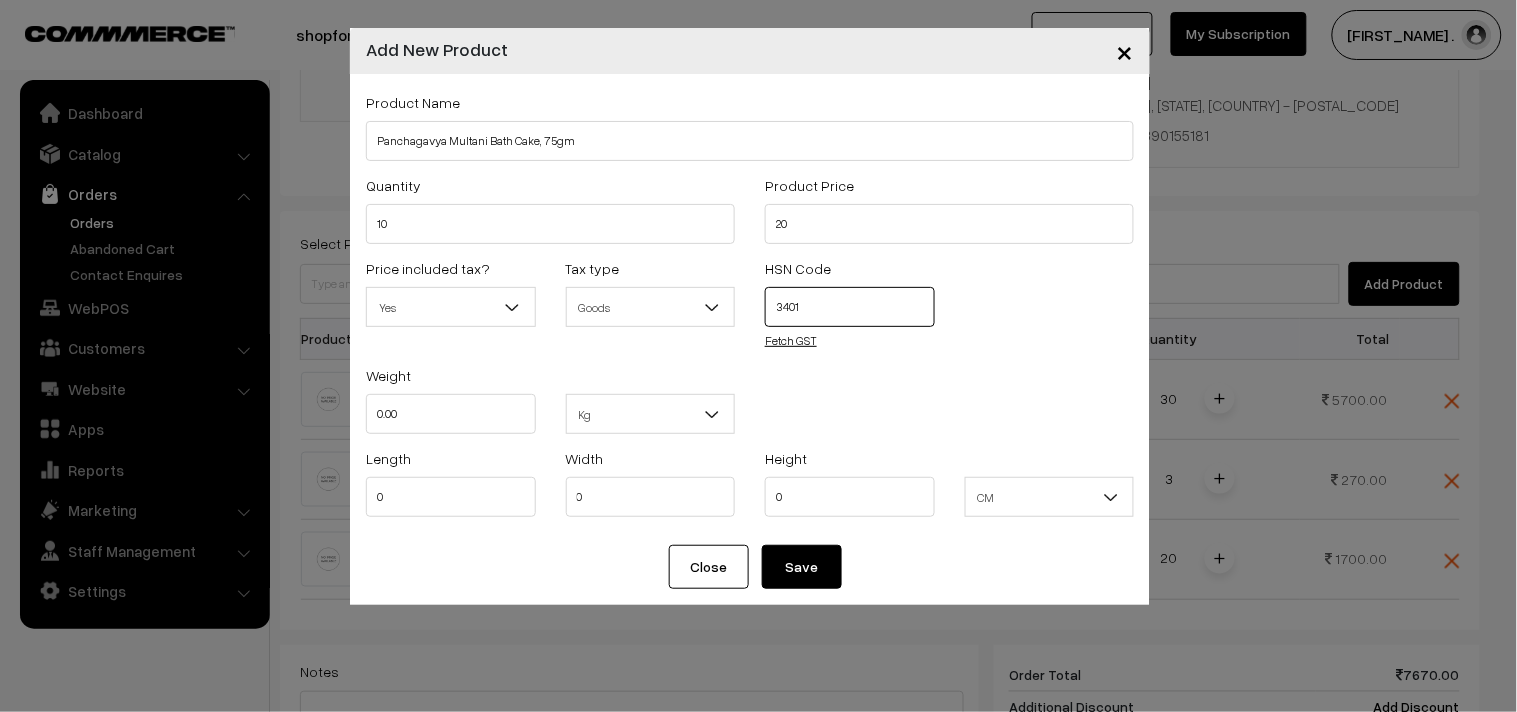 type on "3401" 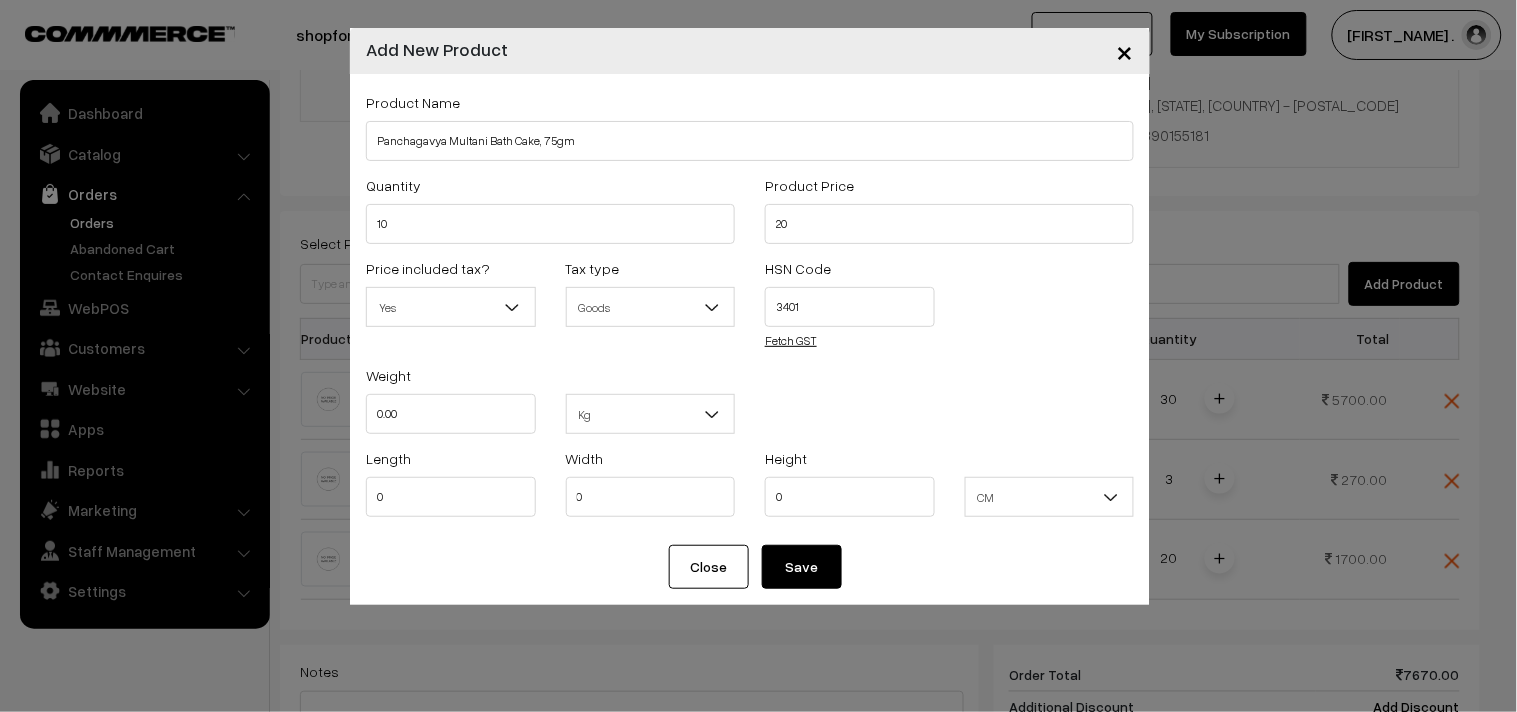 click on "Fetch GST" at bounding box center (791, 340) 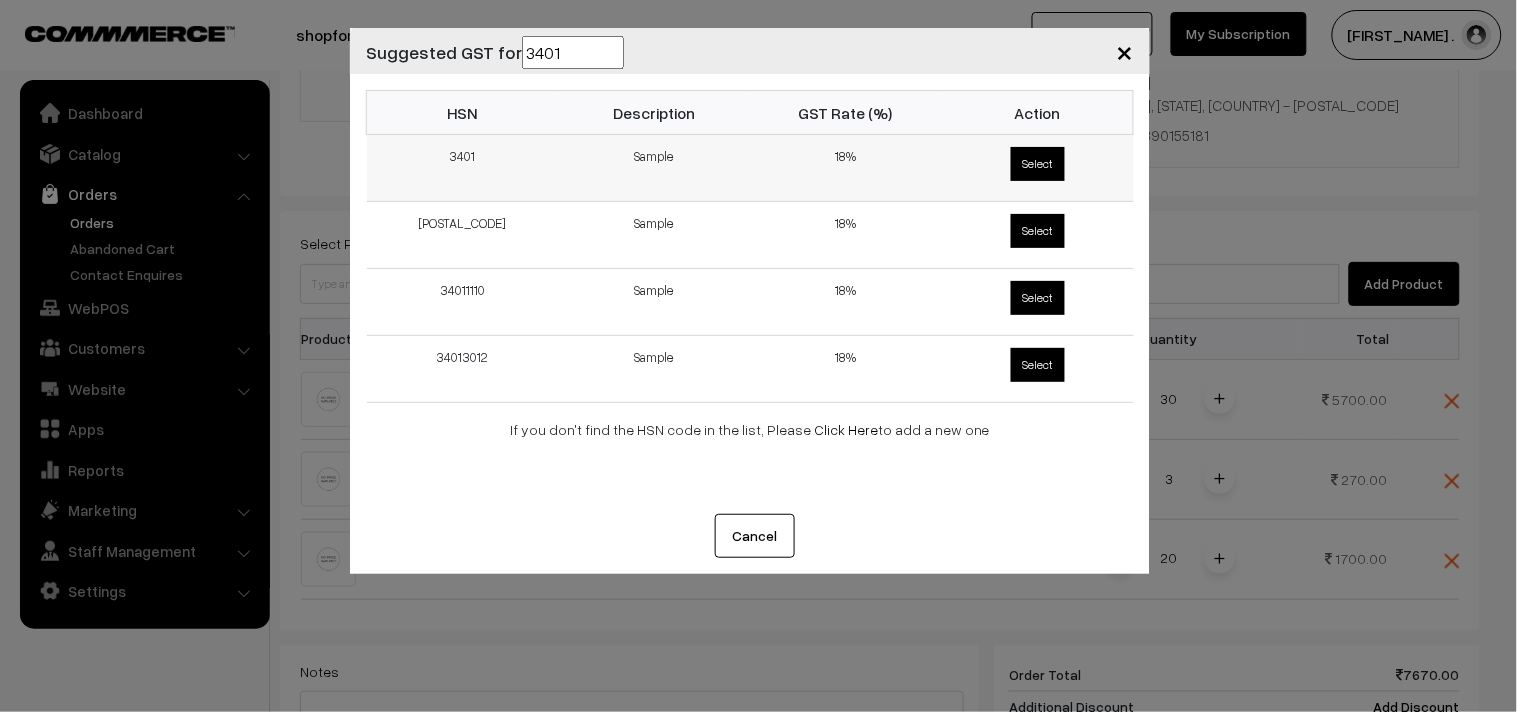 click on "Select" at bounding box center [1038, 164] 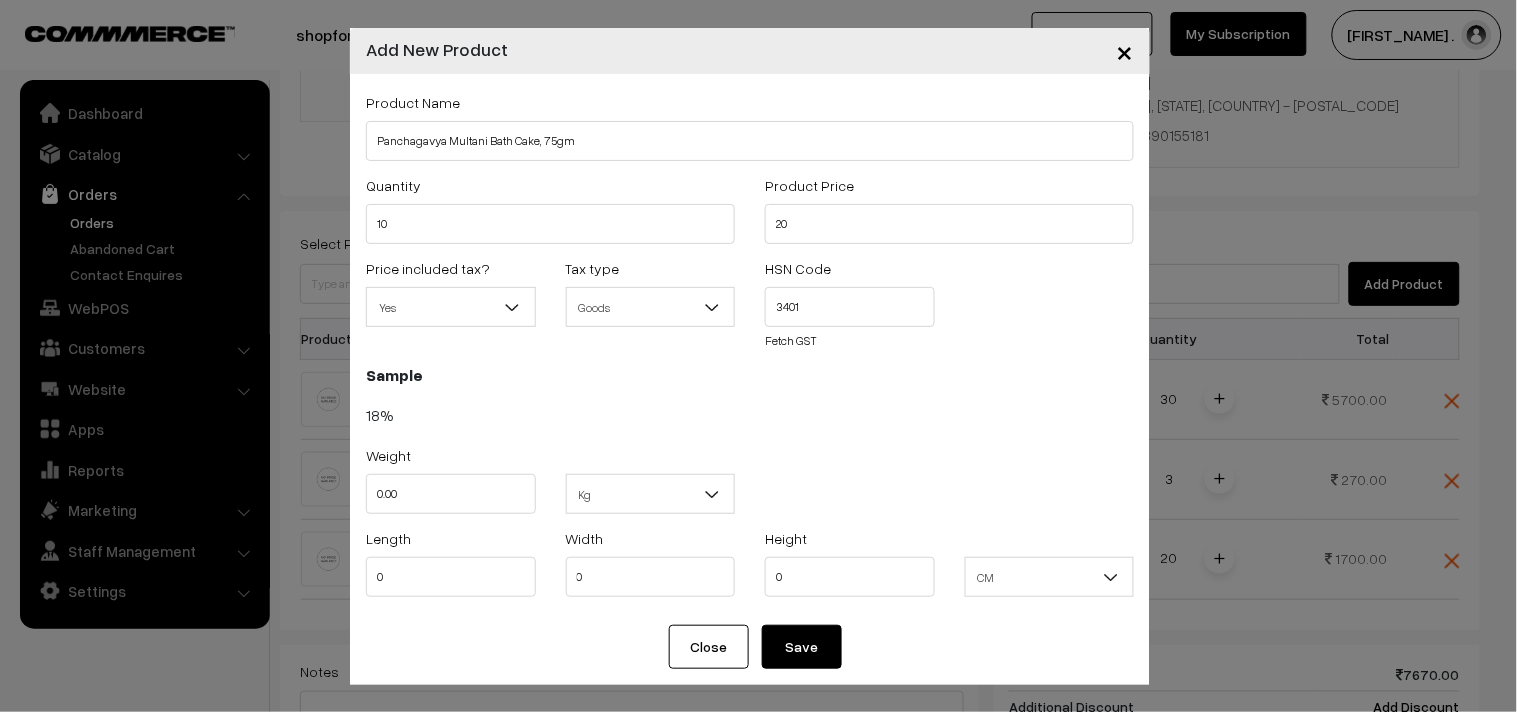click on "Save" at bounding box center (802, 647) 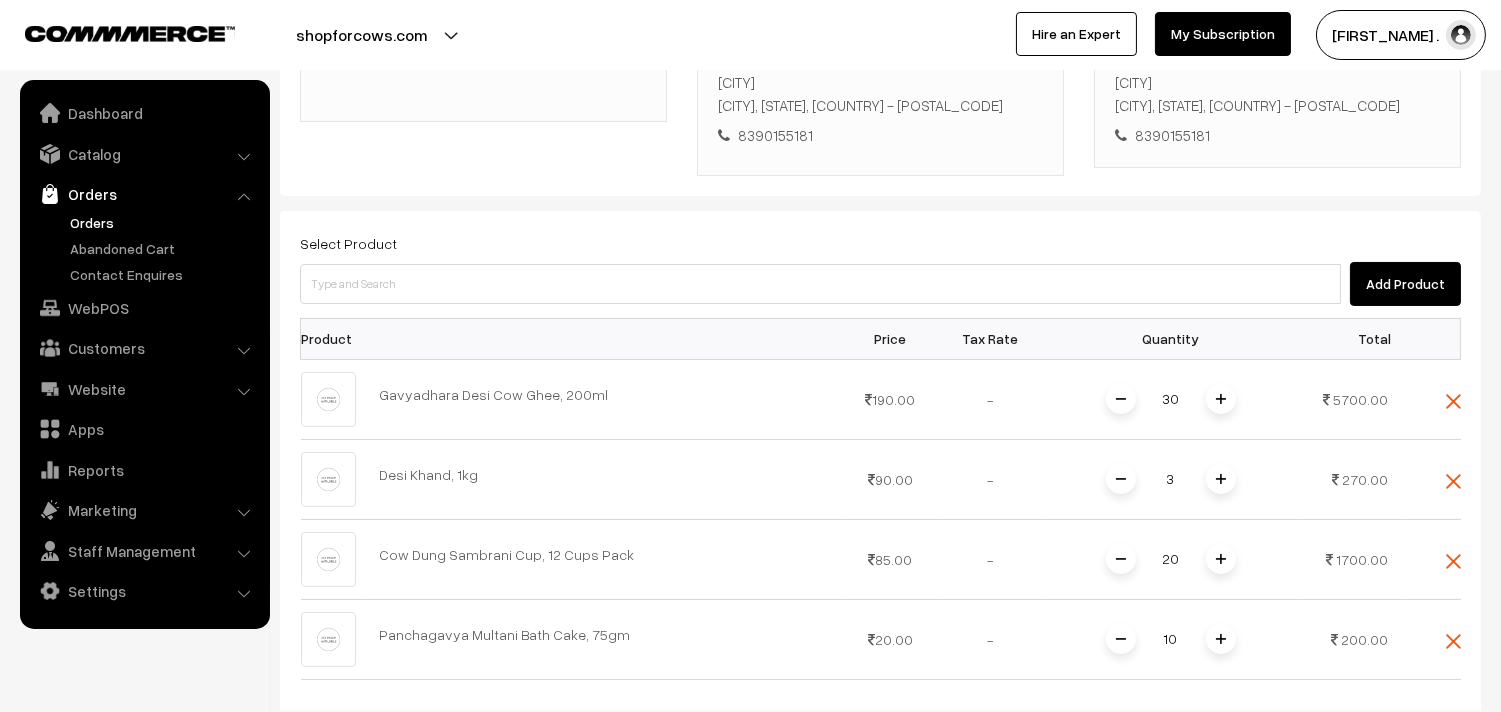 click on "Add Product" at bounding box center (1405, 284) 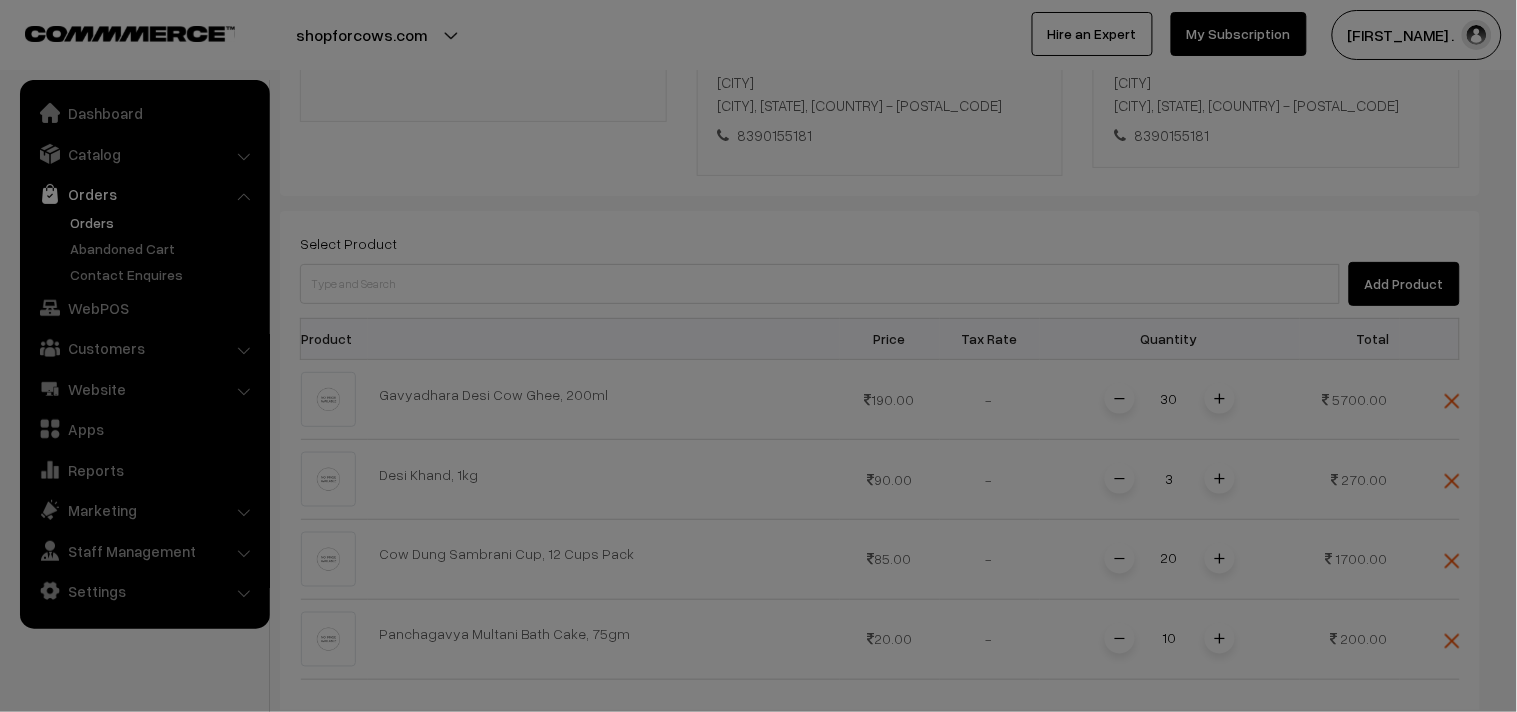 type 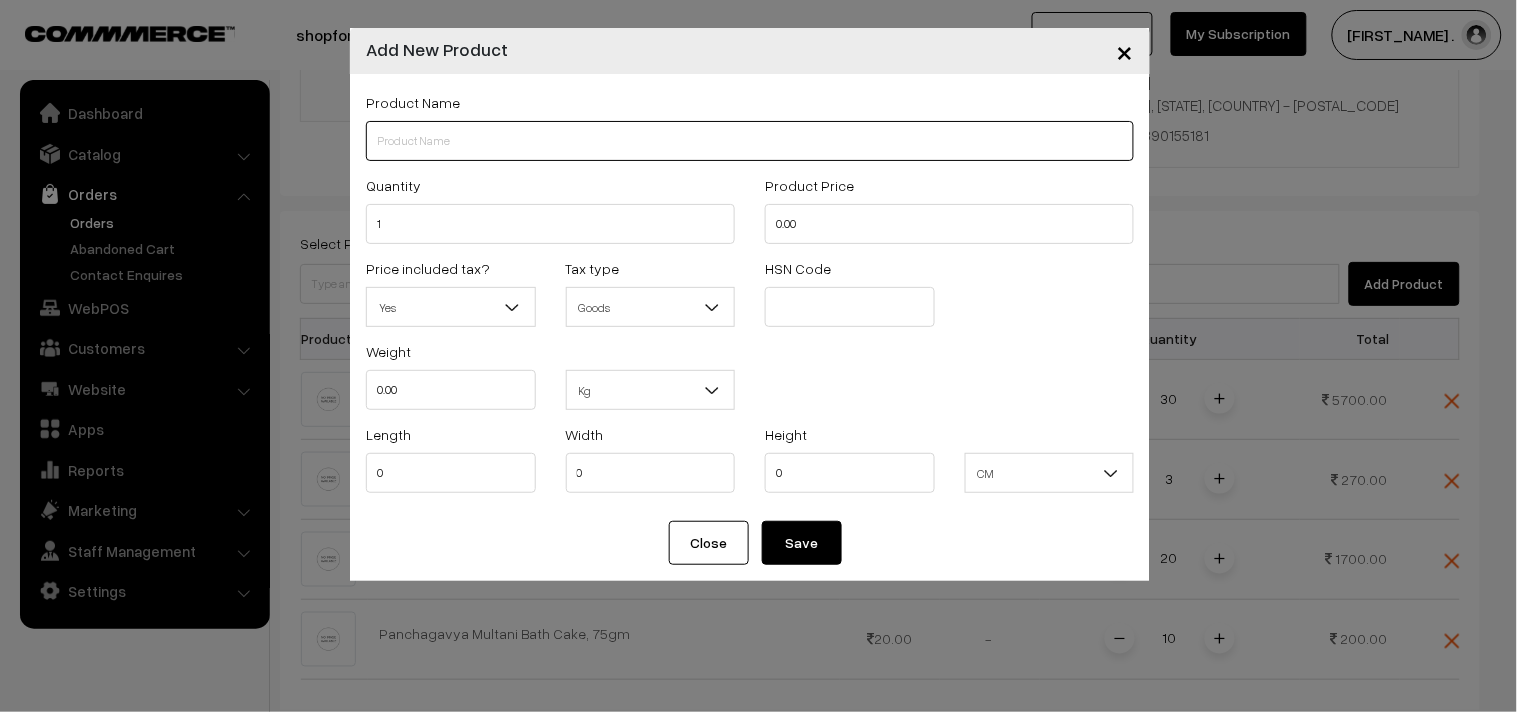 click at bounding box center (750, 141) 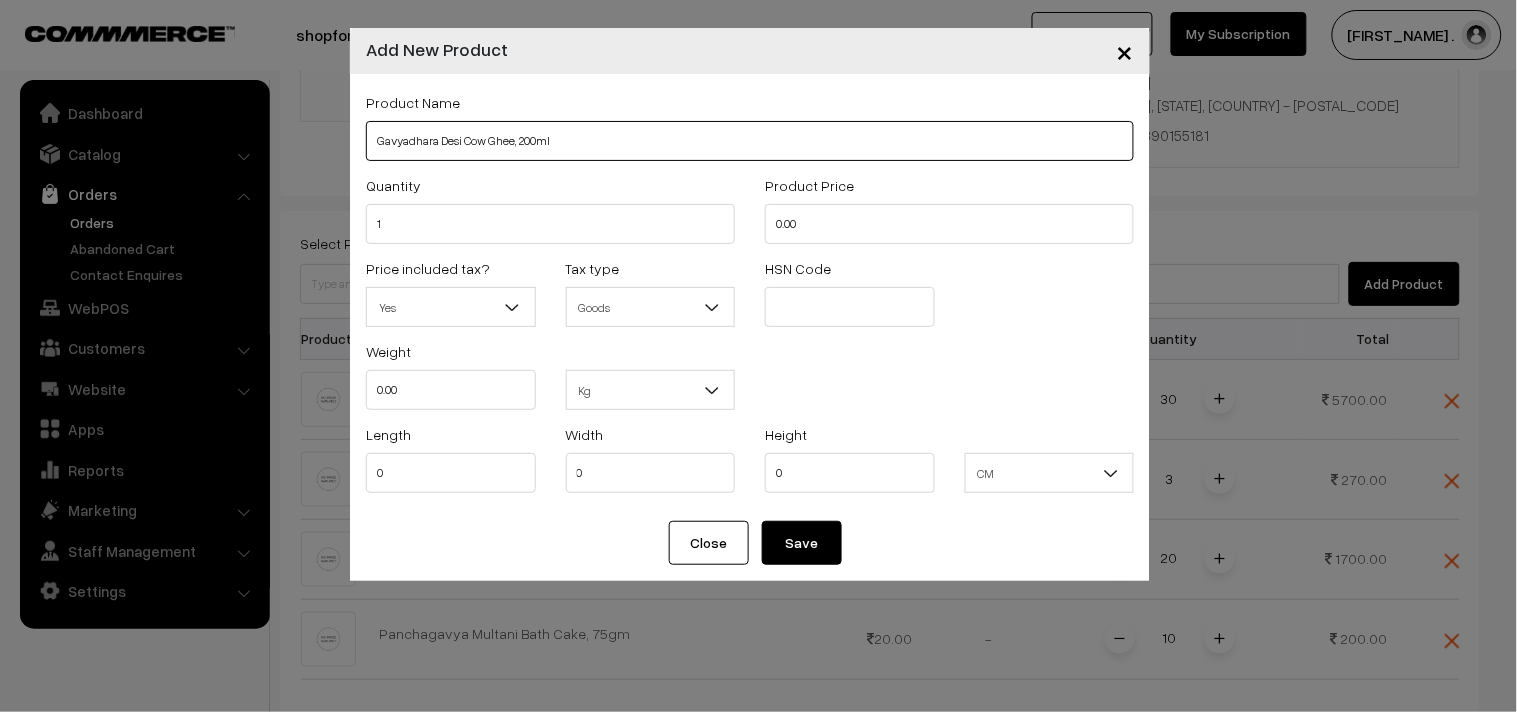 click on "Gavyadhara Desi Cow Ghee, 200ml" at bounding box center (750, 141) 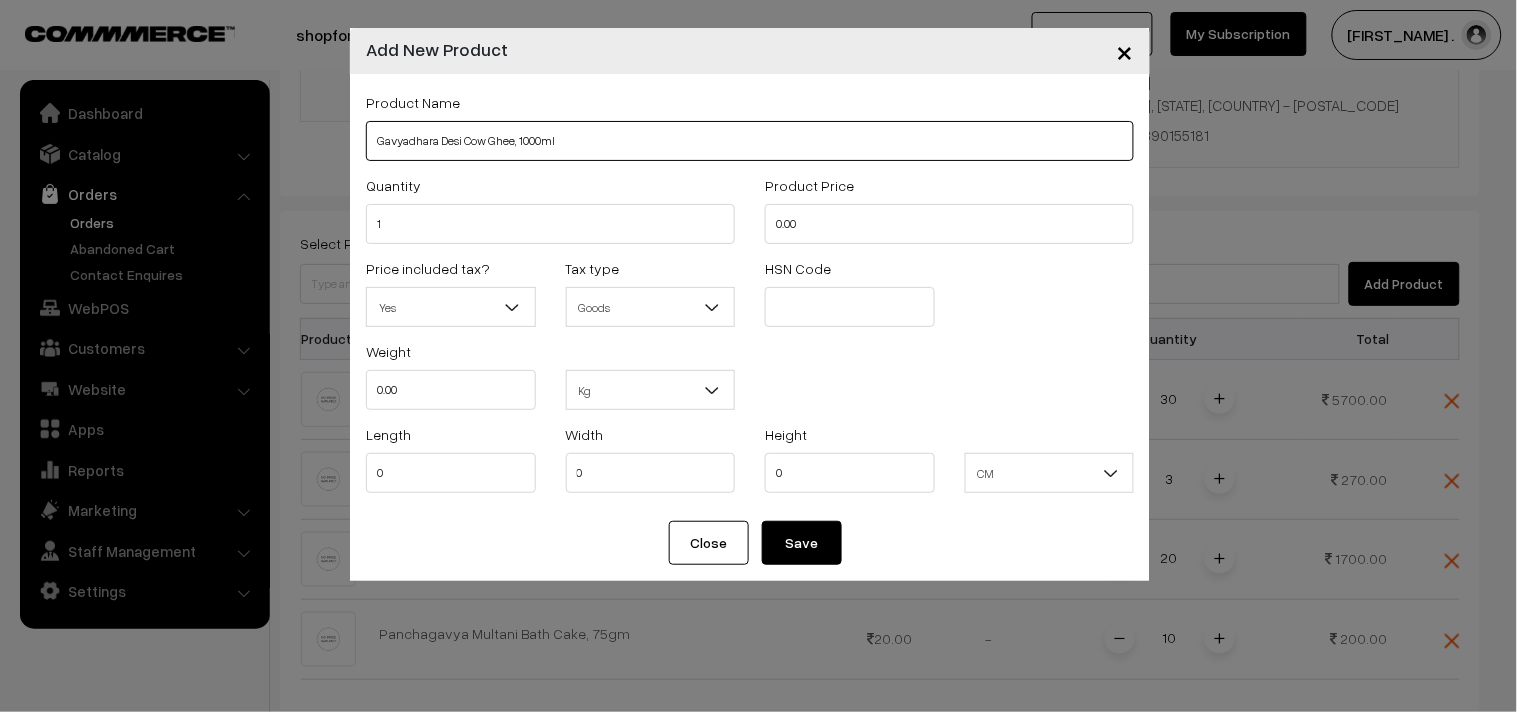type on "Gavyadhara Desi Cow Ghee, 1000ml" 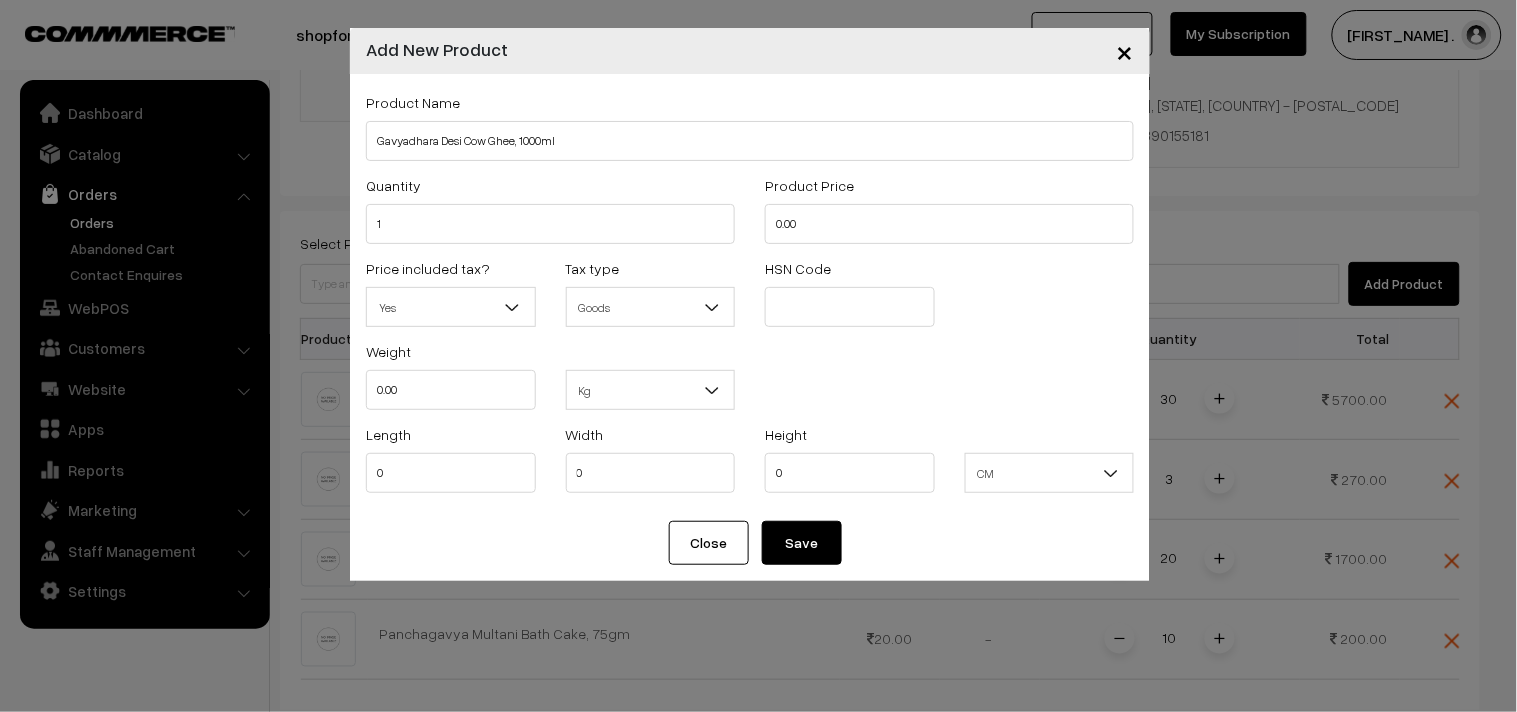 click on "Product Price
0.00" at bounding box center [949, 208] 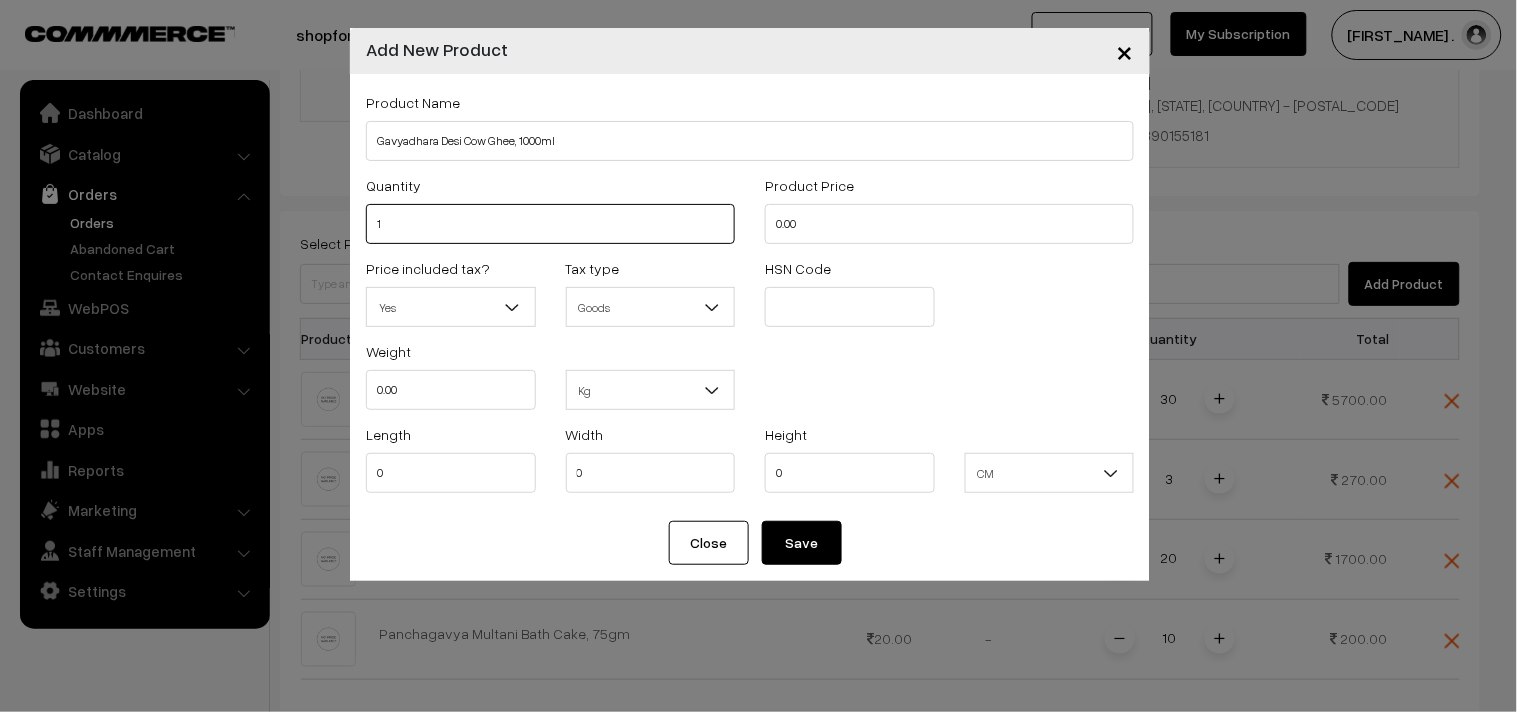 click on "1" at bounding box center (550, 224) 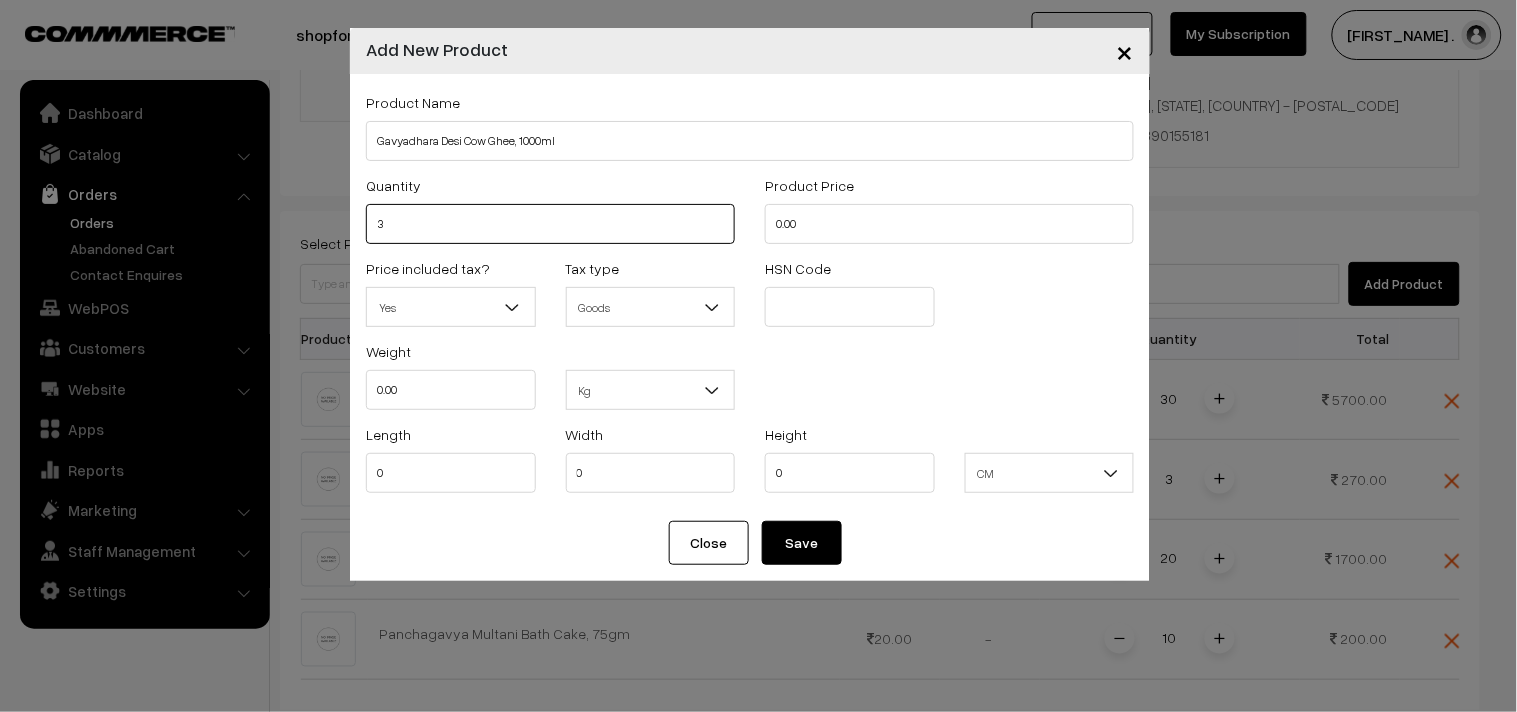 type on "3" 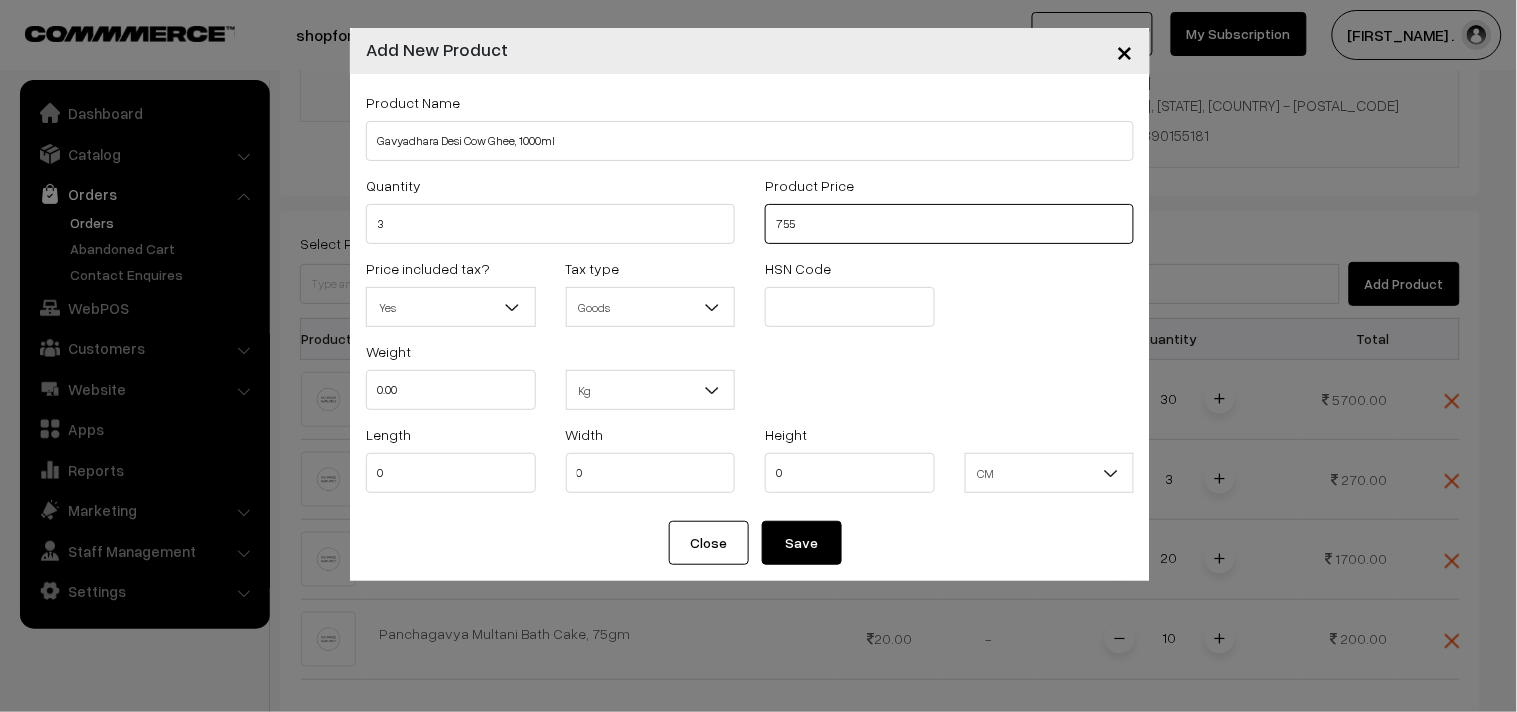 type on "755" 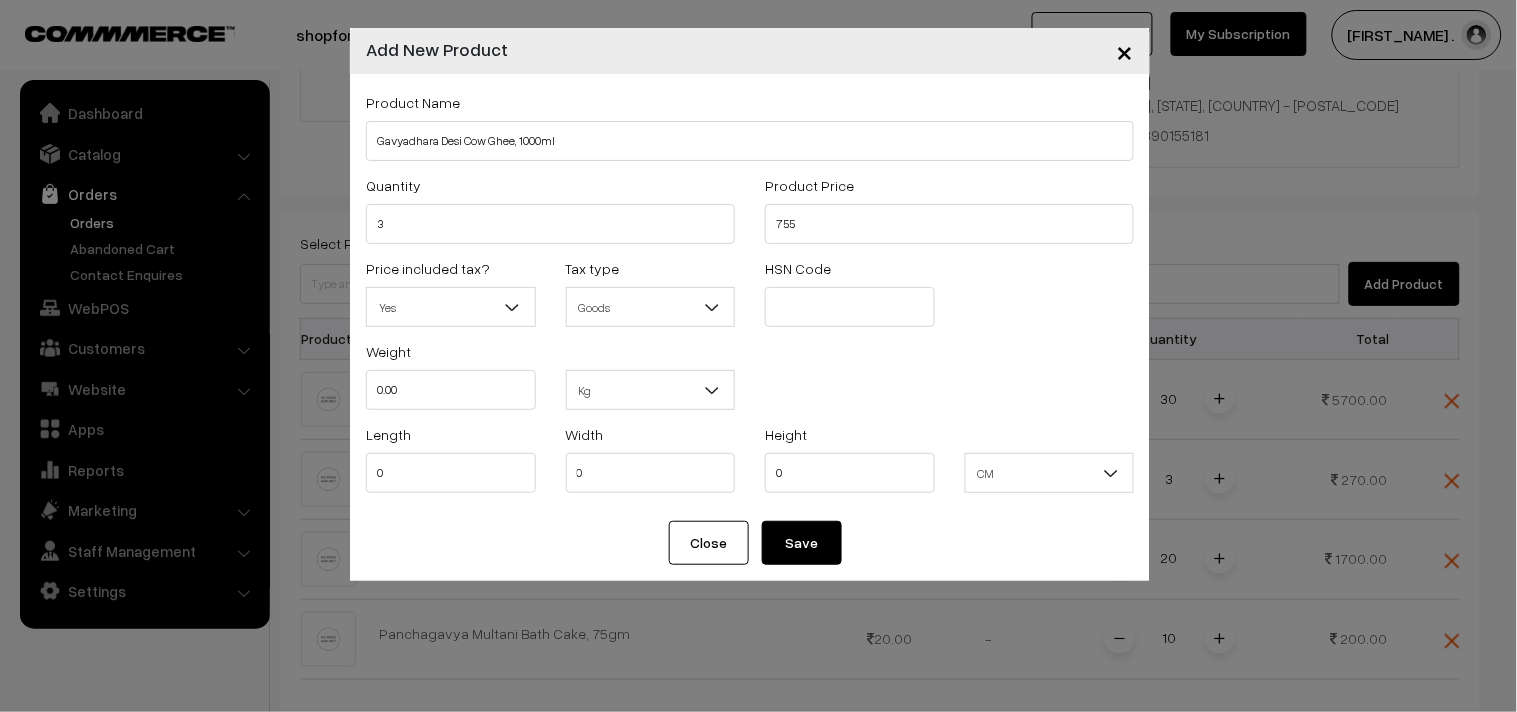 click on "Price included tax?
Yes
No, Tax excluded
Yes
Tax type
Goods
Service
Goods
HSN Code  Fetch GST" at bounding box center (750, 297) 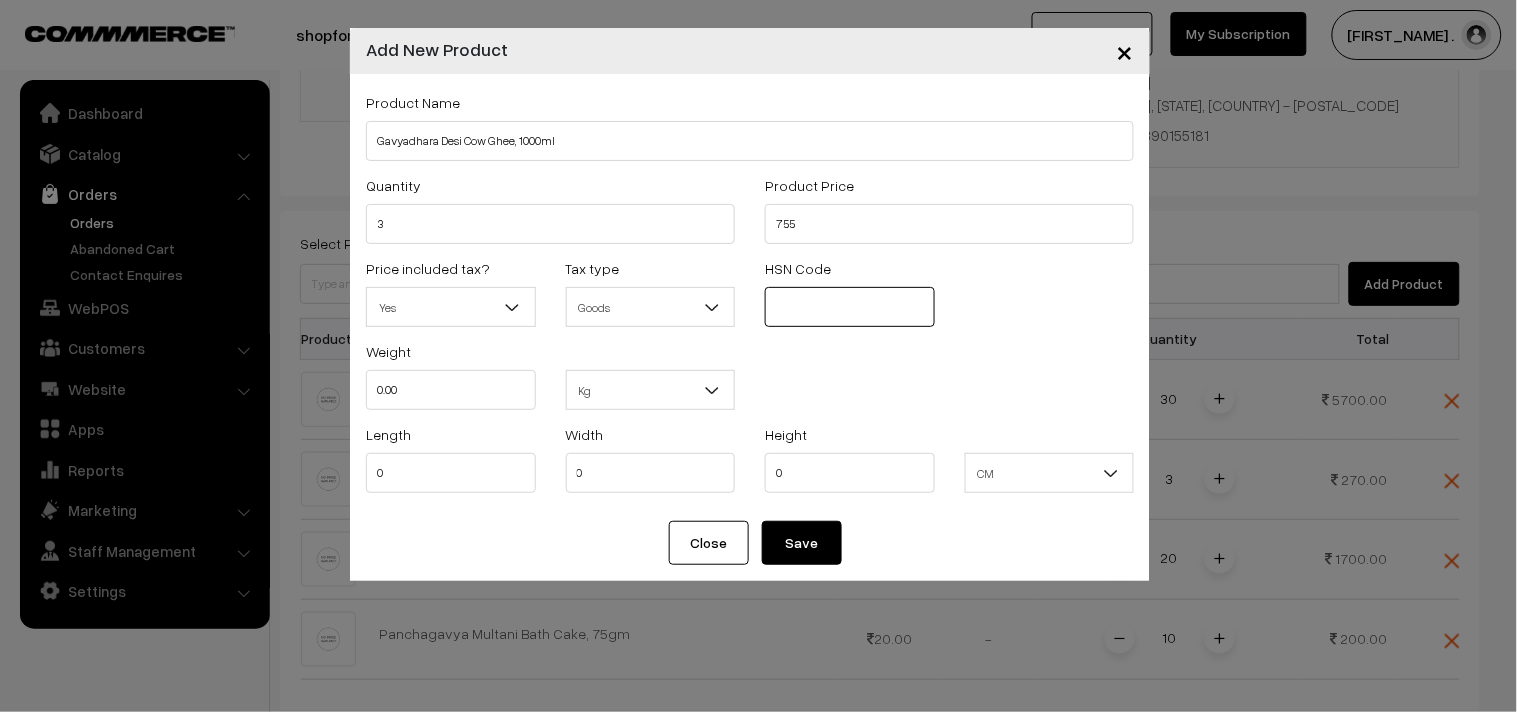 click at bounding box center [850, 307] 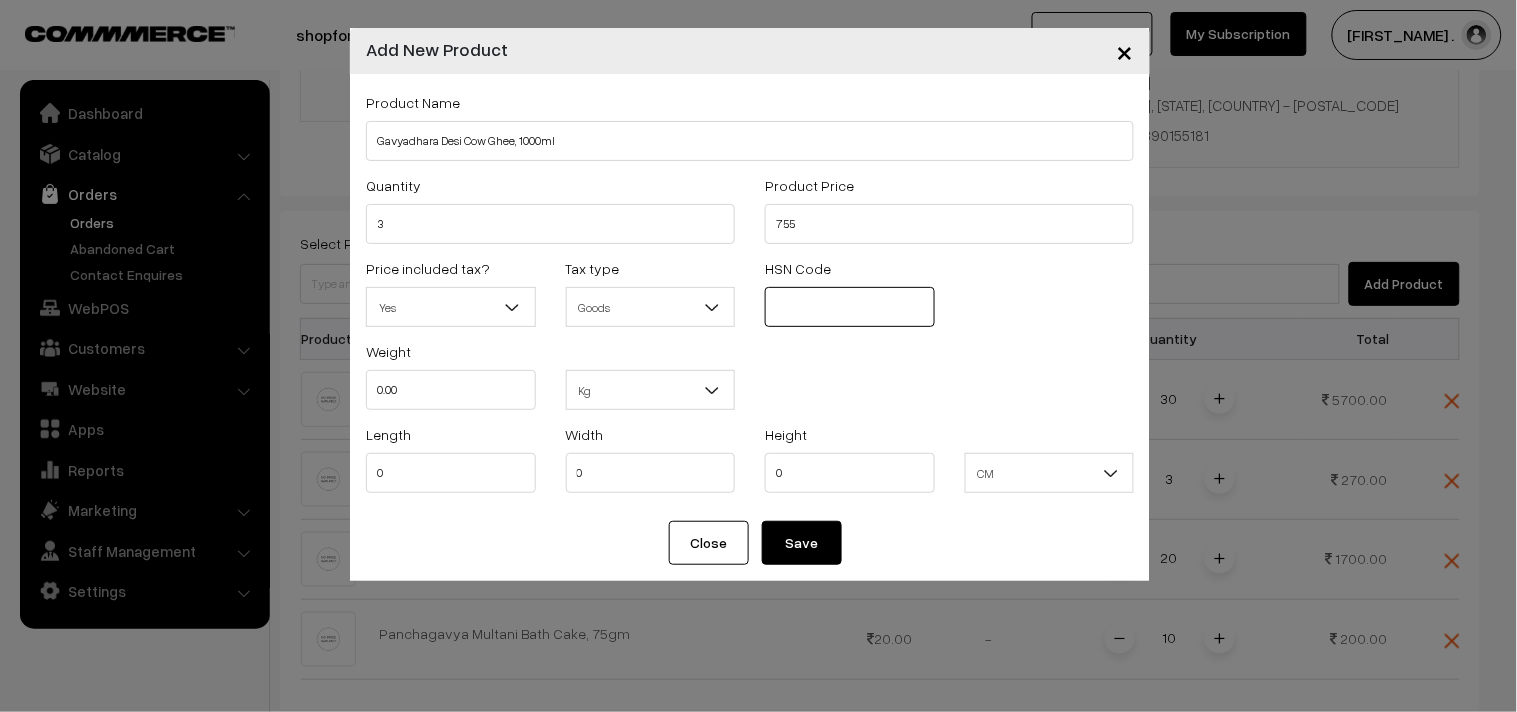 type on "0405" 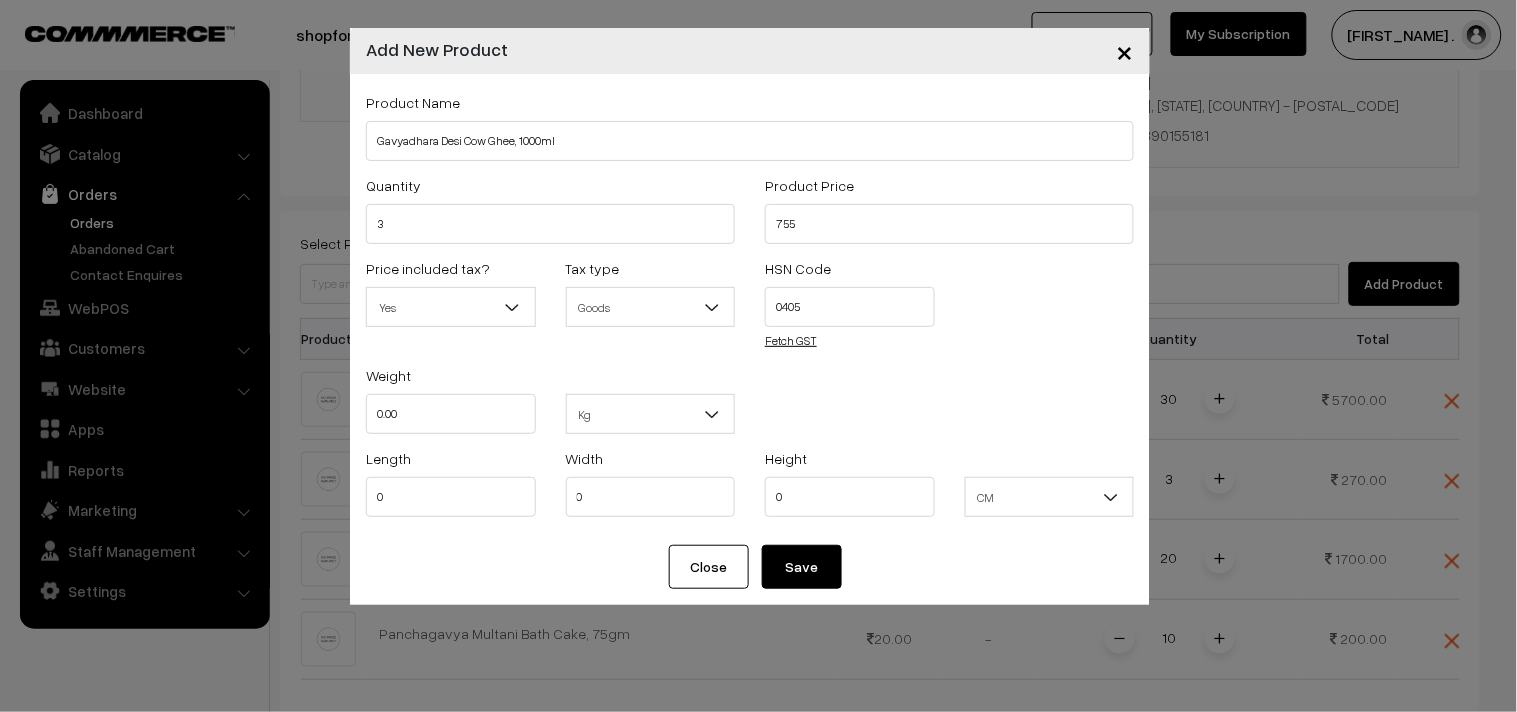 click on "Fetch GST" at bounding box center [791, 340] 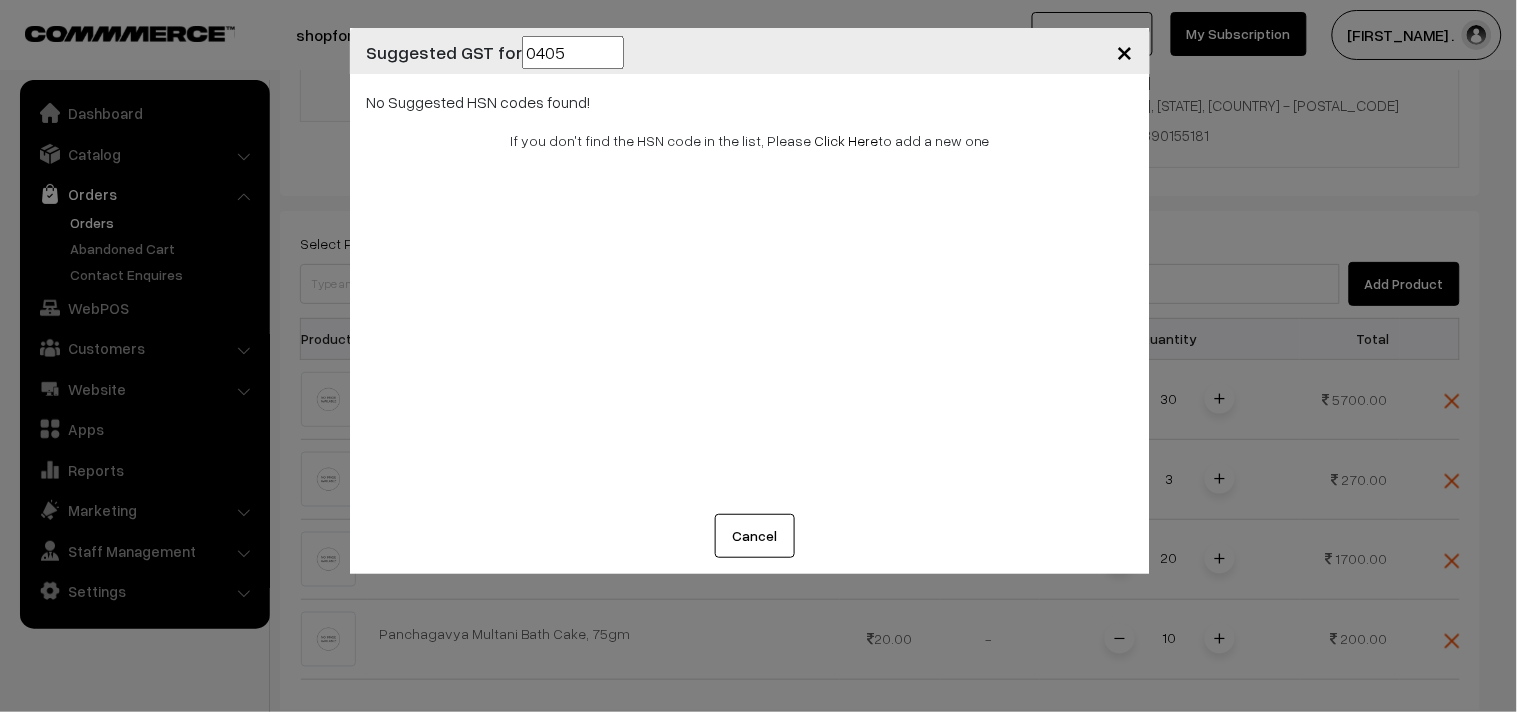 click on "Cancel" at bounding box center [755, 536] 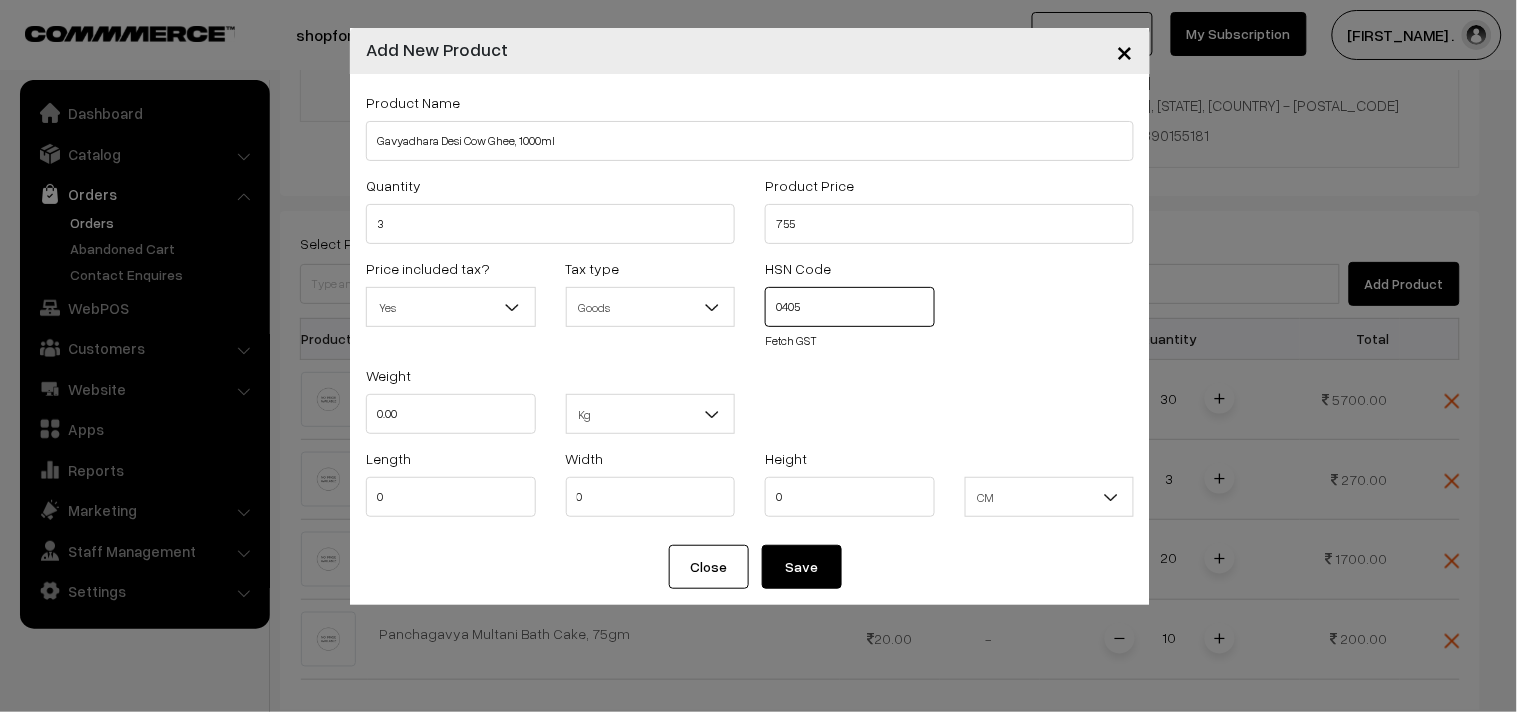 click on "0405" at bounding box center (850, 307) 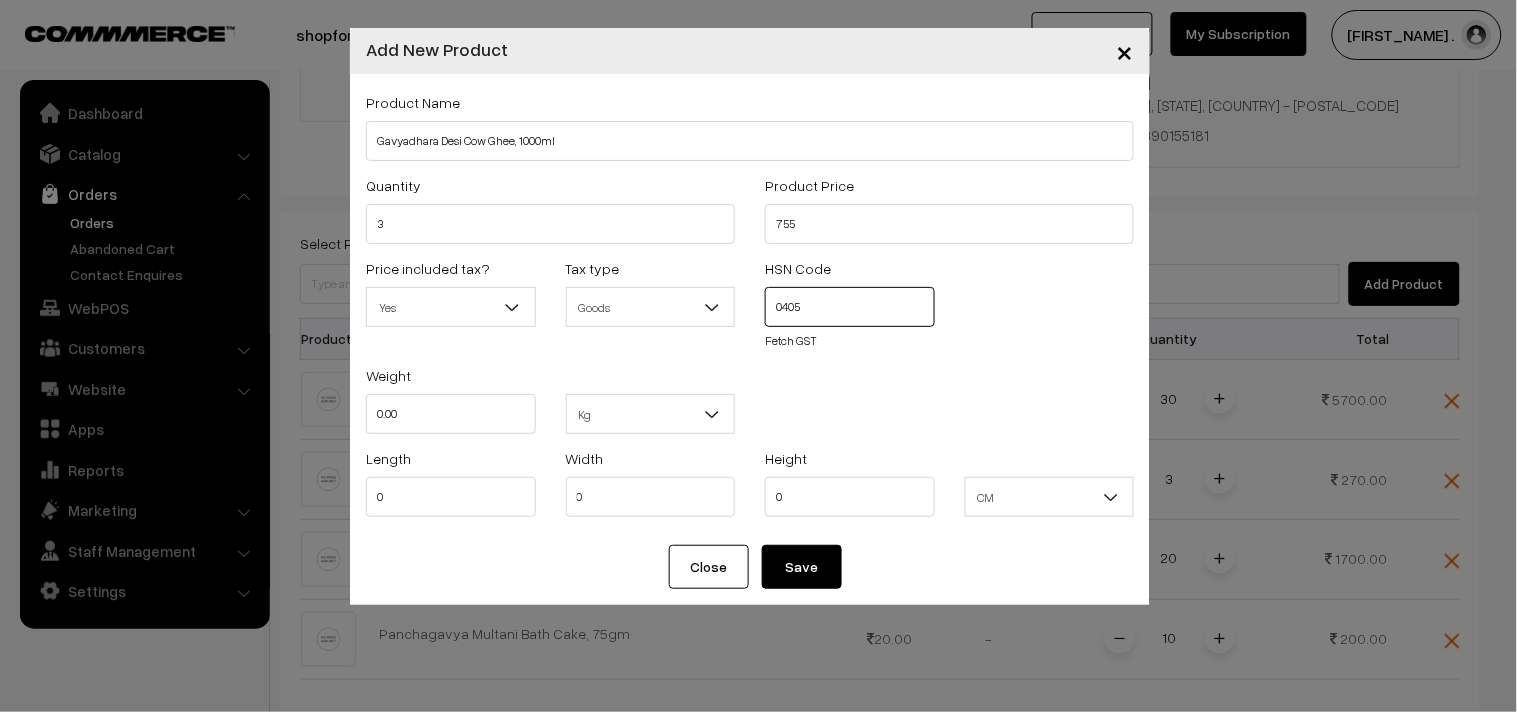paste on "[PHONE]" 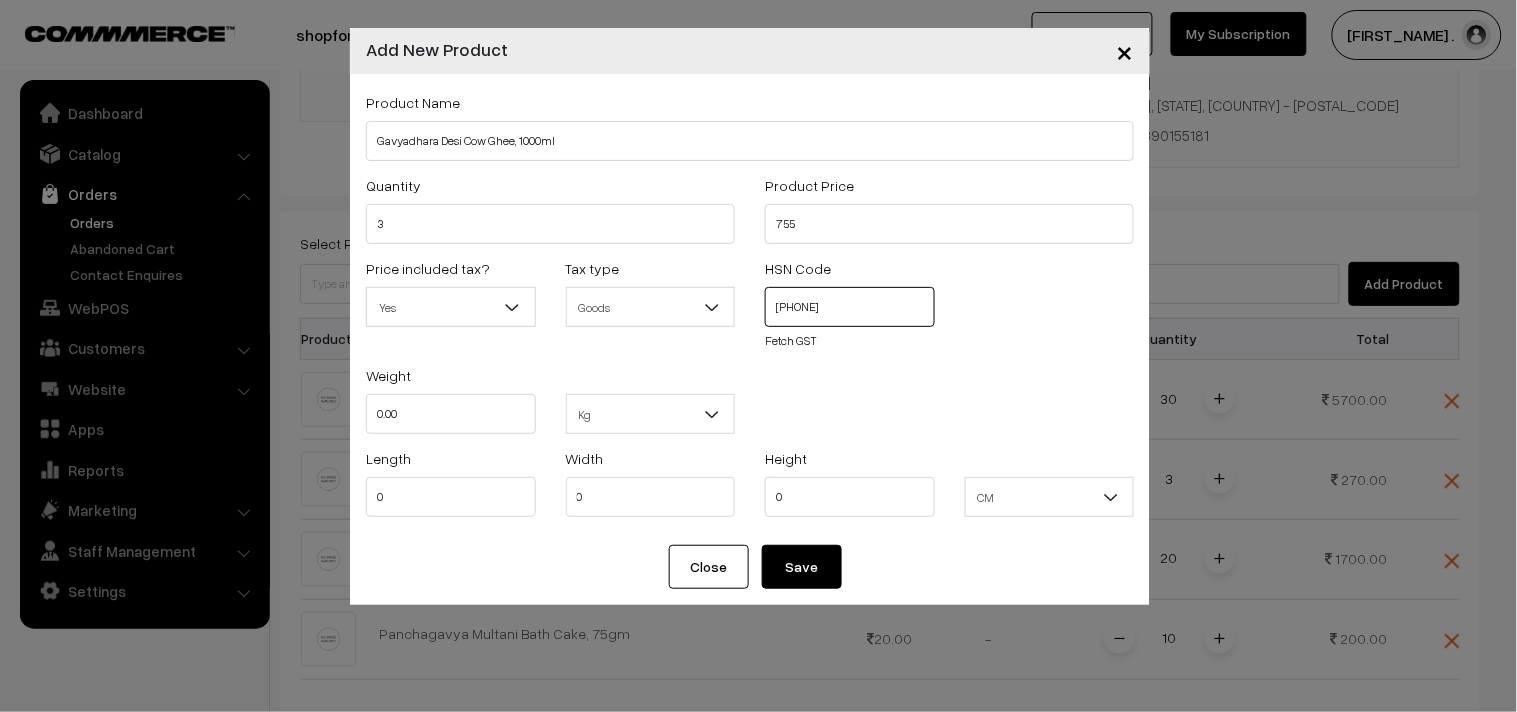 paste 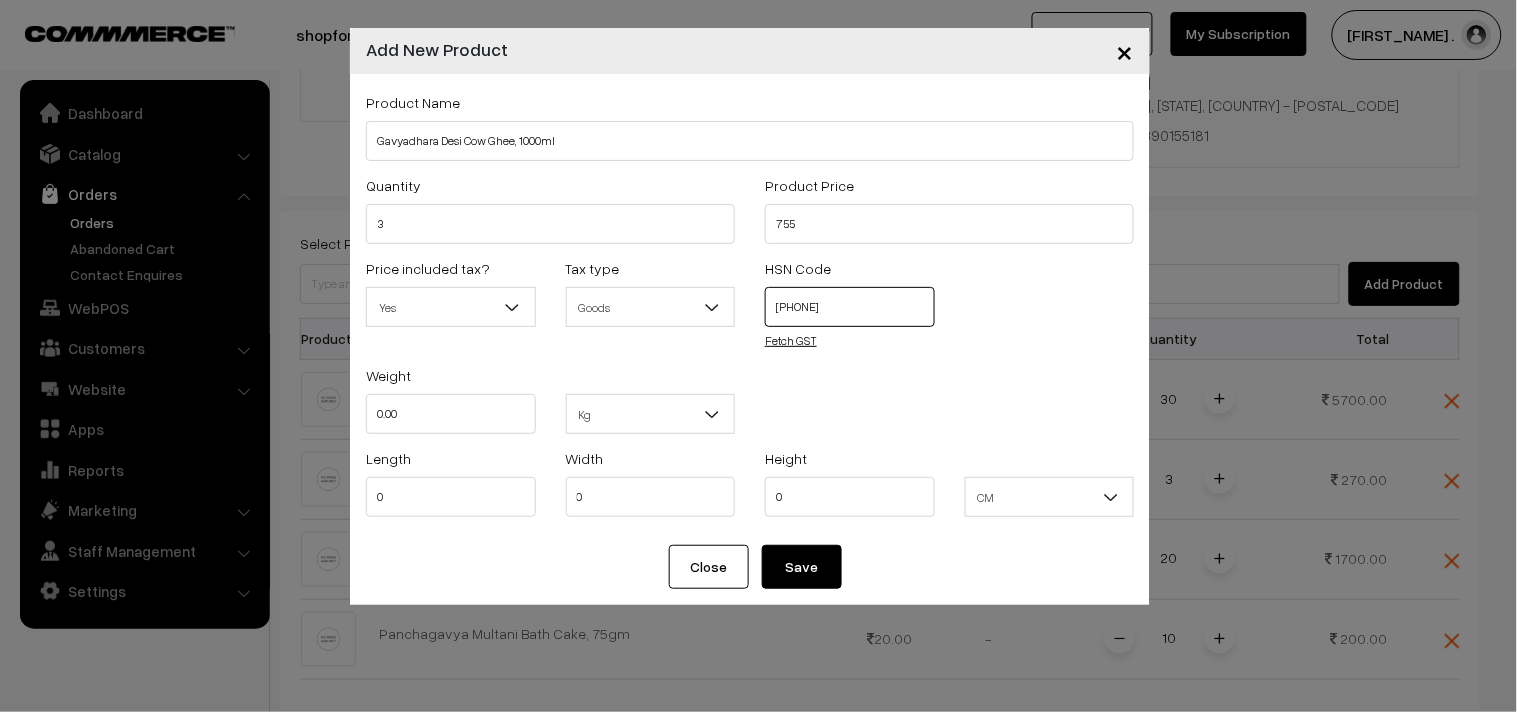 type on "[PHONE]" 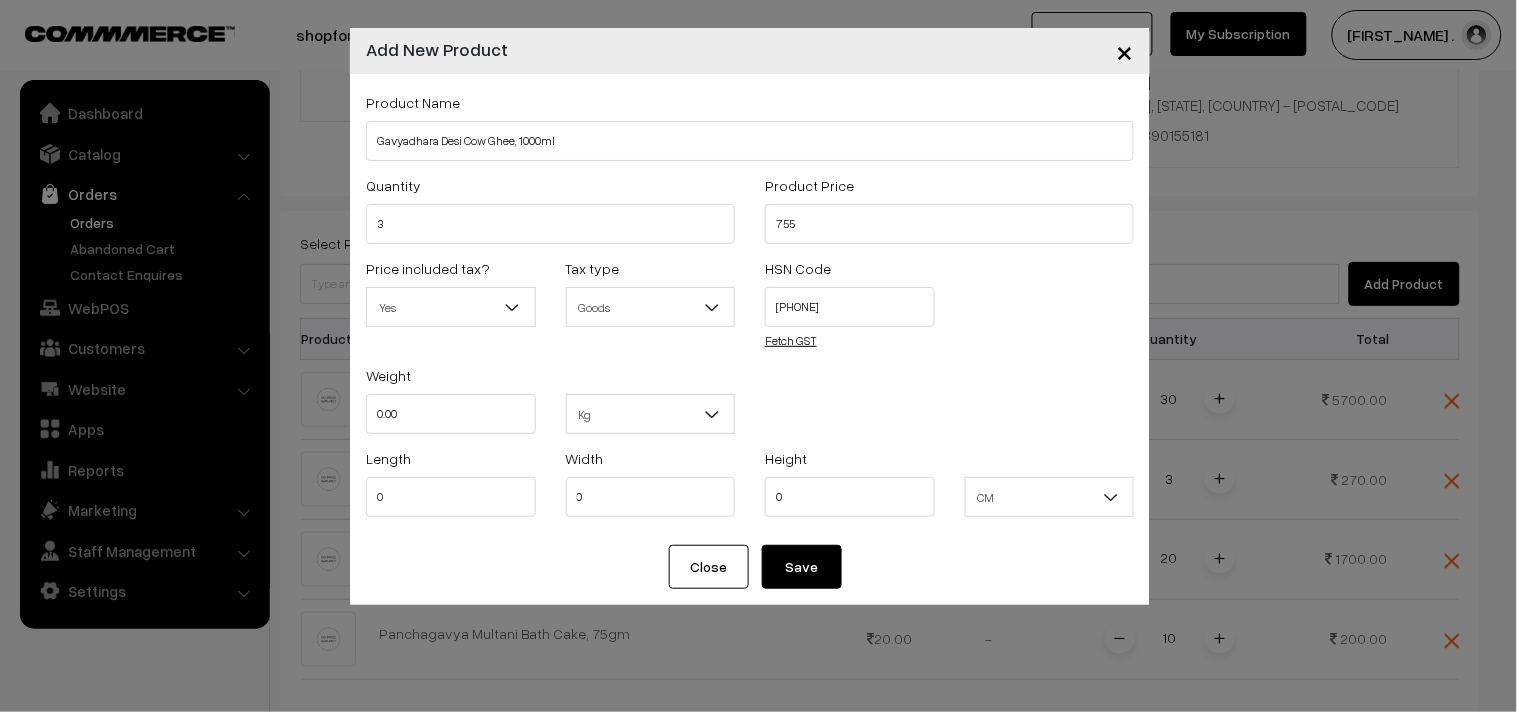 click on "Fetch GST" at bounding box center (791, 340) 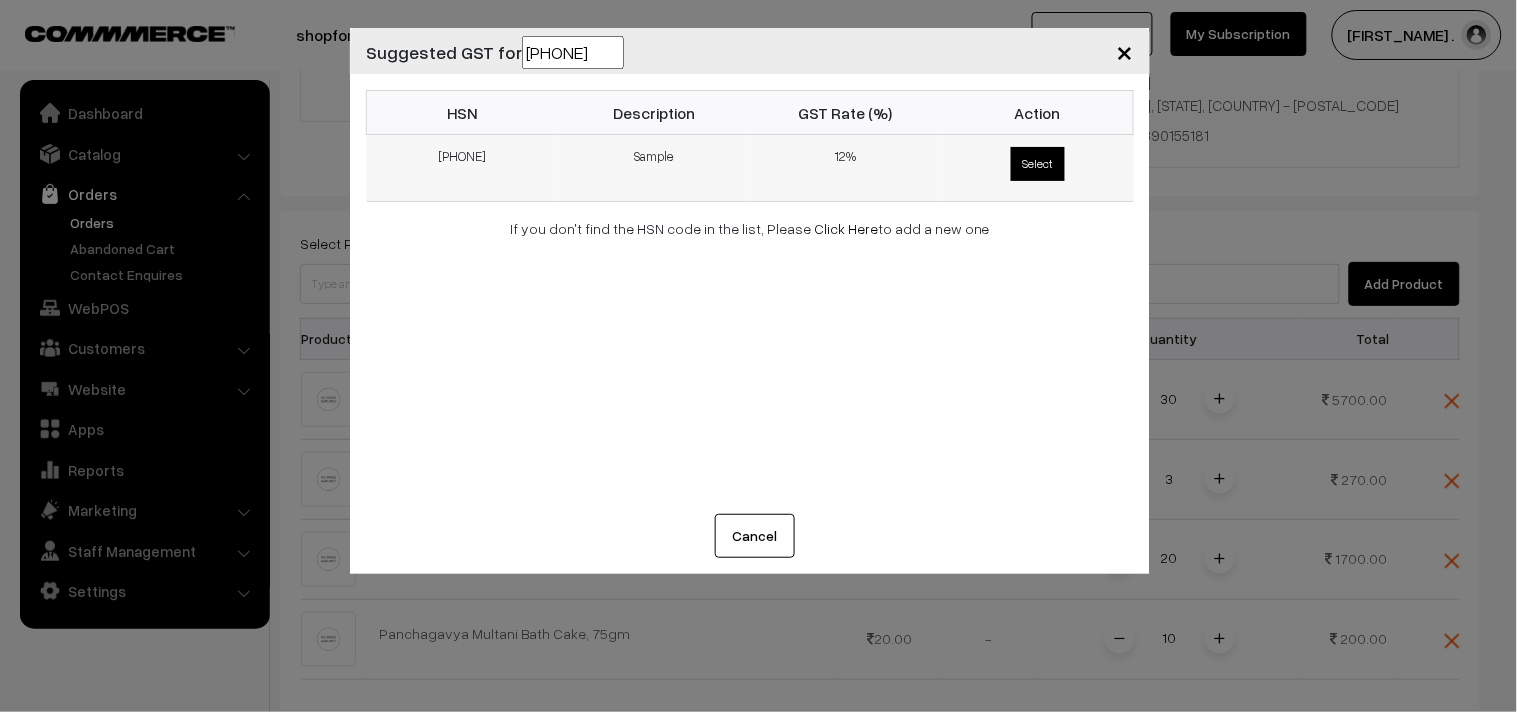 click on "Select" at bounding box center (1038, 164) 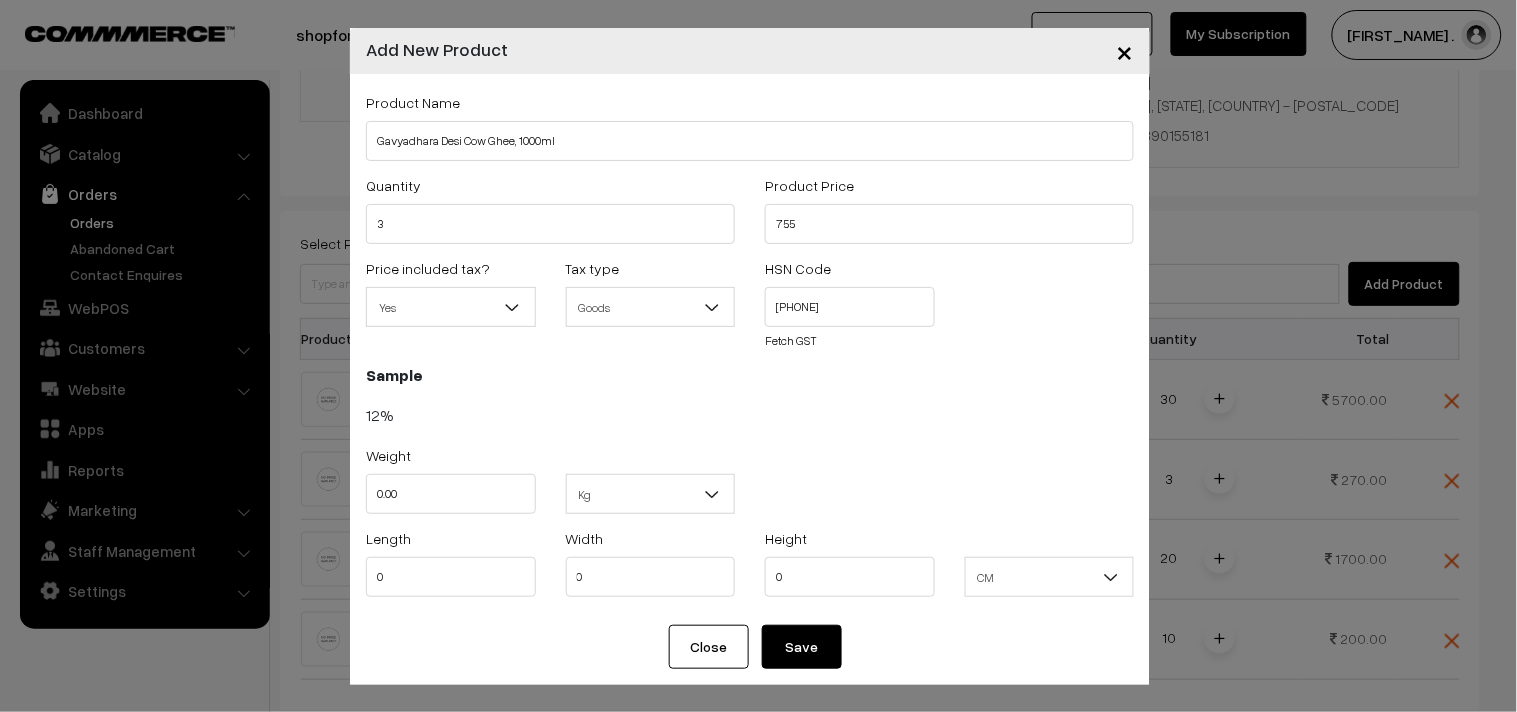 click on "Save" at bounding box center [802, 647] 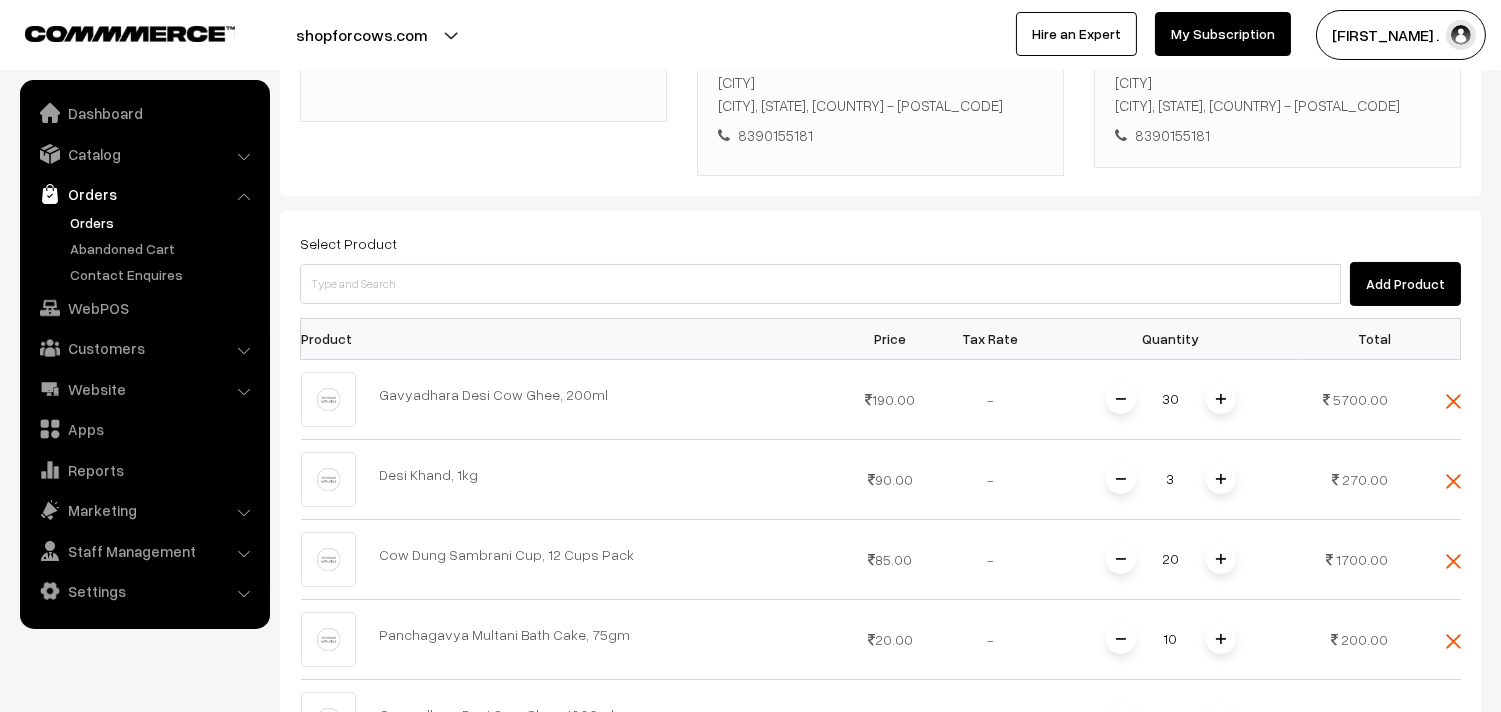 scroll, scrollTop: 1144, scrollLeft: 0, axis: vertical 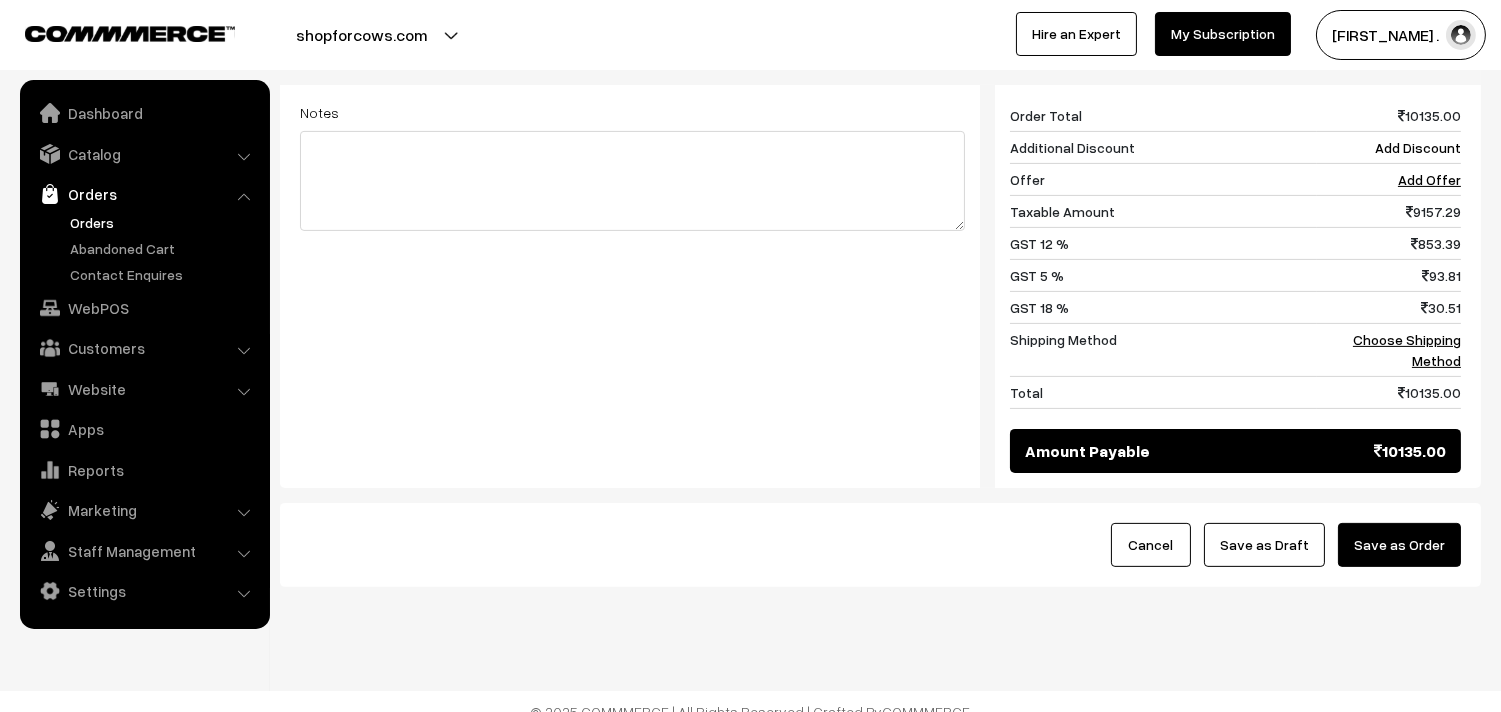 click on "Save as Order" at bounding box center [1399, 545] 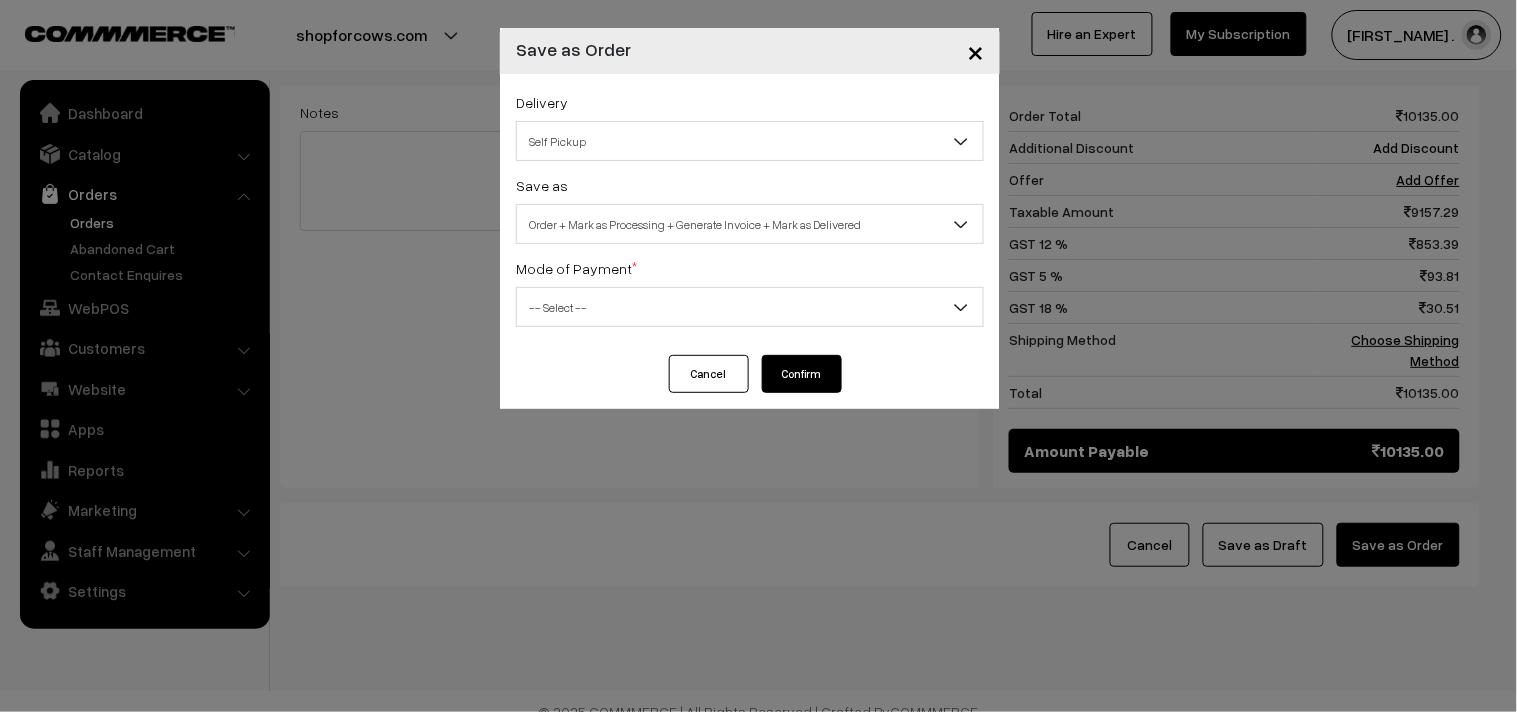click on "Self Pickup" at bounding box center (750, 141) 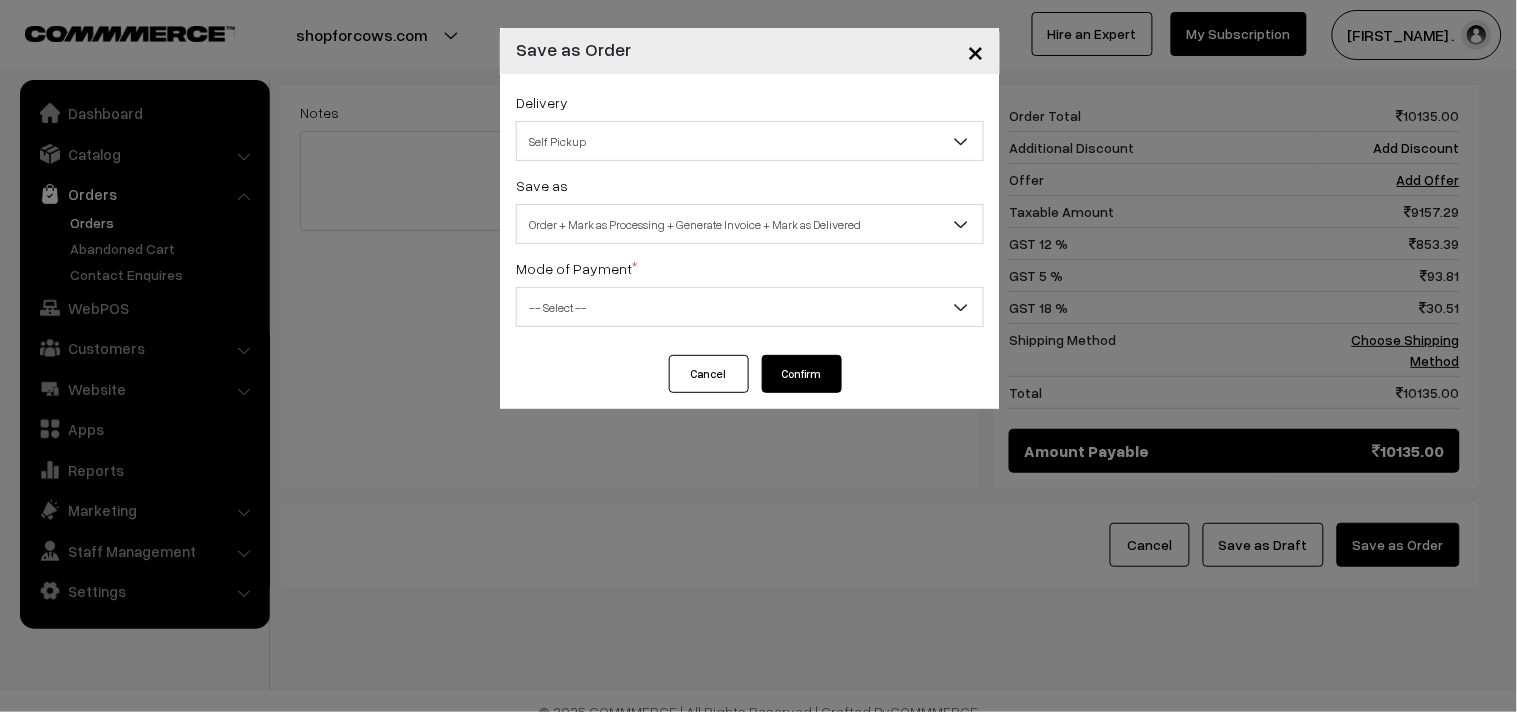 click on "Self Pickup" at bounding box center (750, 141) 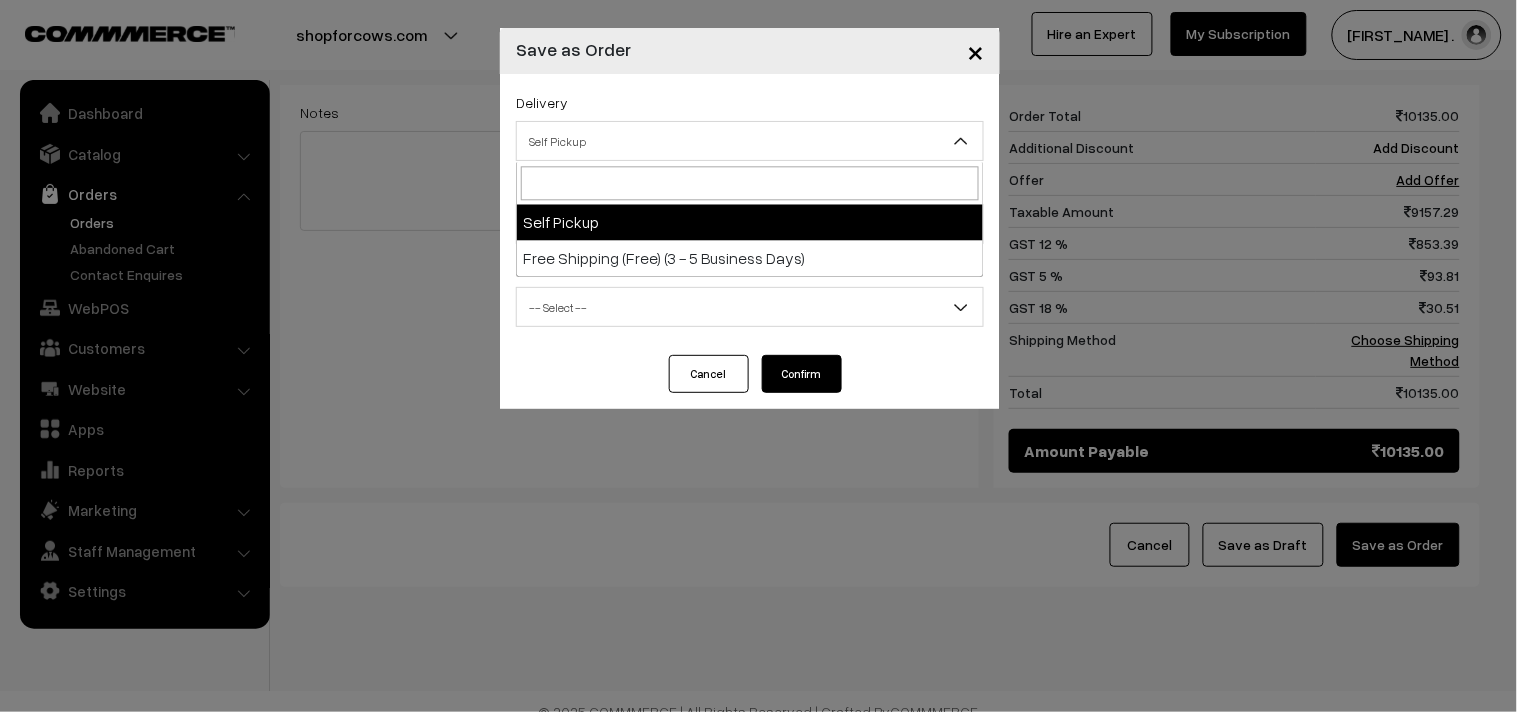 click on "Self Pickup" at bounding box center [750, 141] 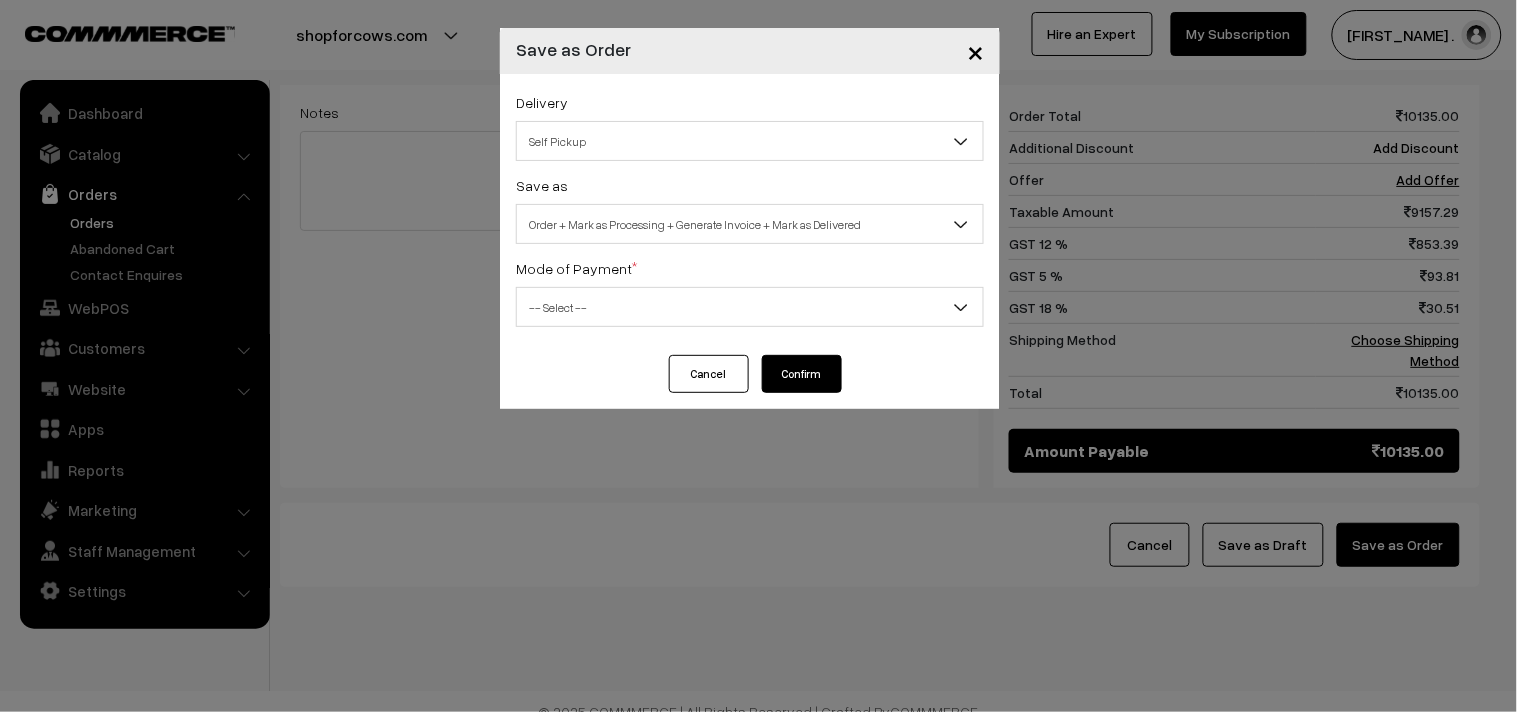 click on "Self Pickup" at bounding box center (750, 141) 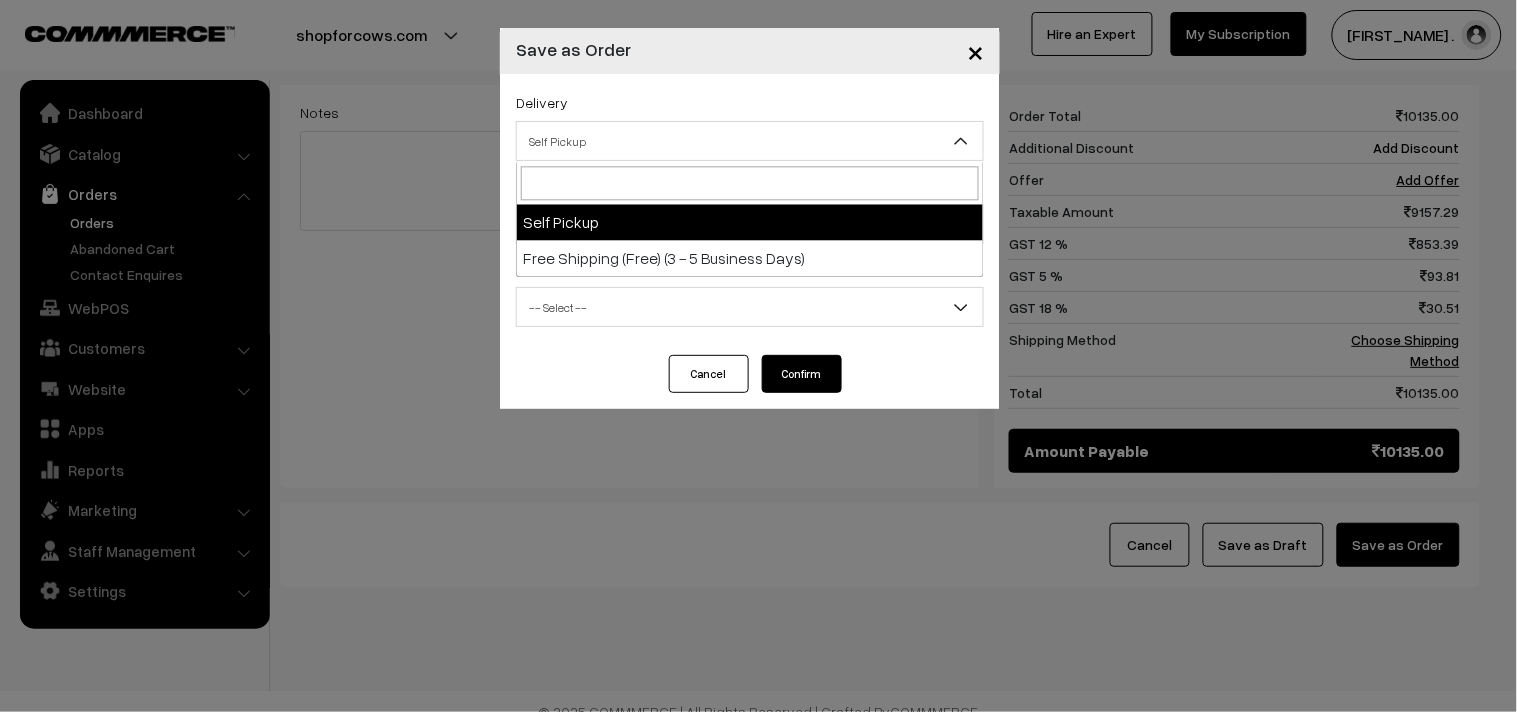 click on "Self Pickup" at bounding box center [750, 141] 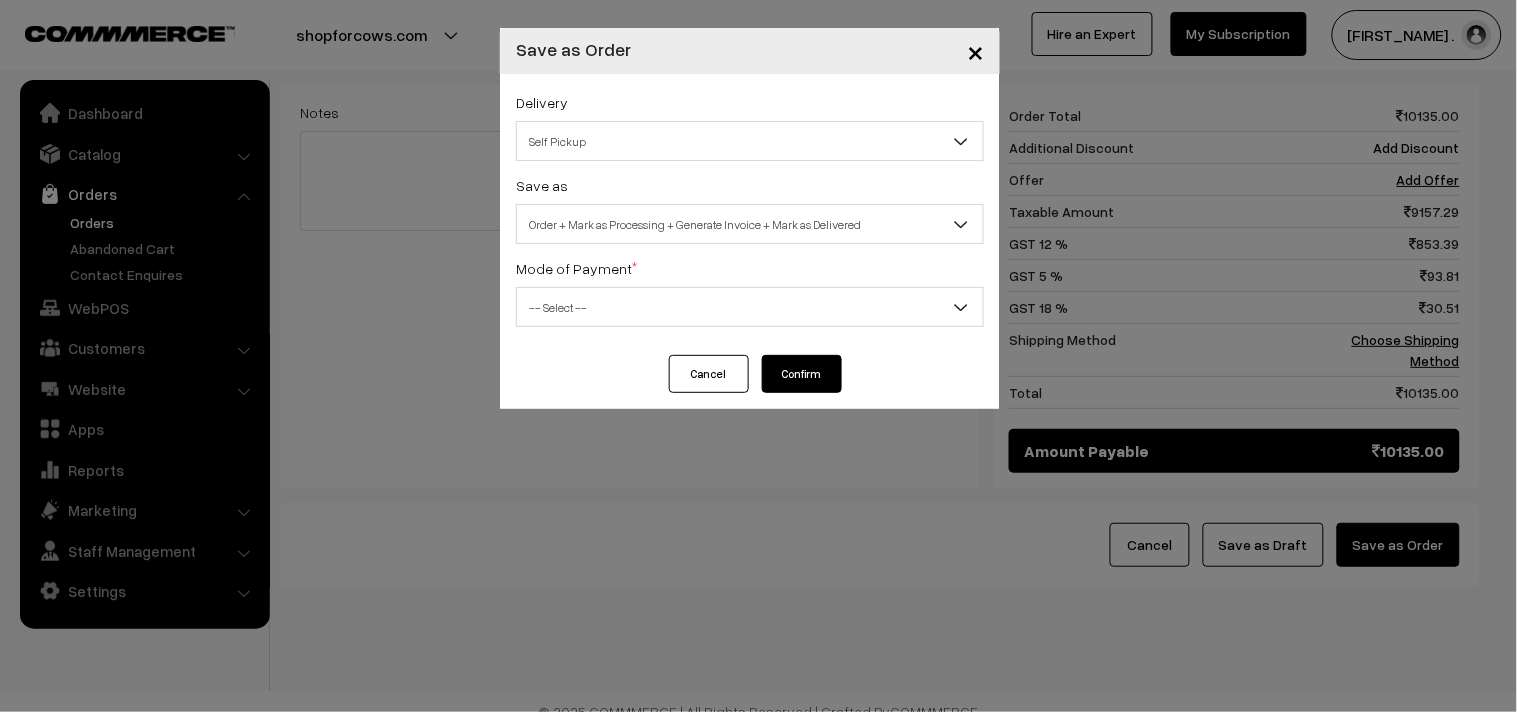 click on "Self Pickup" at bounding box center [750, 141] 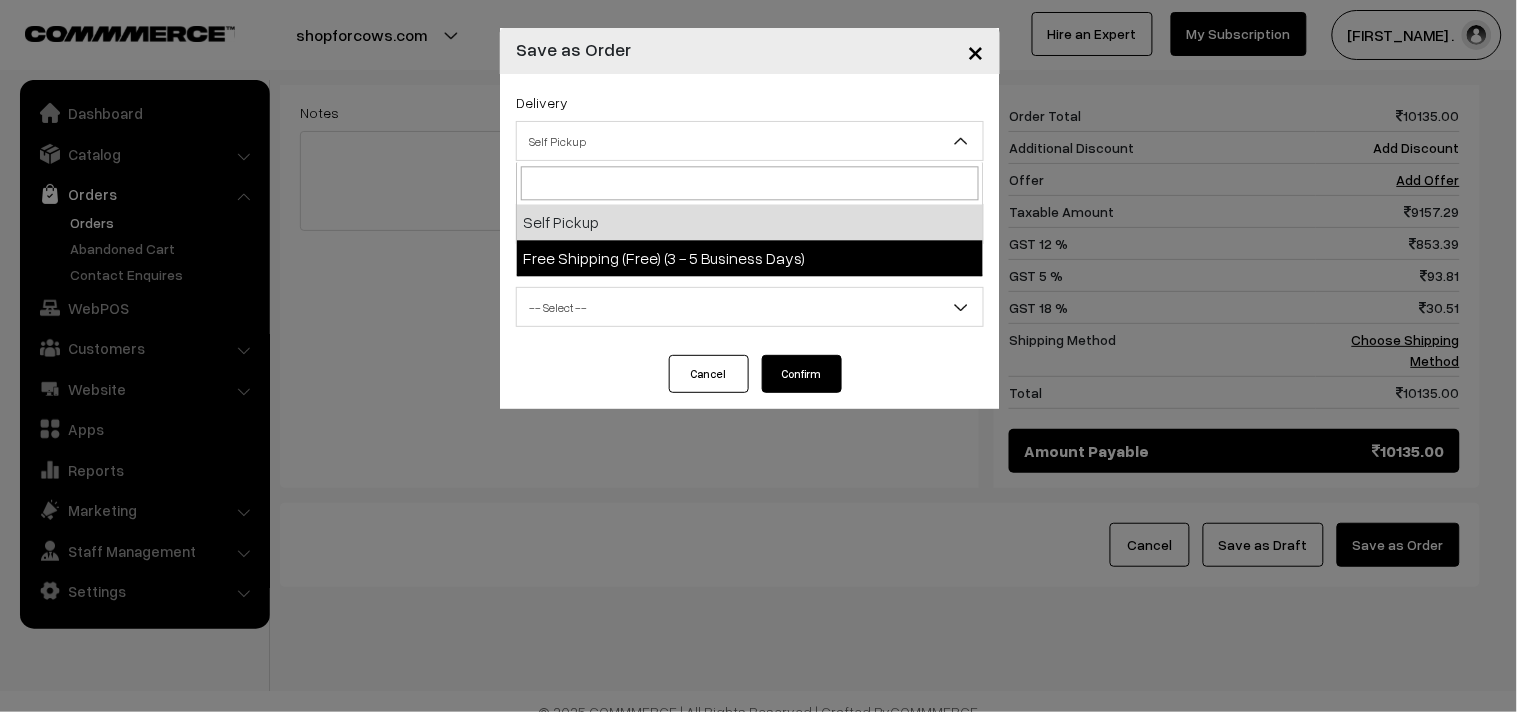 select on "SS1" 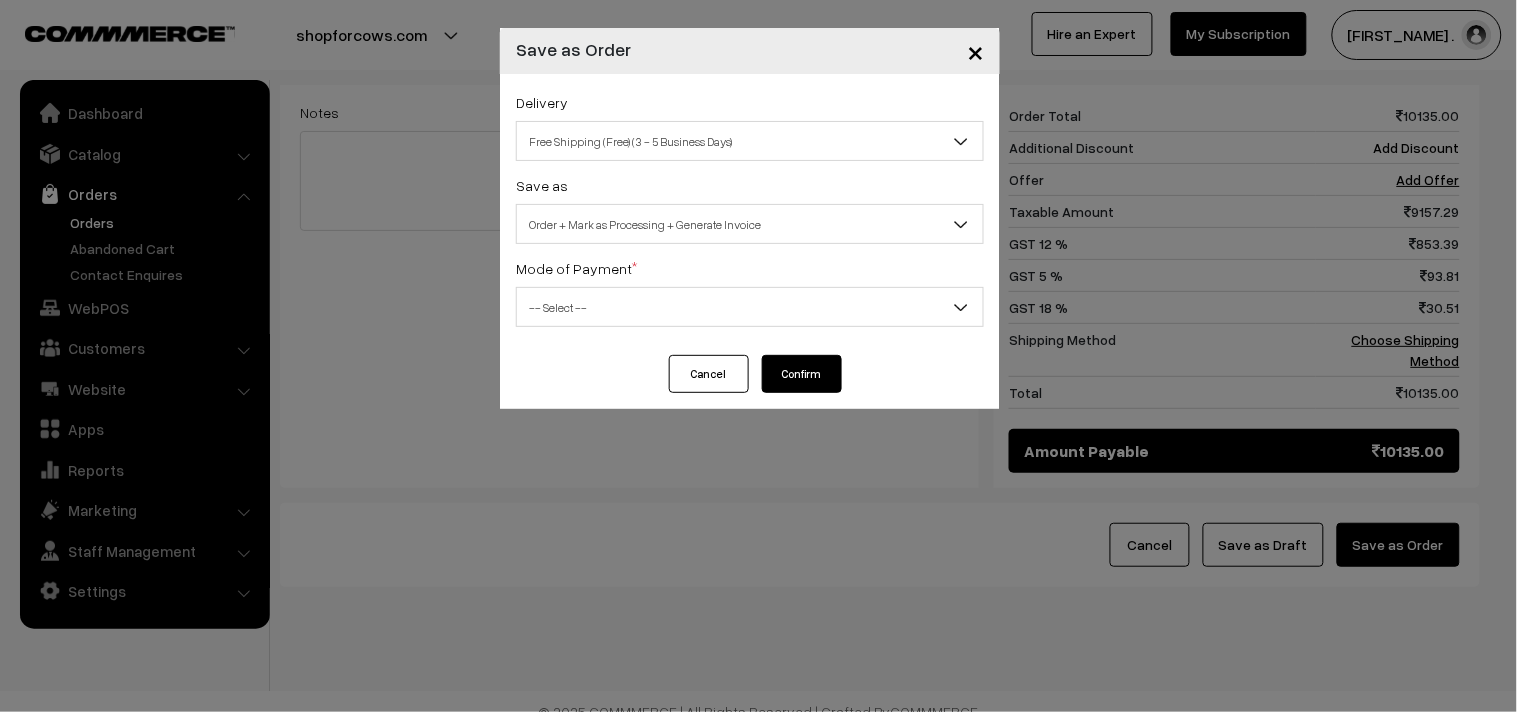 click on "-- Select --" at bounding box center [750, 307] 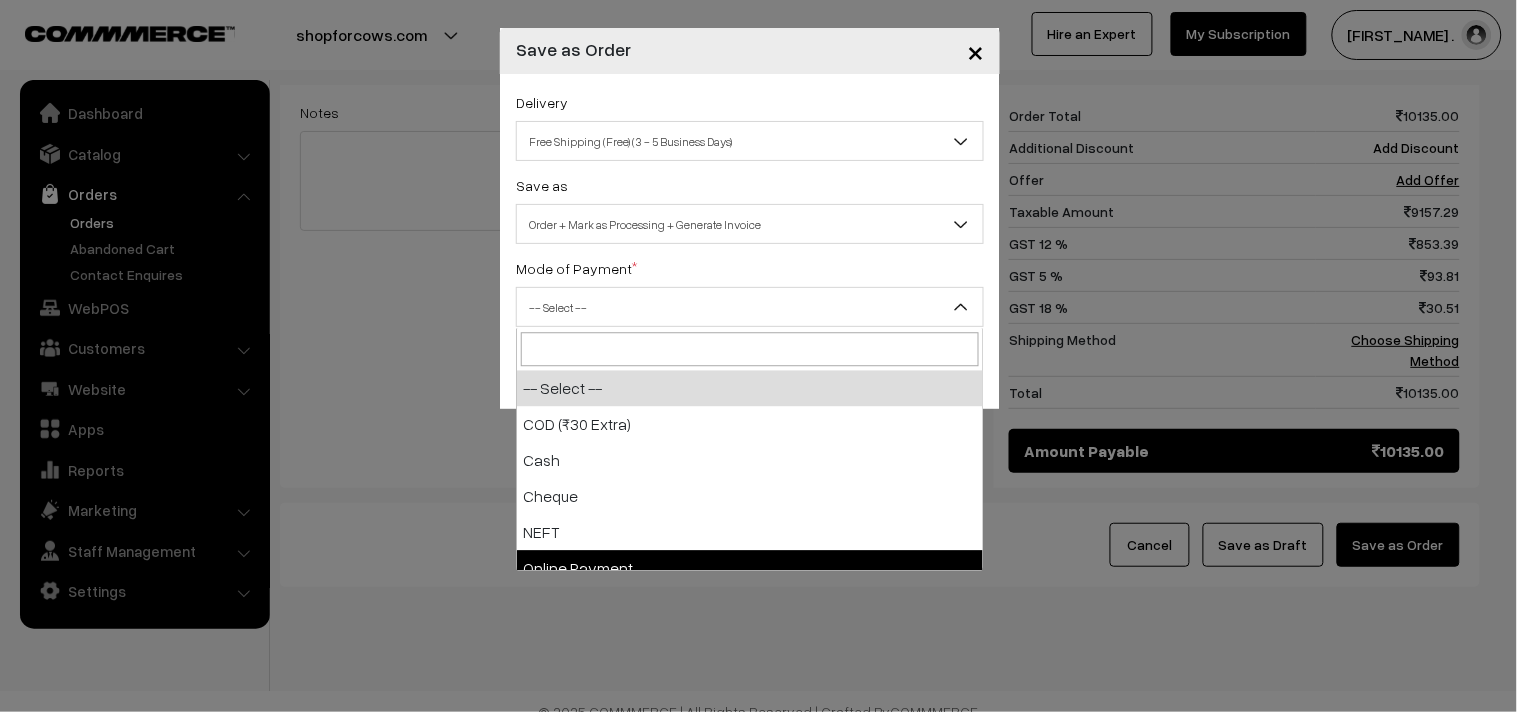 select on "5" 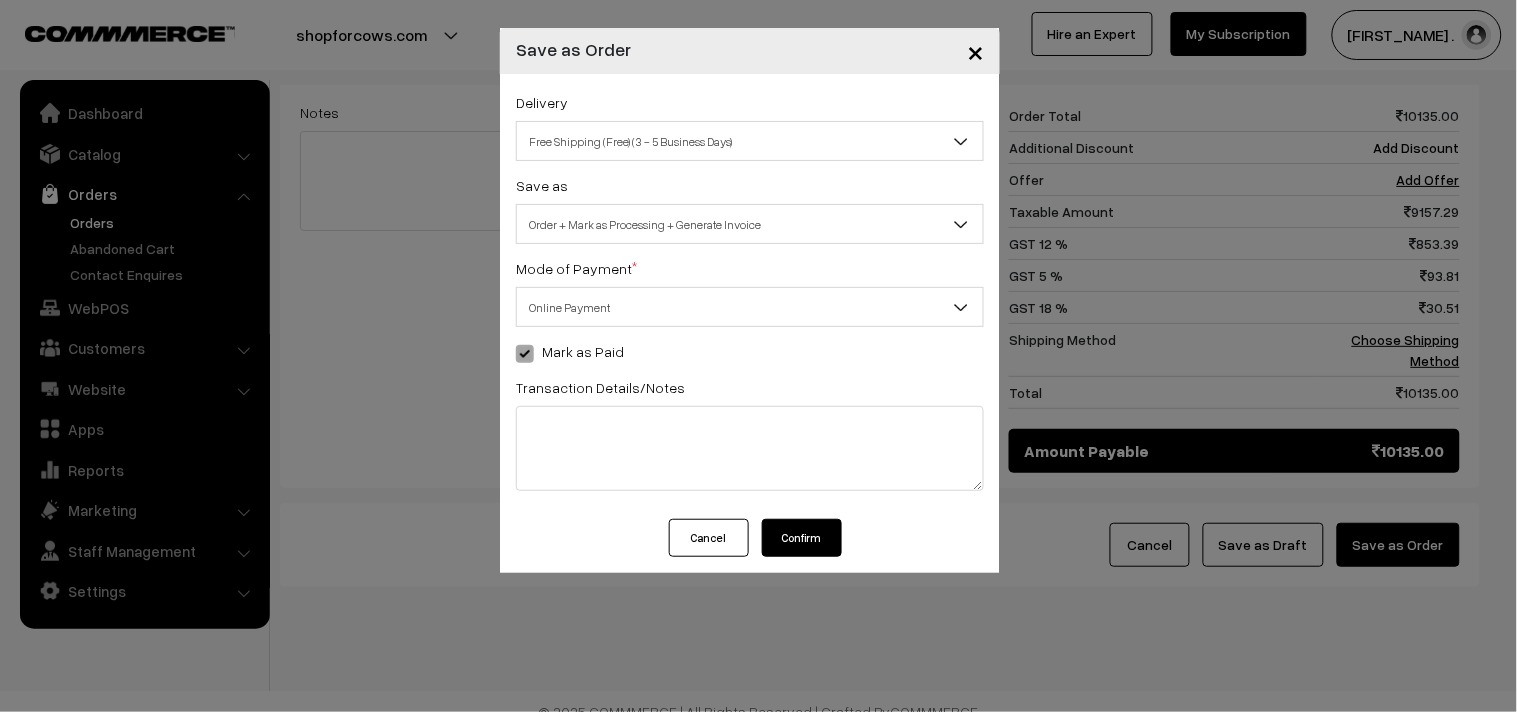 click on "Confirm" at bounding box center (802, 538) 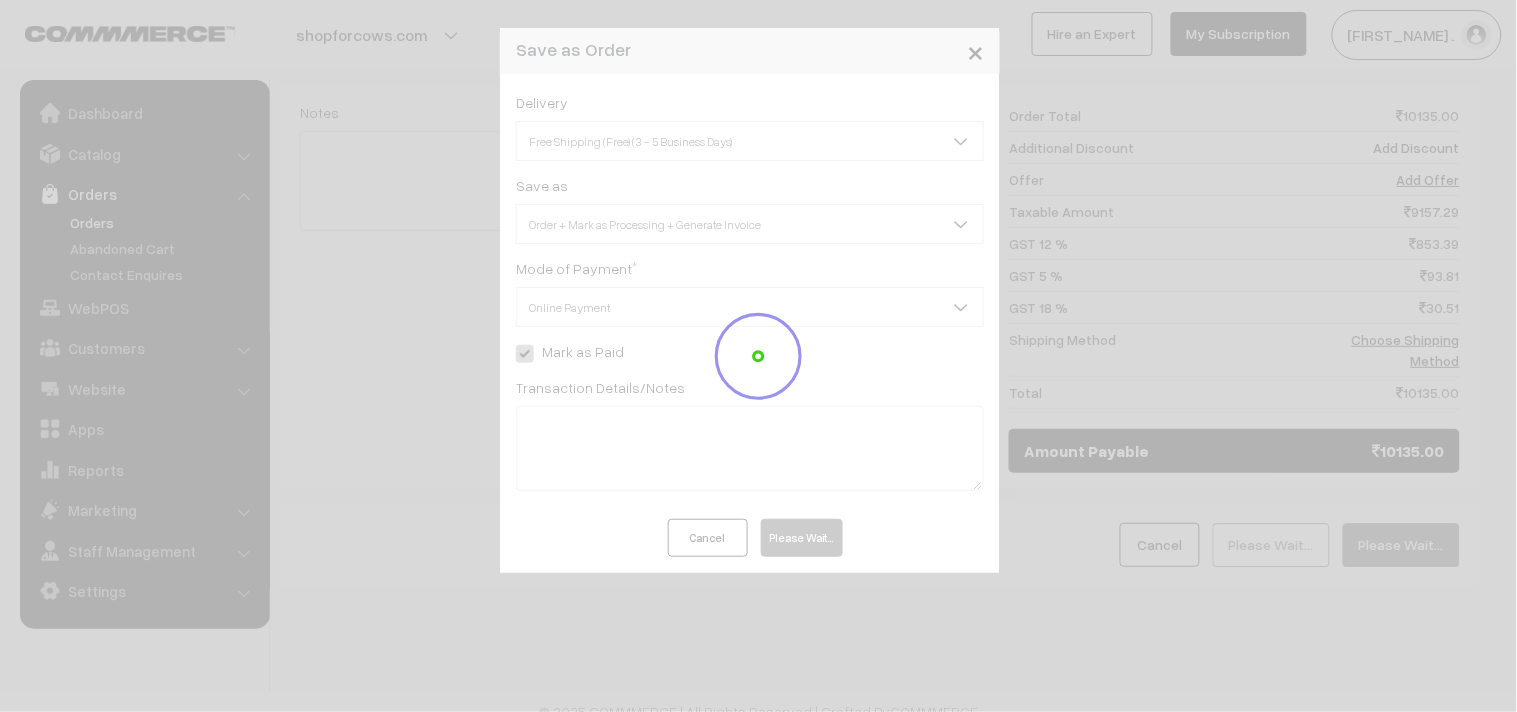 scroll, scrollTop: 1123, scrollLeft: 0, axis: vertical 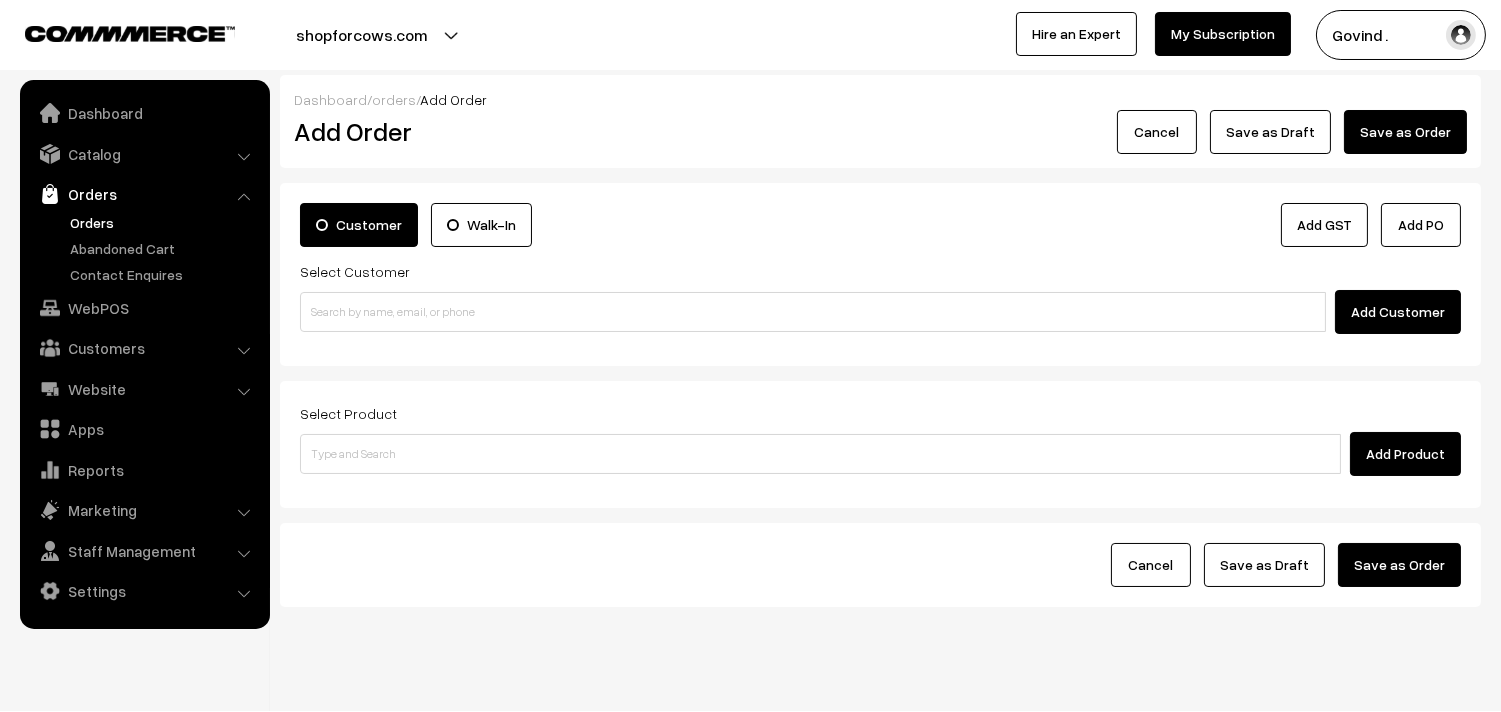 click on "Orders" at bounding box center (164, 222) 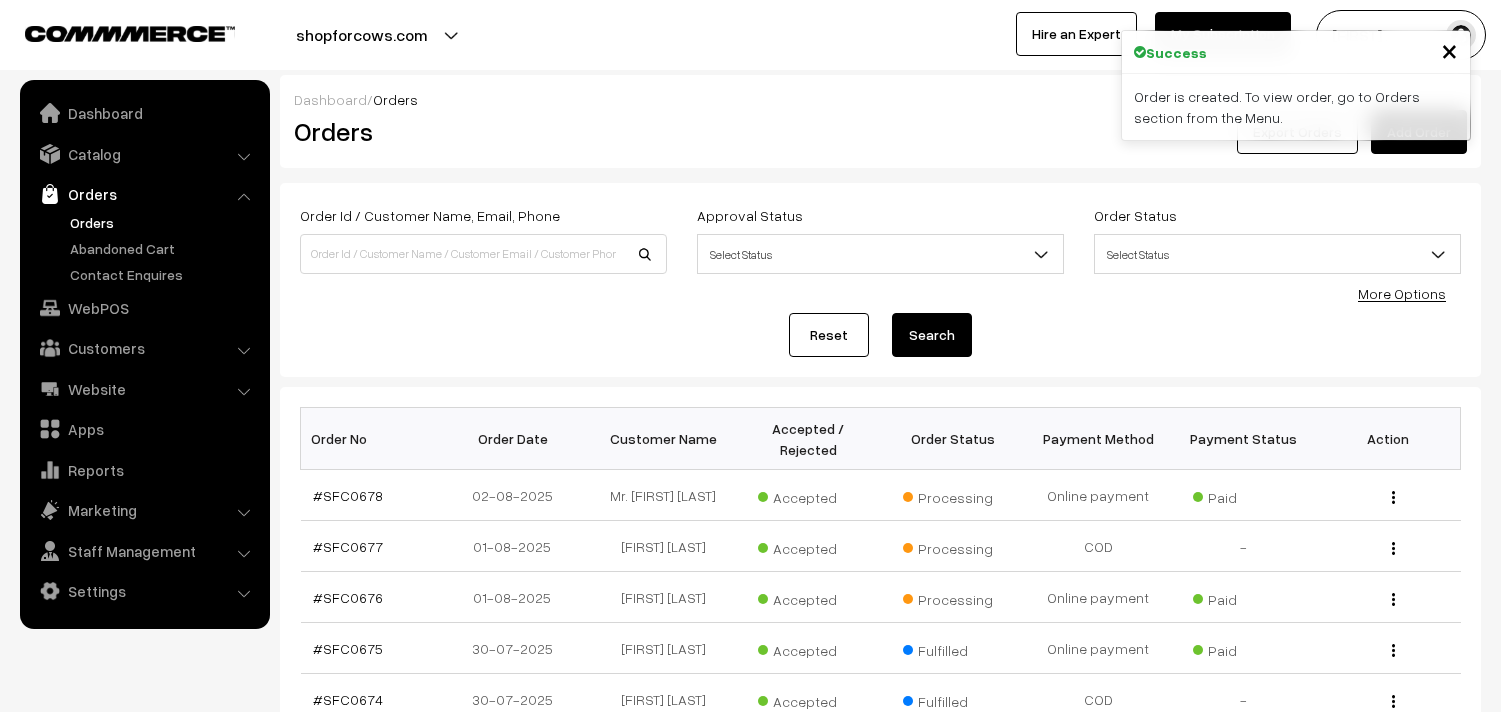 scroll, scrollTop: 0, scrollLeft: 0, axis: both 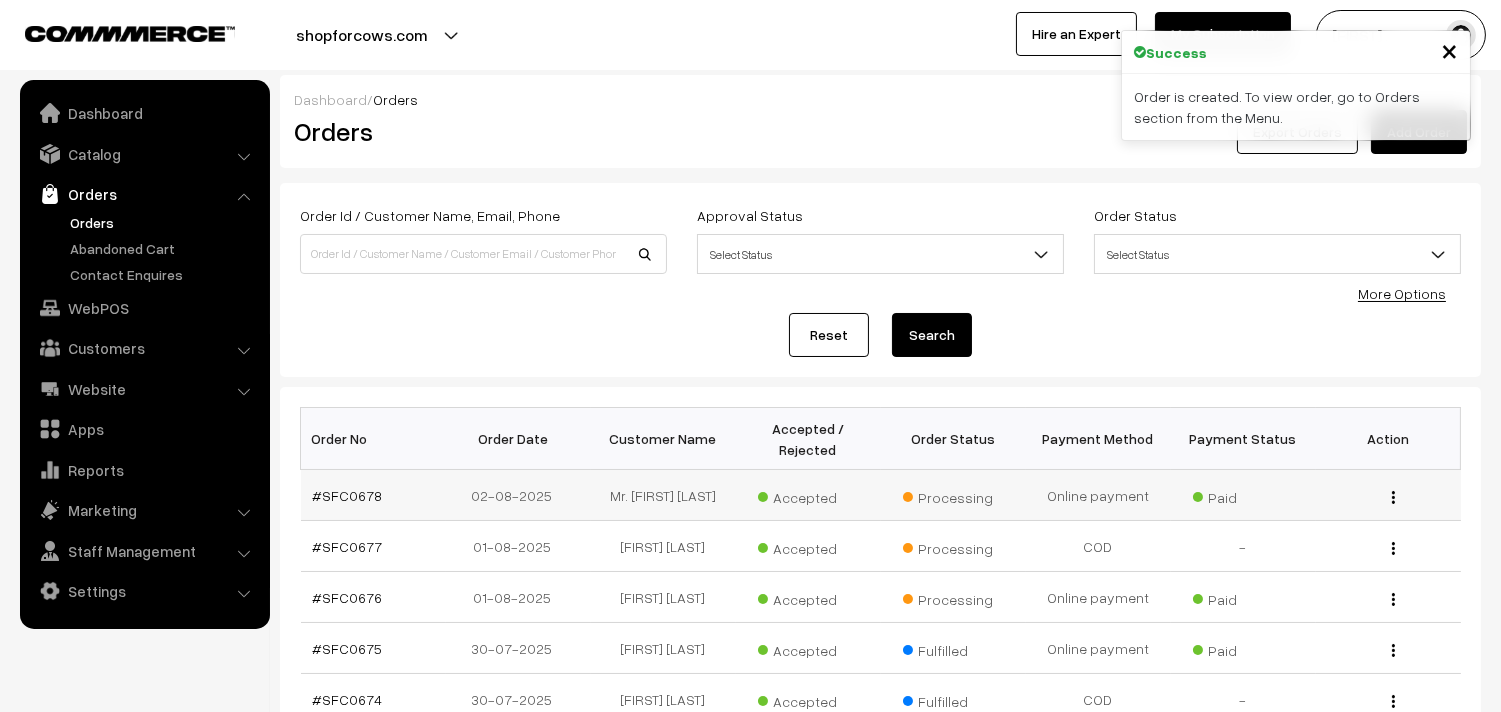 click at bounding box center [1393, 497] 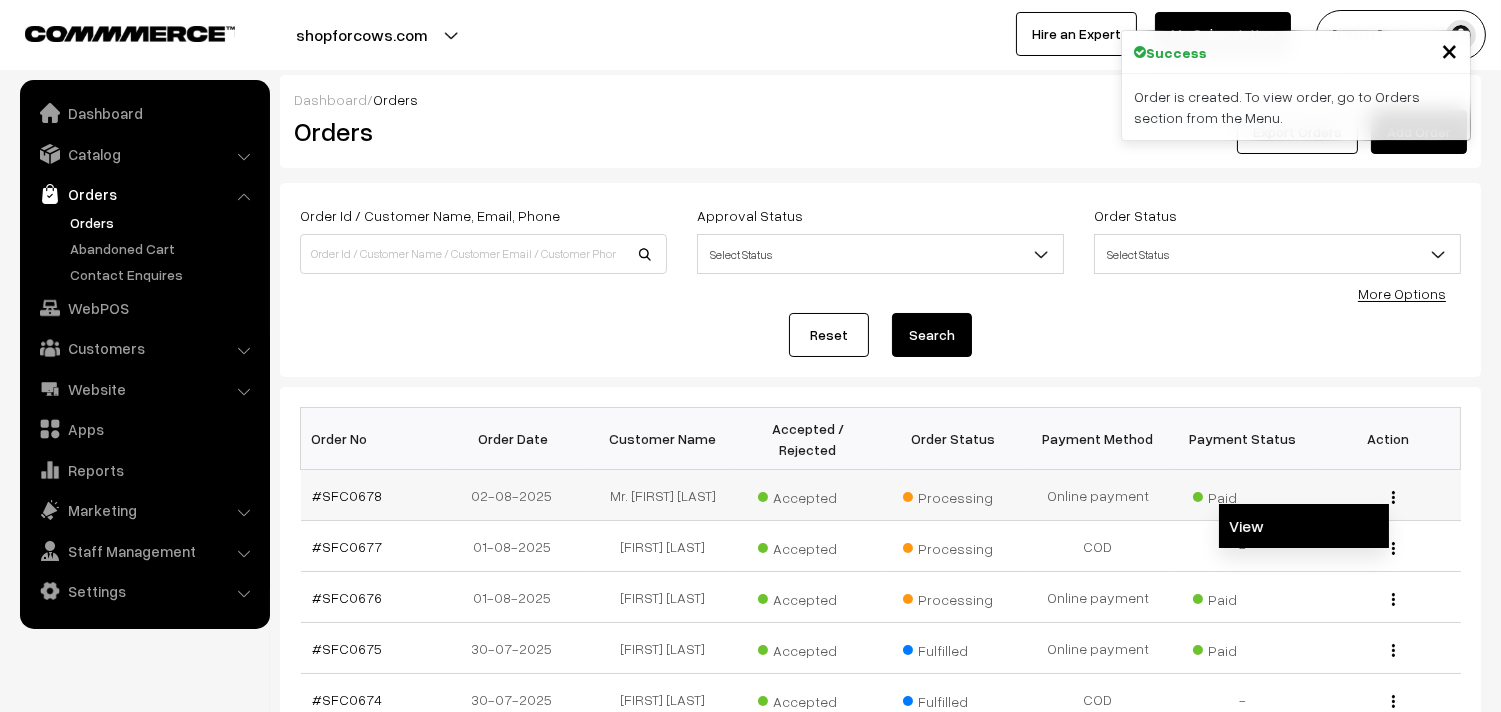 click on "View" at bounding box center (1304, 526) 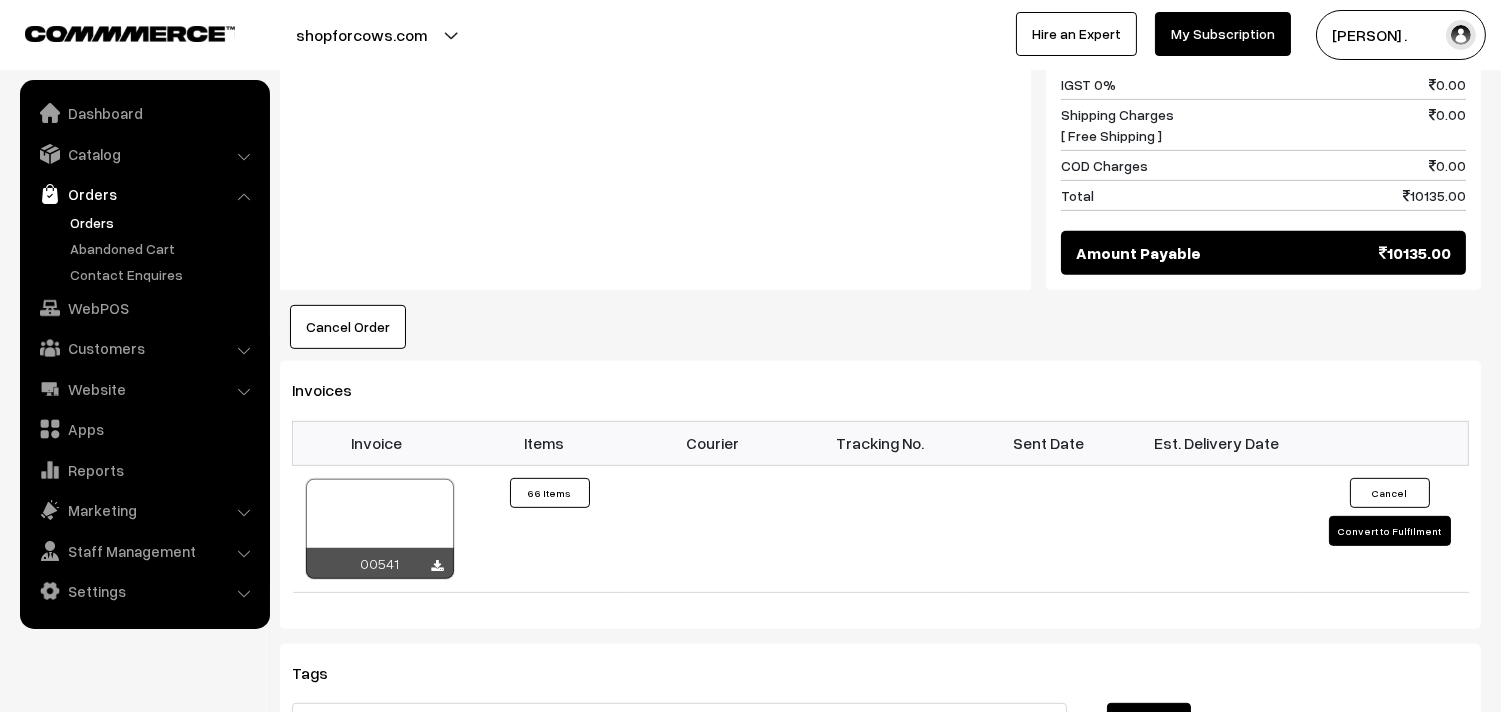 scroll, scrollTop: 1750, scrollLeft: 0, axis: vertical 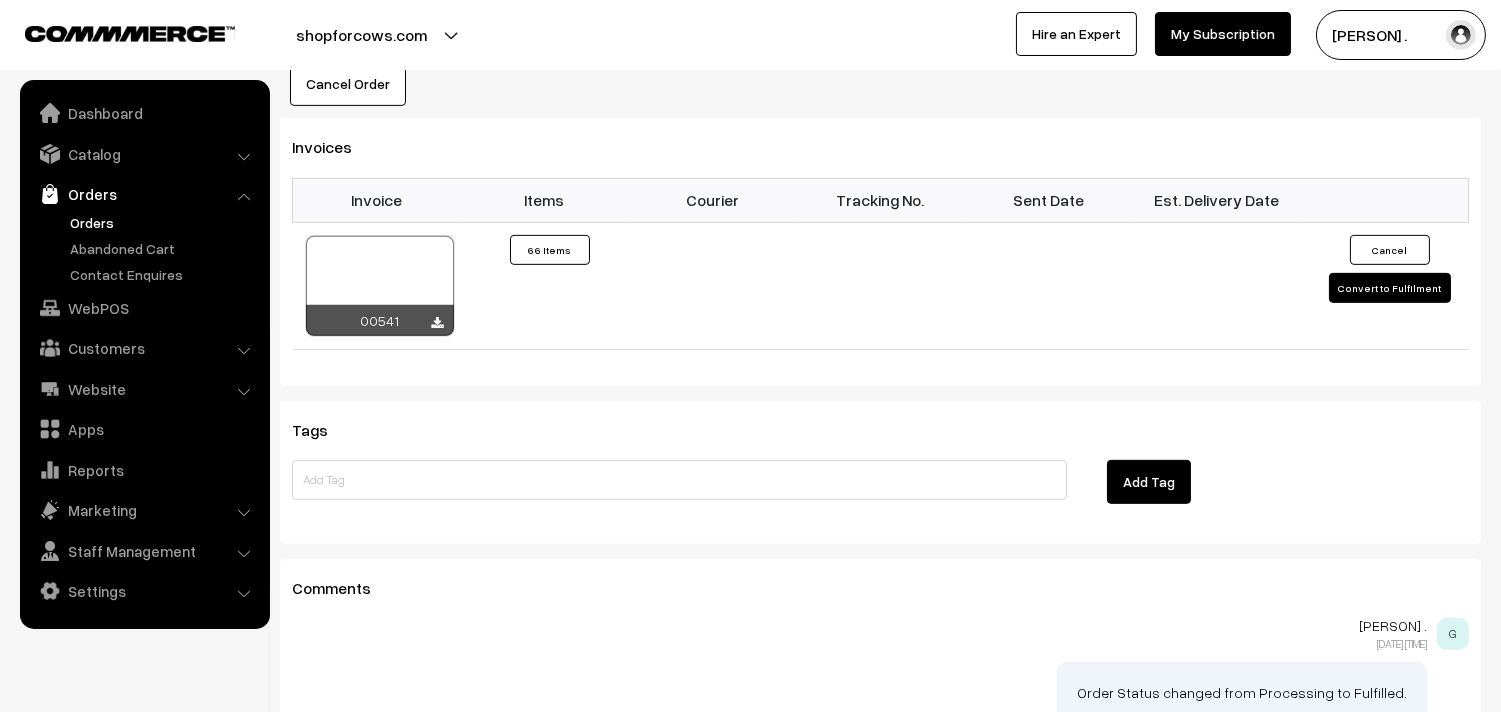click on "Thank you for showing interest. Our team will call you shortly.
Close
[WEBSITE]
Go to Website
Create New Store" at bounding box center [750, -1394] 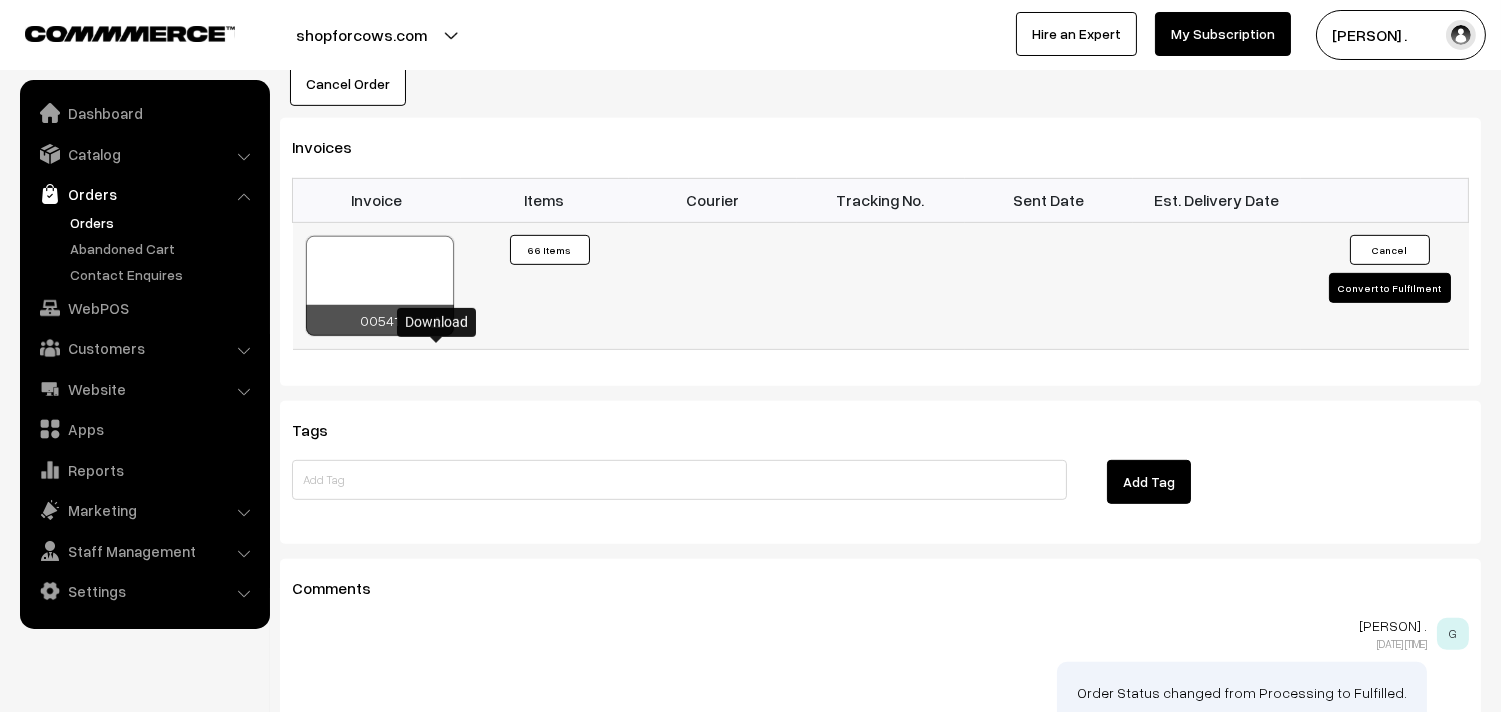 click at bounding box center [438, 323] 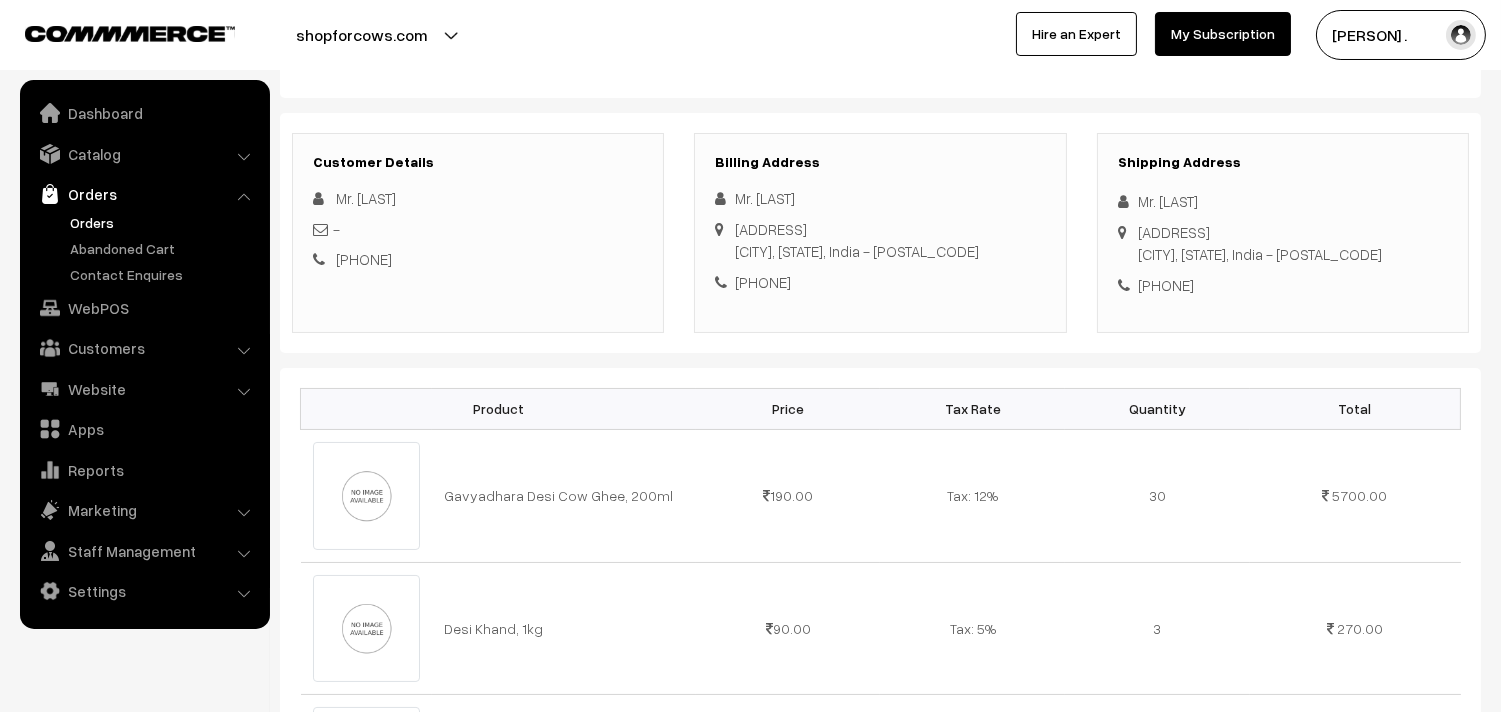 scroll, scrollTop: 0, scrollLeft: 0, axis: both 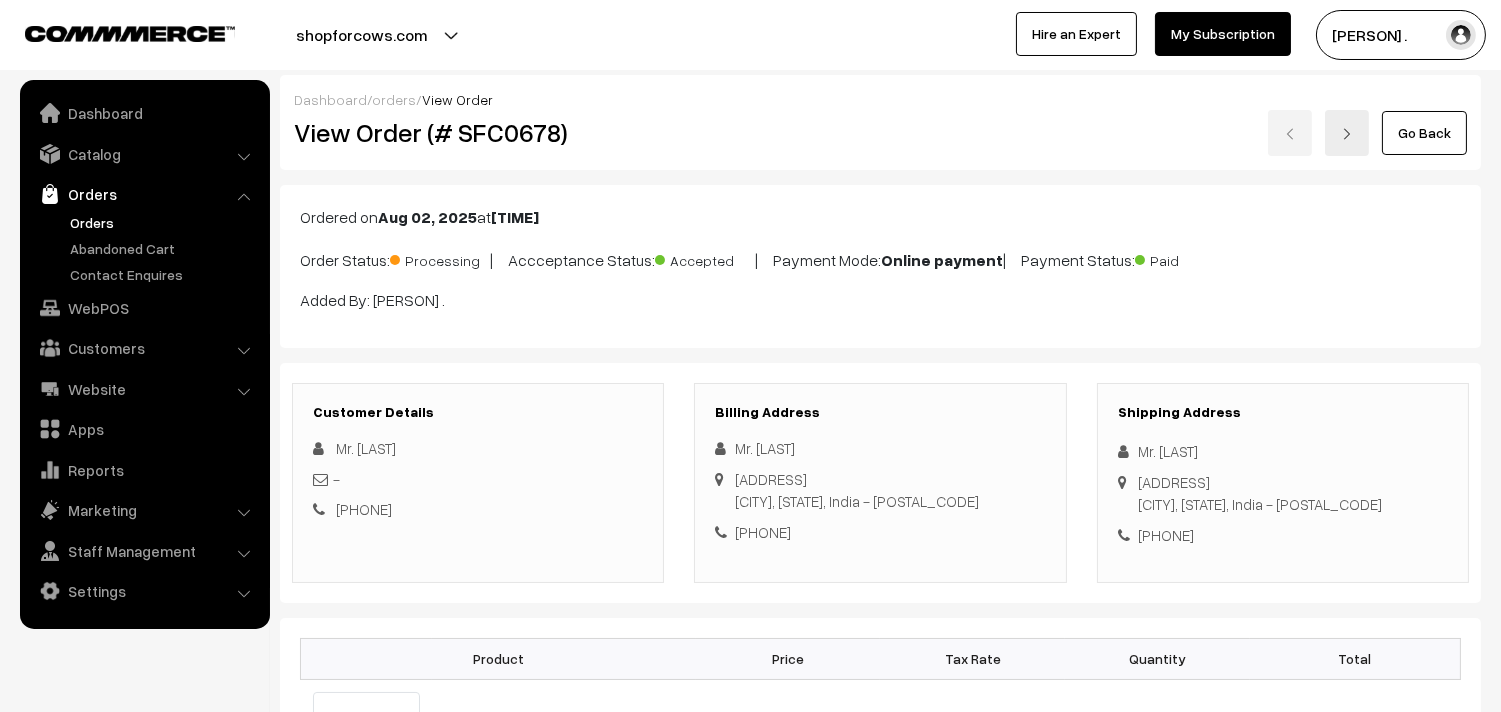 click on "Orders" at bounding box center (164, 222) 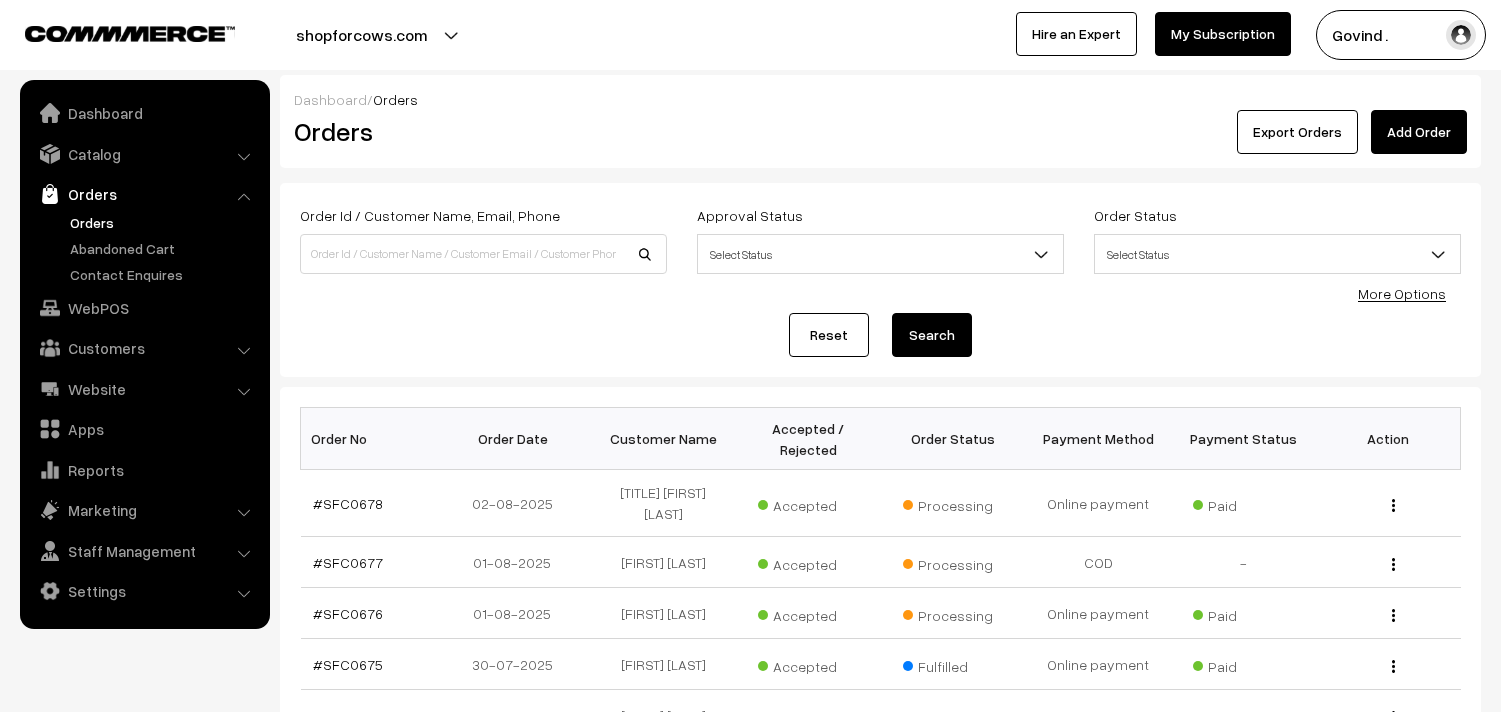 scroll, scrollTop: 0, scrollLeft: 0, axis: both 